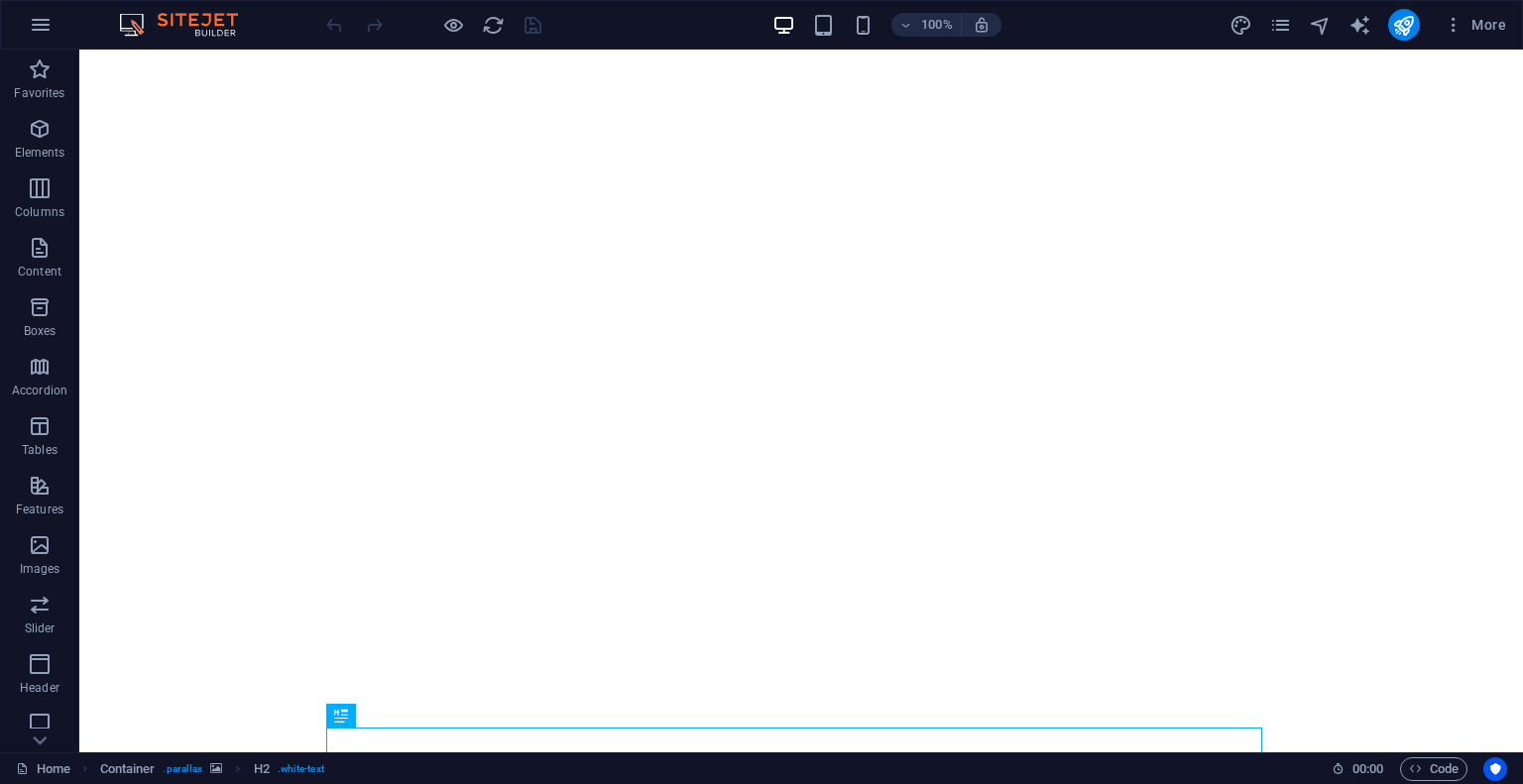 scroll, scrollTop: 0, scrollLeft: 0, axis: both 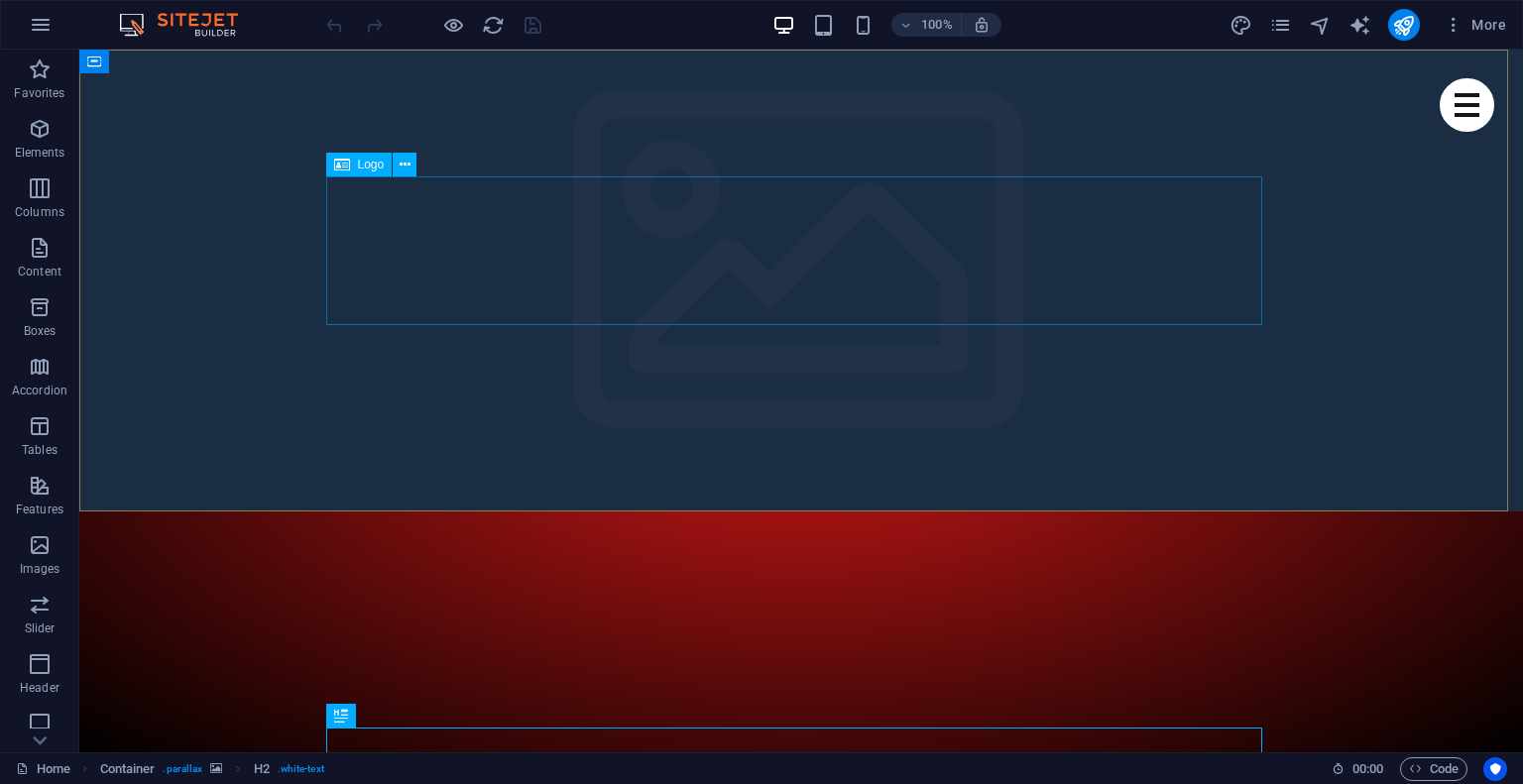 click on "Logo" at bounding box center [371, 165] 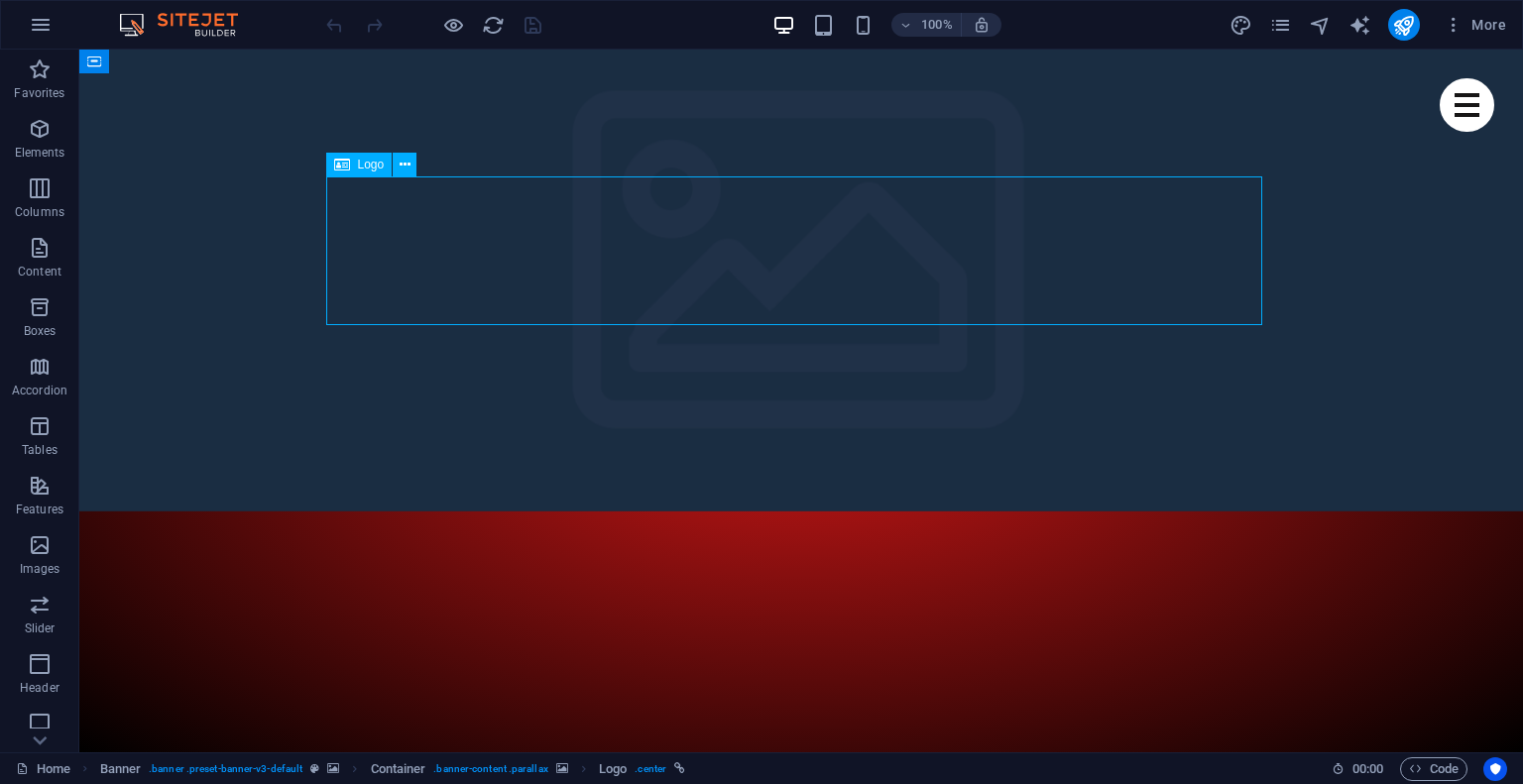 click at bounding box center (342, 165) 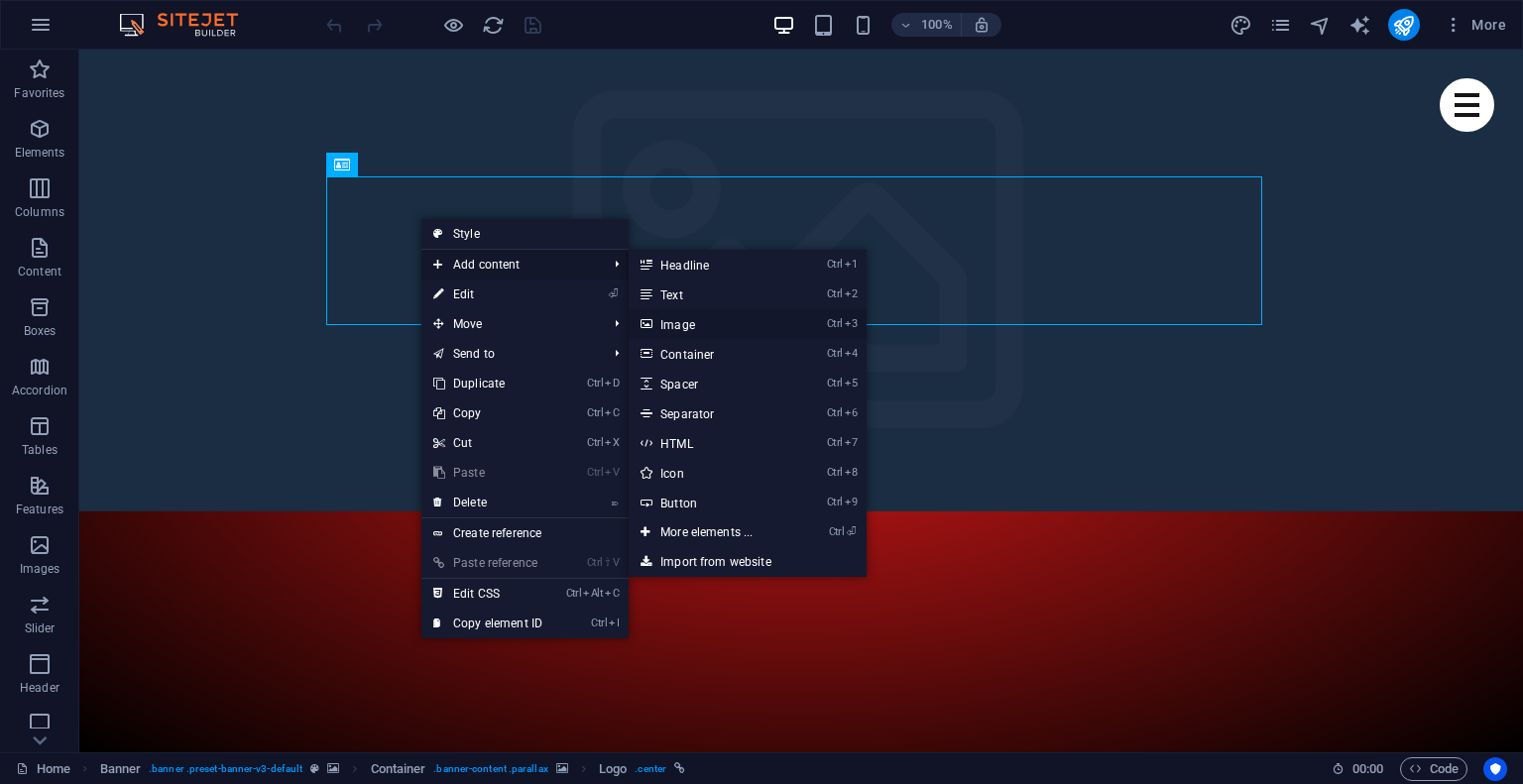 click on "Ctrl 3  Image" at bounding box center [710, 324] 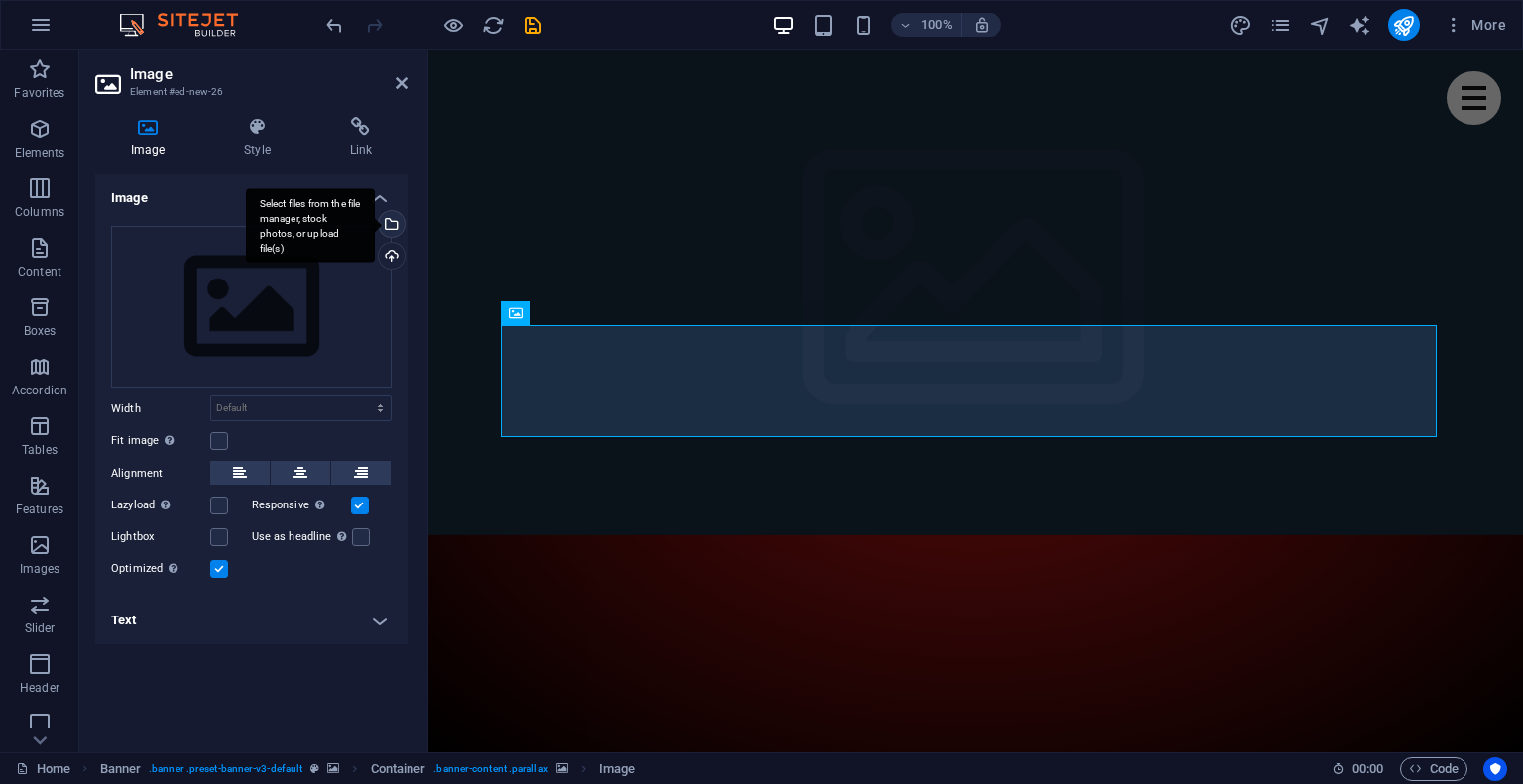 click on "Select files from the file manager, stock photos, or upload file(s)" at bounding box center [390, 226] 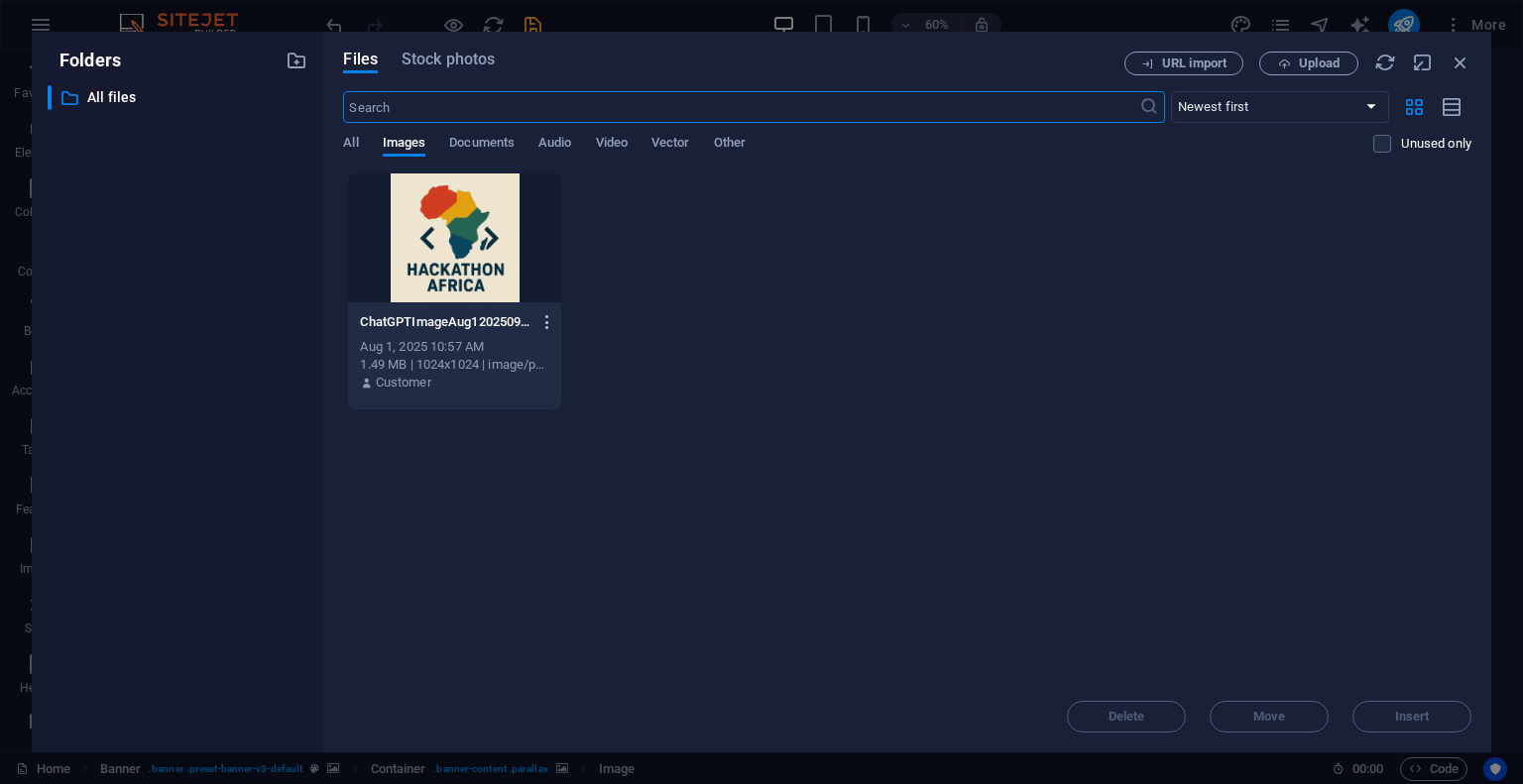 click at bounding box center [547, 322] 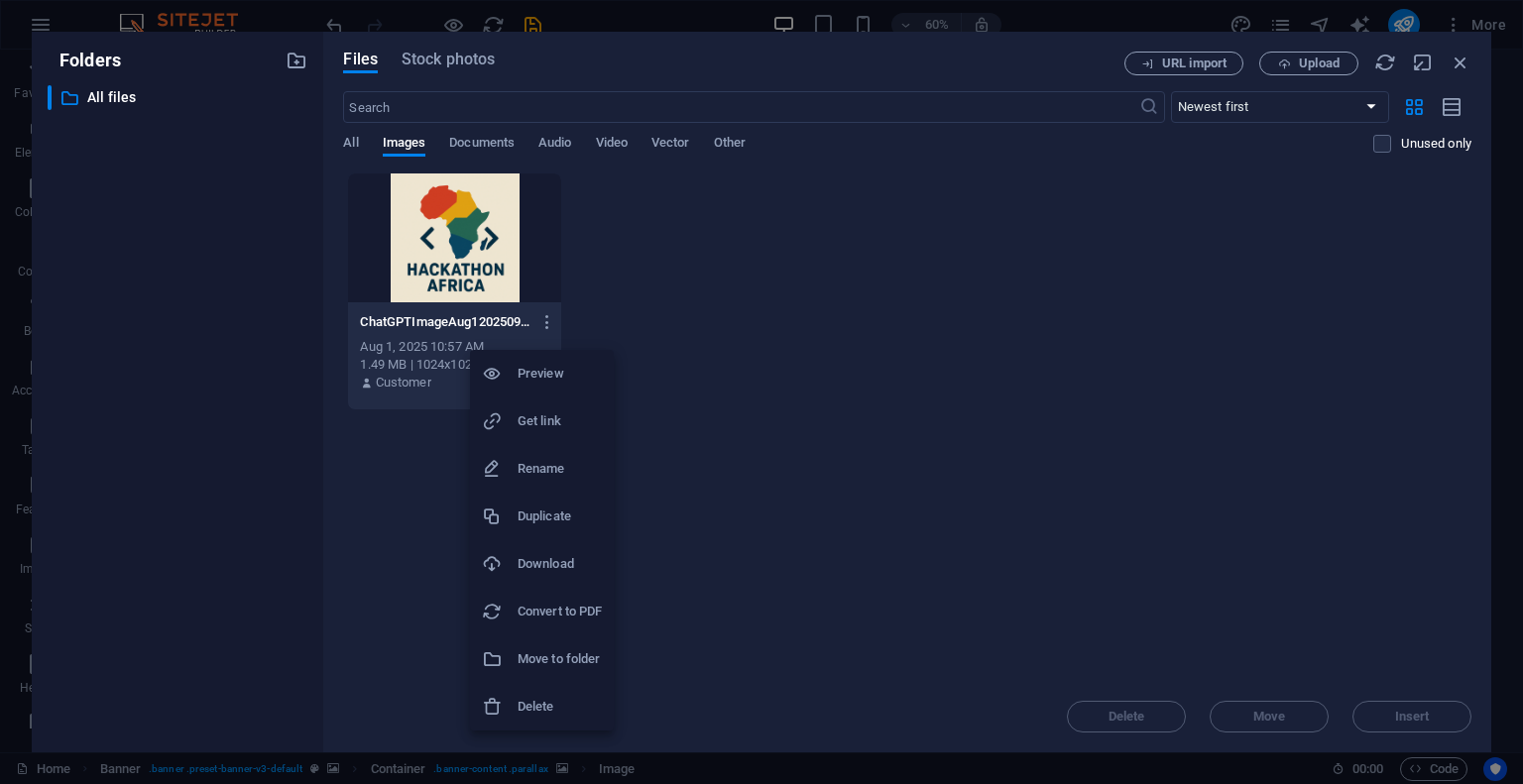 drag, startPoint x: 544, startPoint y: 705, endPoint x: 571, endPoint y: 693, distance: 29.546573 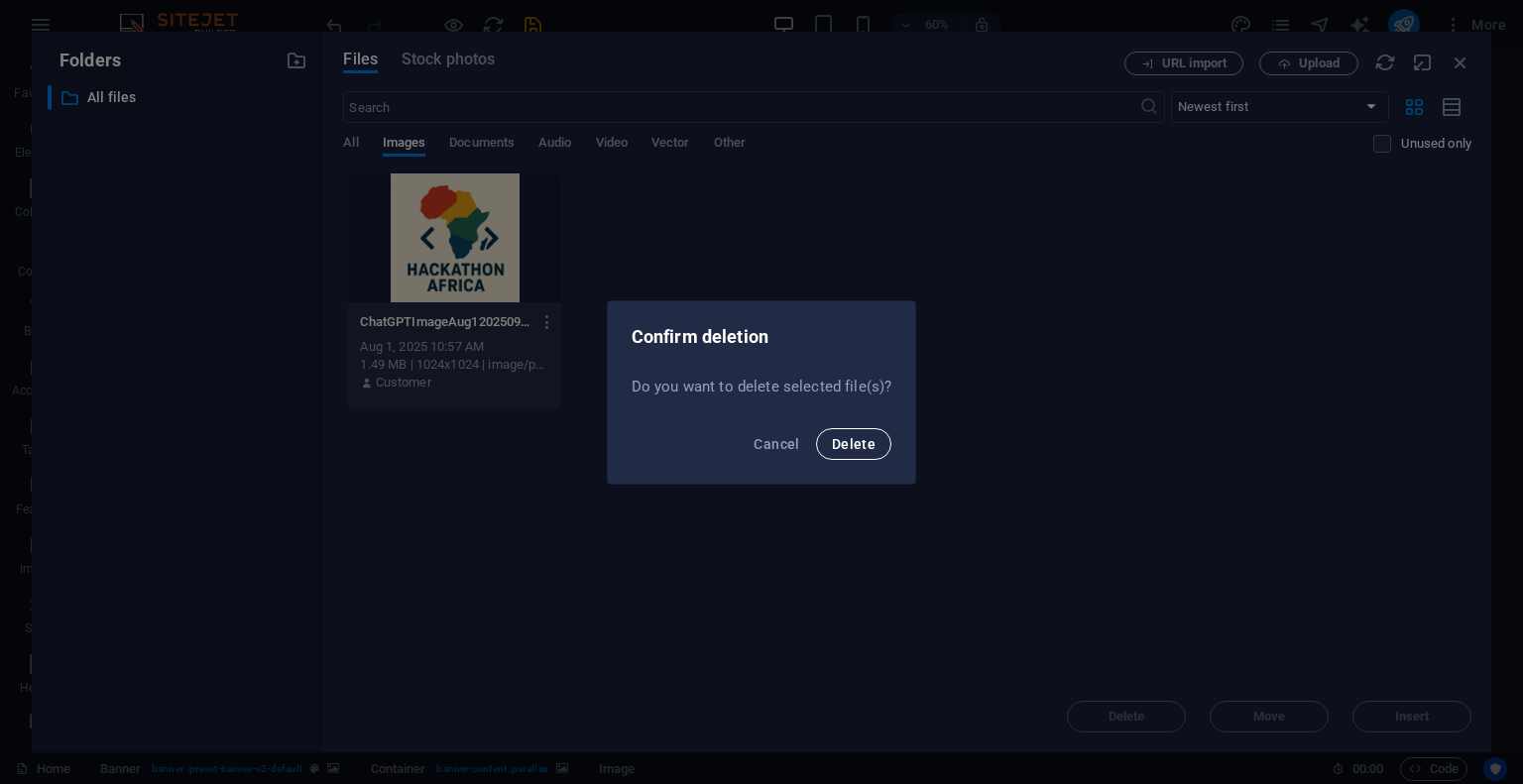 click on "Delete" at bounding box center [854, 444] 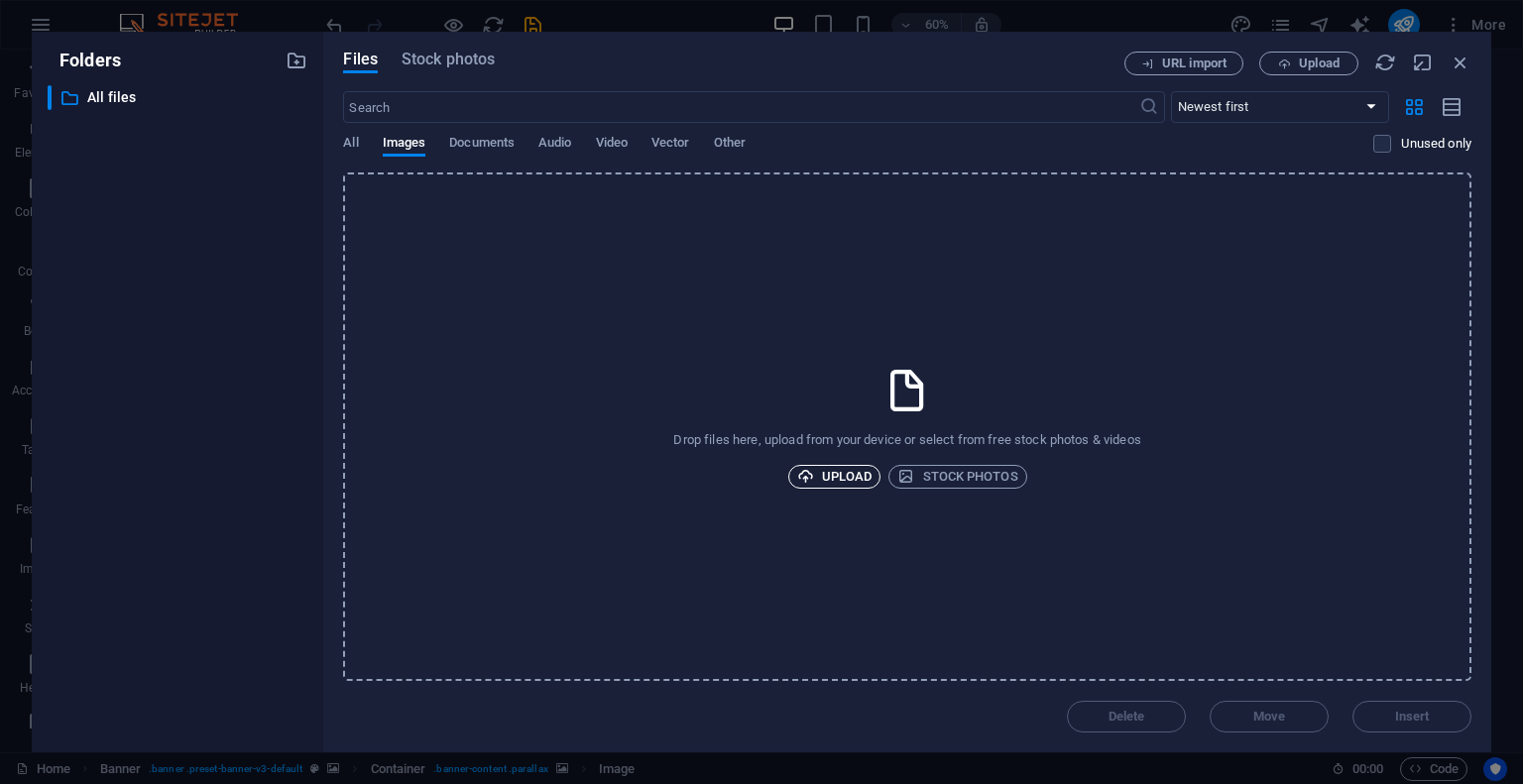 click on "Upload" at bounding box center (835, 477) 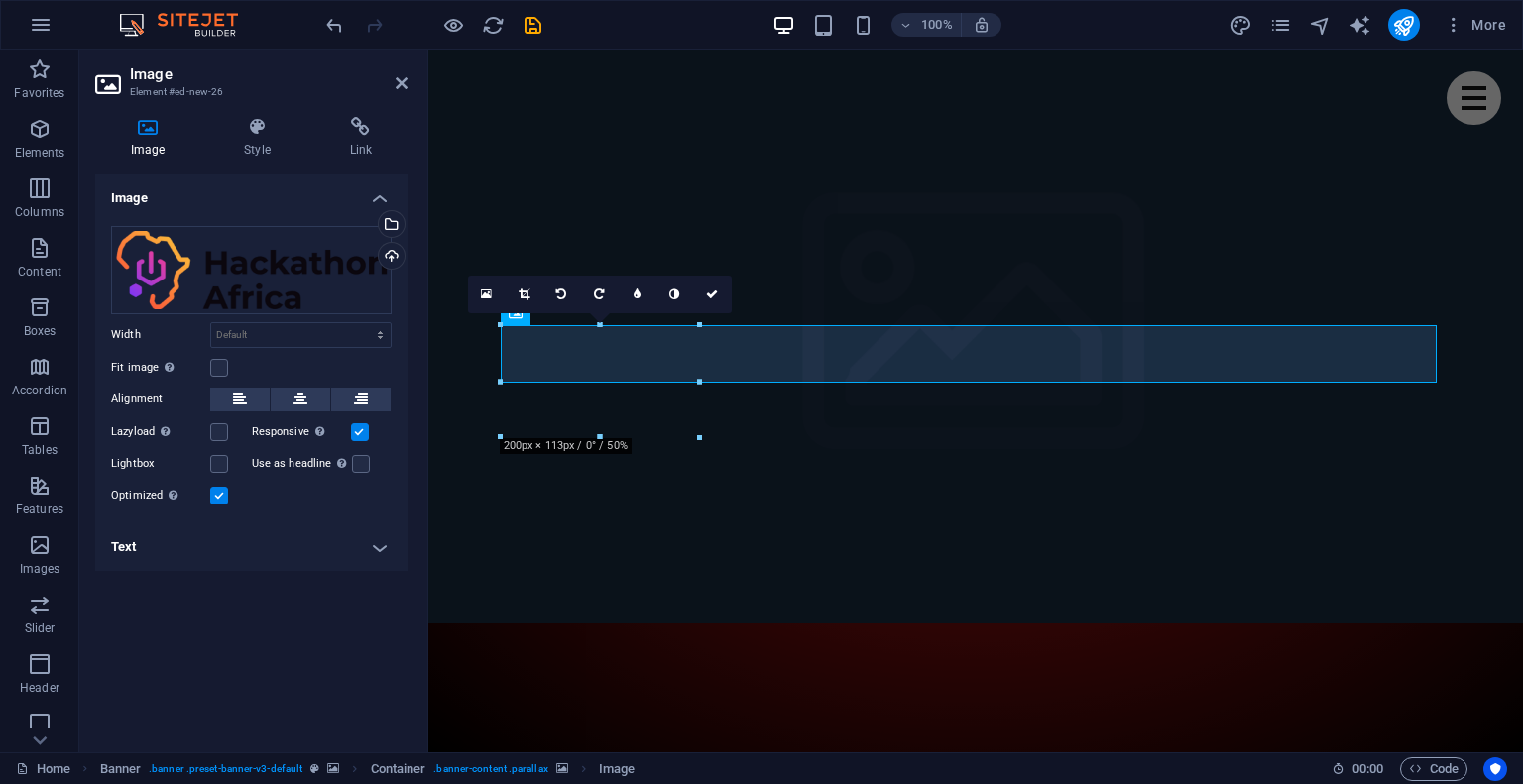 click at bounding box center (-2272, 623) 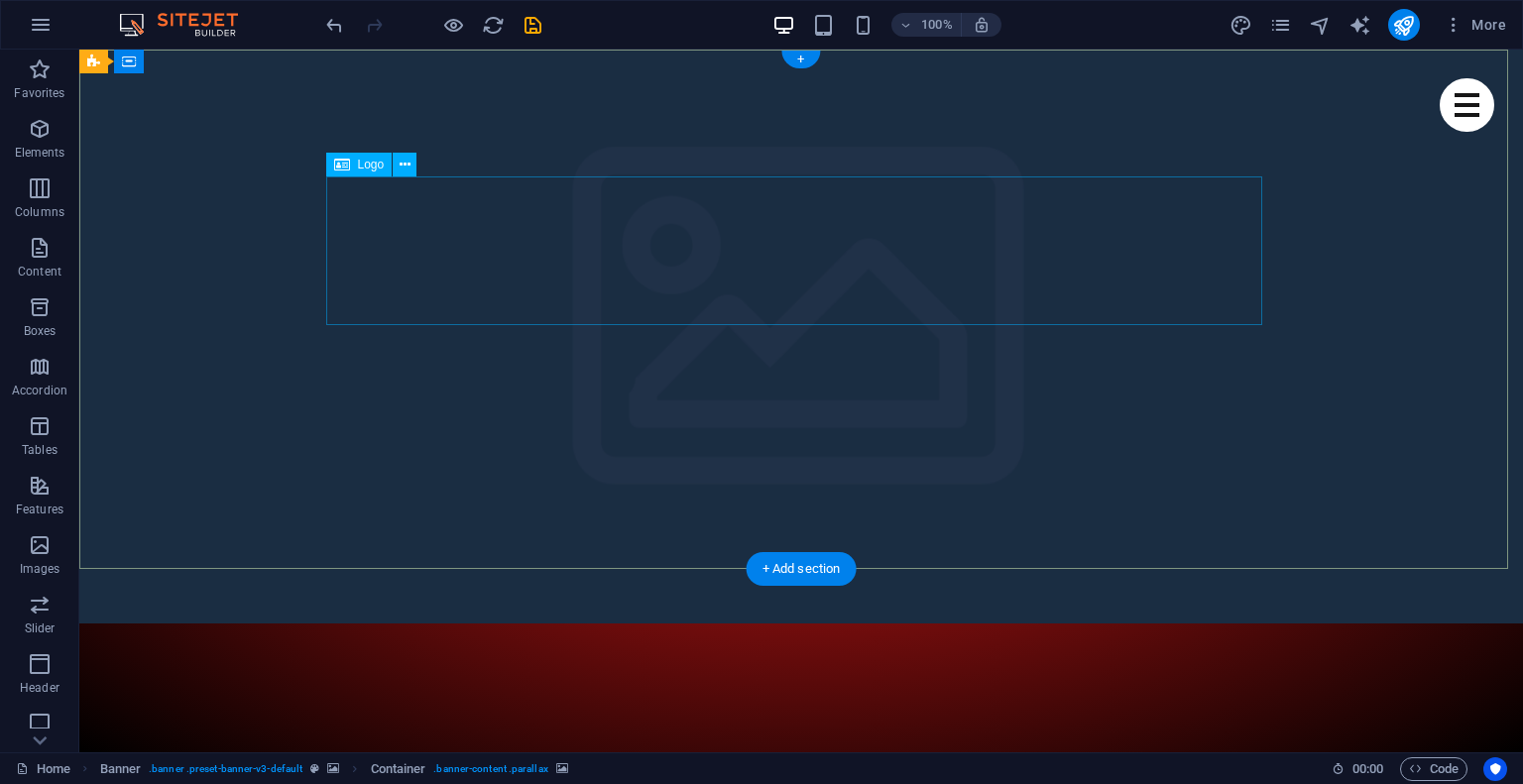 click at bounding box center [801, 1450] 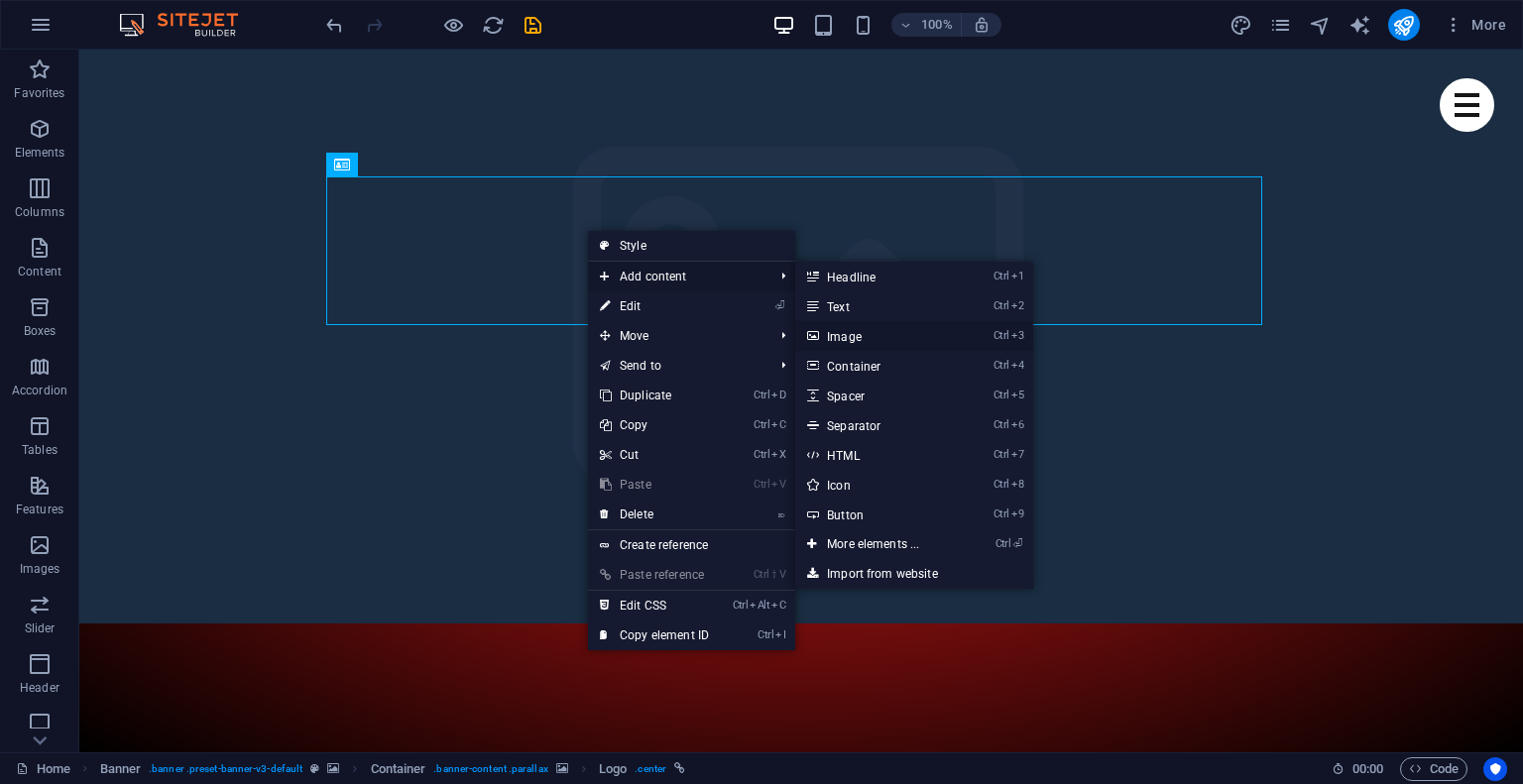 drag, startPoint x: 916, startPoint y: 336, endPoint x: 298, endPoint y: 271, distance: 621.4089 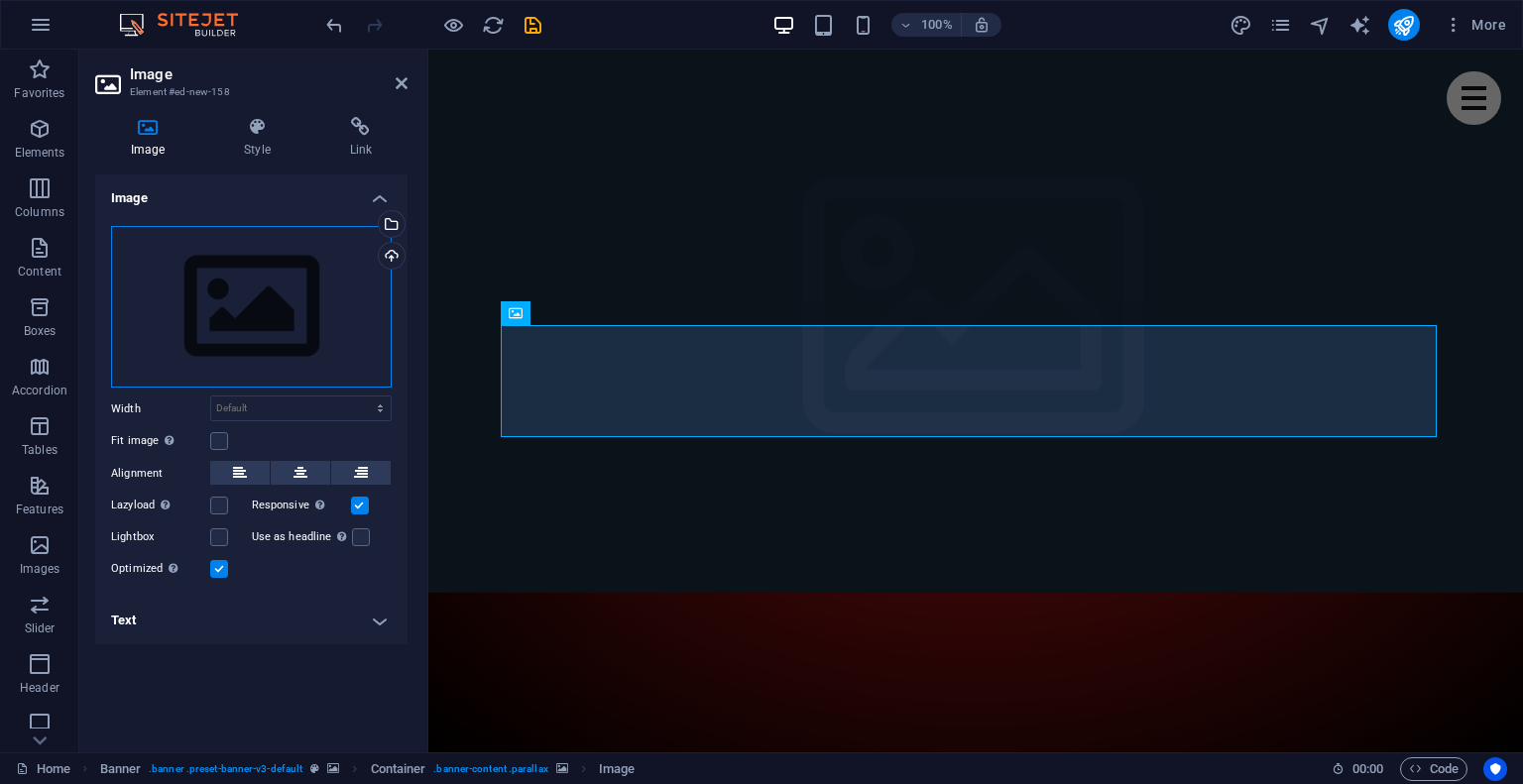 click on "Drag files here, click to choose files or select files from Files or our free stock photos & videos" at bounding box center (251, 307) 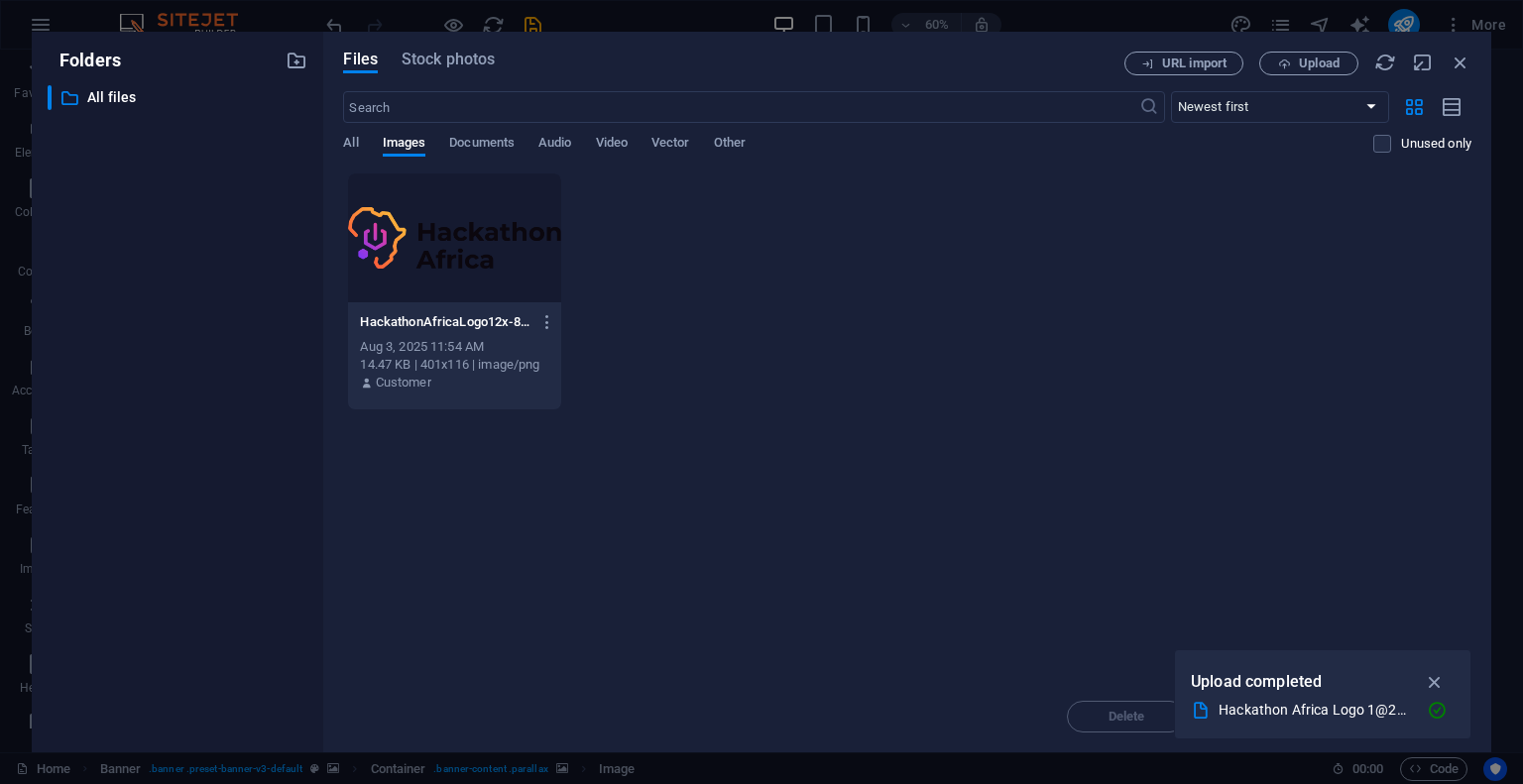 click on "HackathonAfricaLogo12x-8dvhoJHB1yp2f7CgidxC5A.png HackathonAfricaLogo12x-8dvhoJHB1yp2f7CgidxC5A.png Aug 3, 2025 11:54 AM 14.47 KB | 401x116 | image/png Customer" at bounding box center (907, 291) 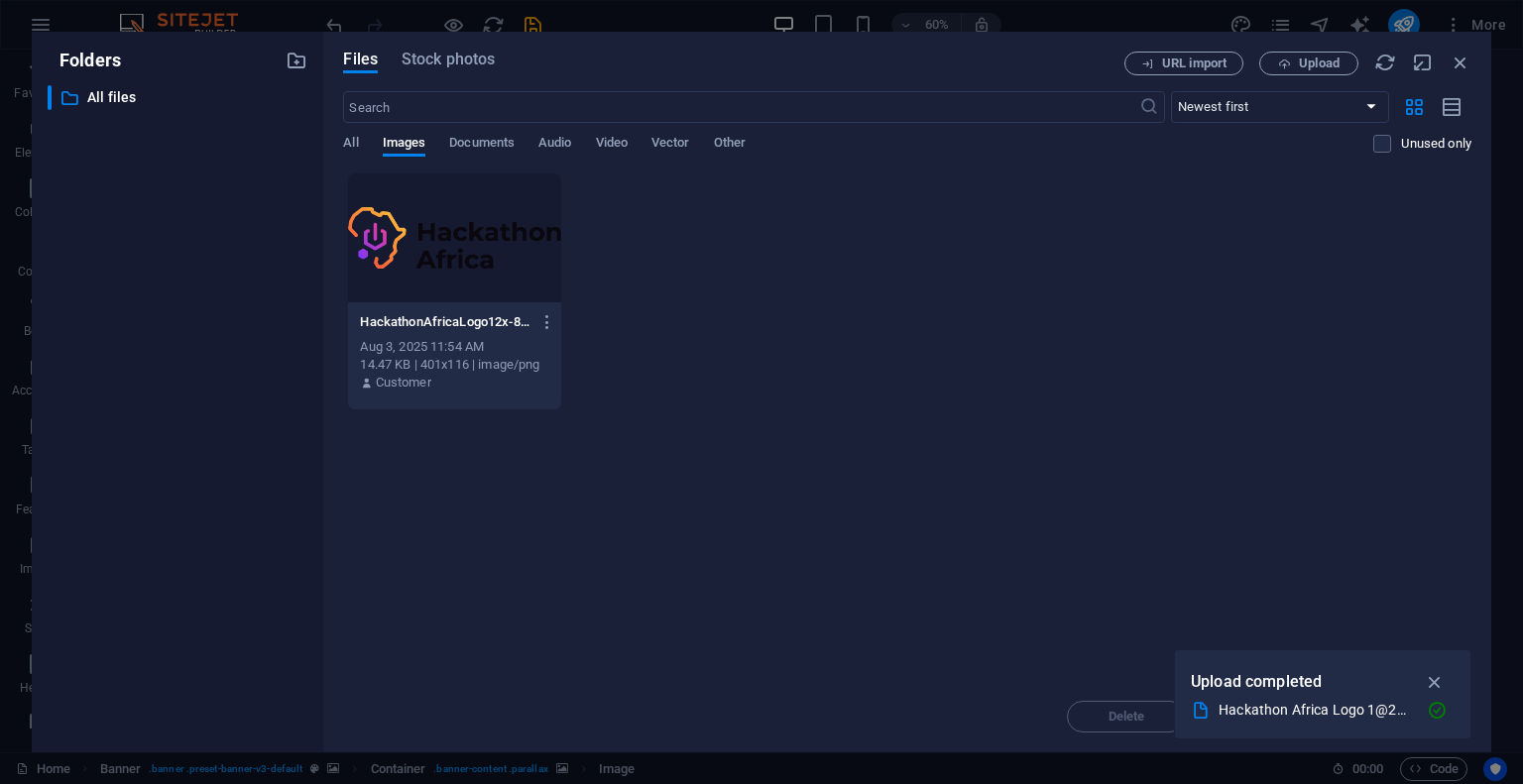 click at bounding box center (454, 238) 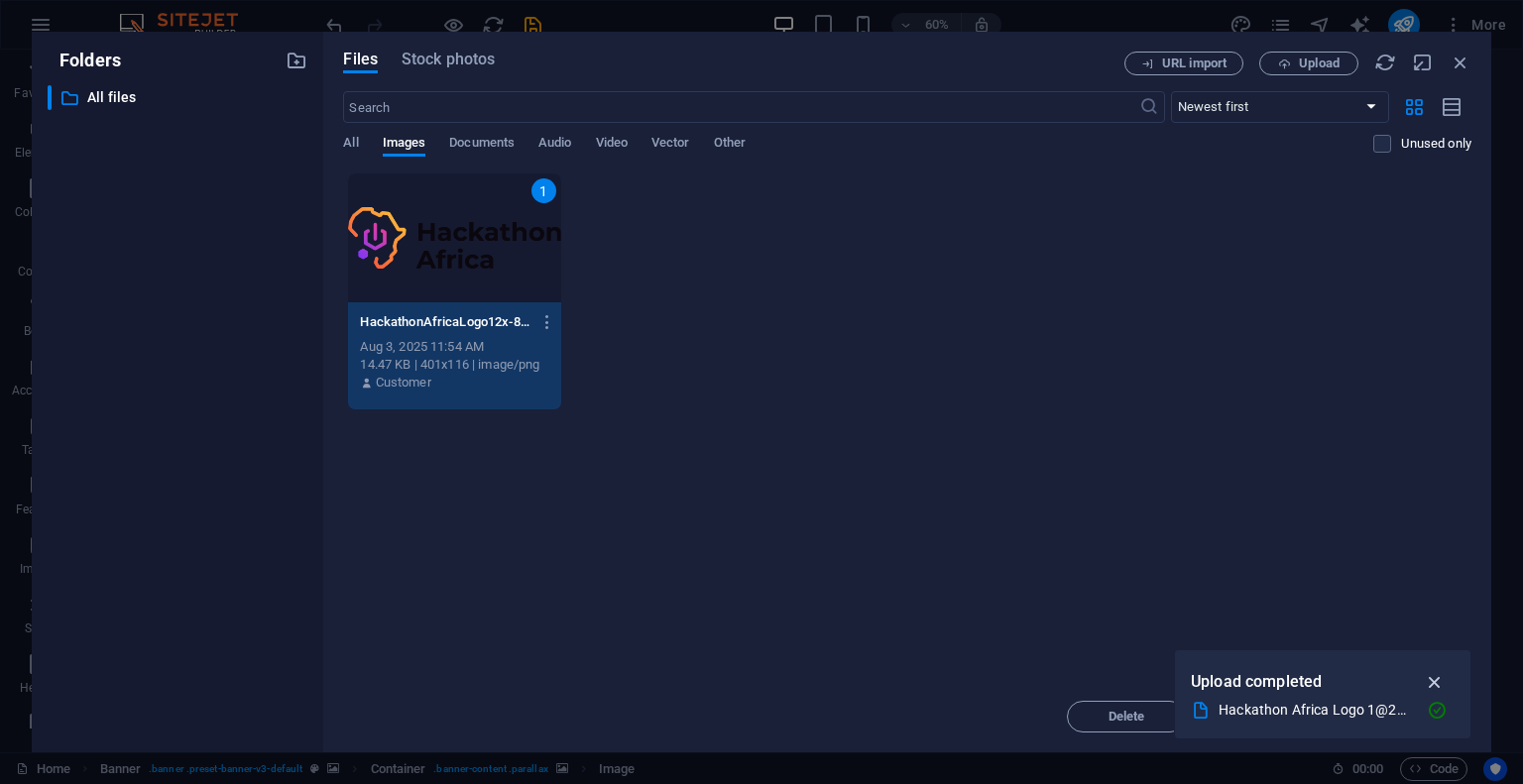 click at bounding box center (1435, 682) 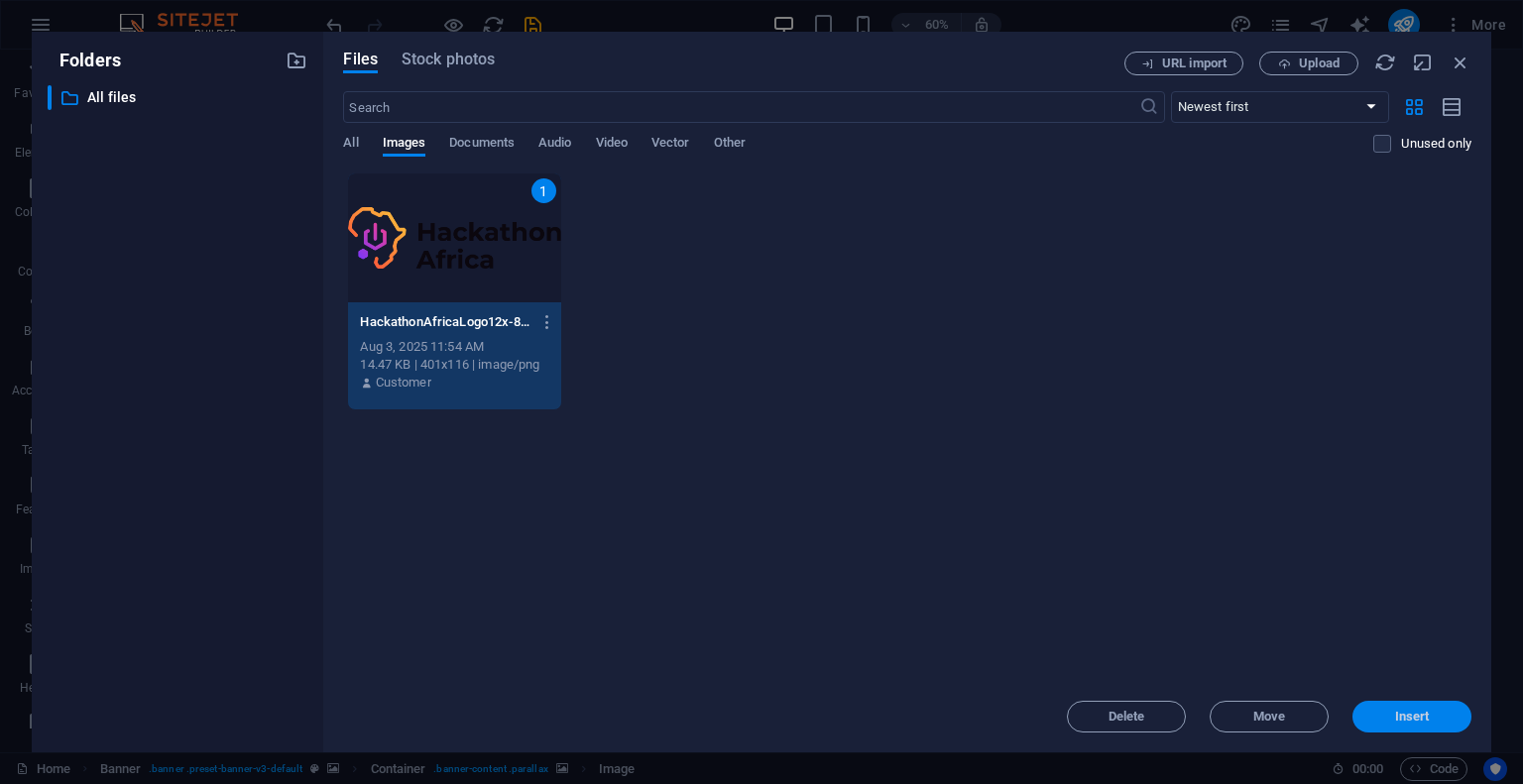 drag, startPoint x: 1417, startPoint y: 723, endPoint x: 623, endPoint y: 540, distance: 814.81593 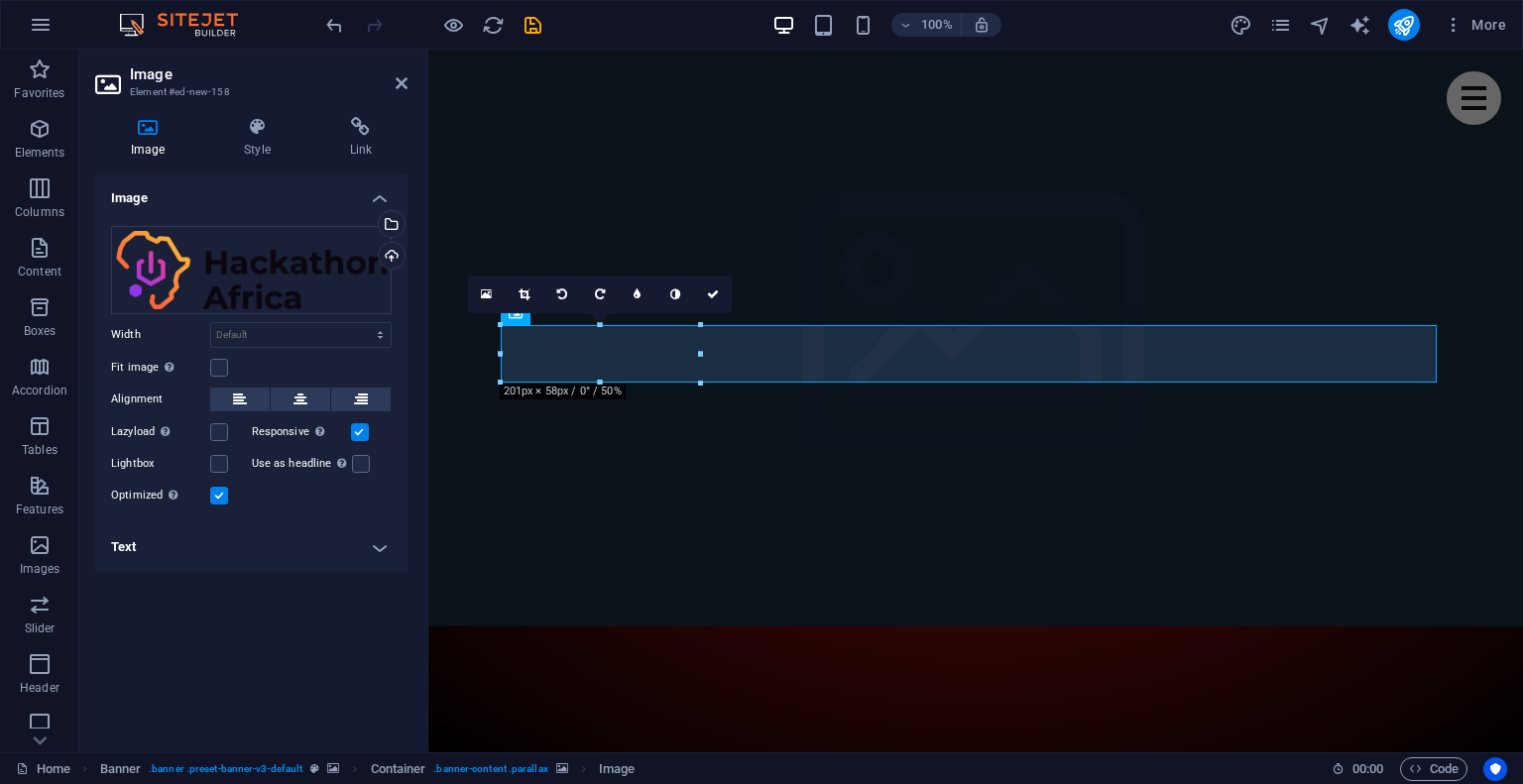click at bounding box center (-2272, 626) 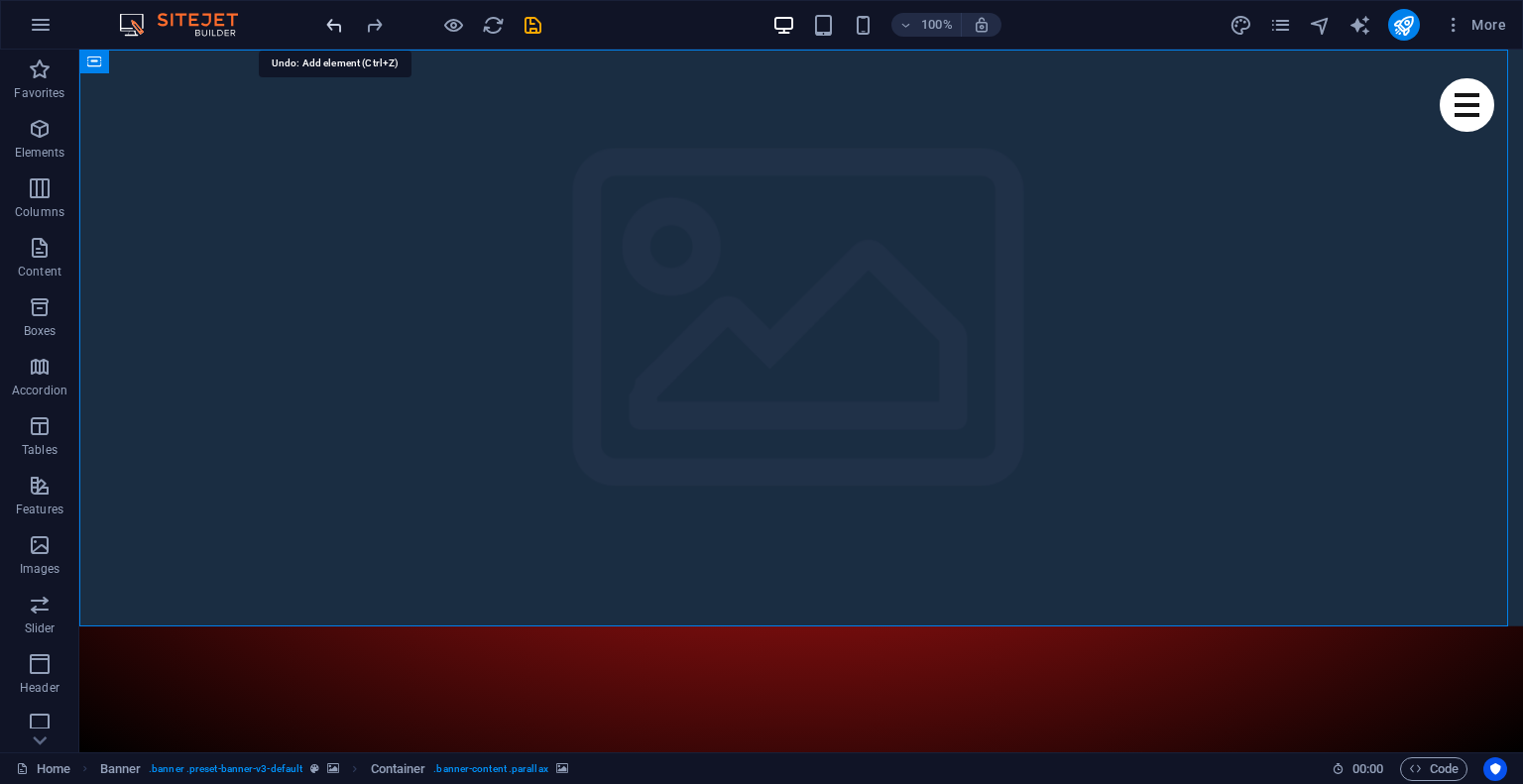 click at bounding box center (334, 25) 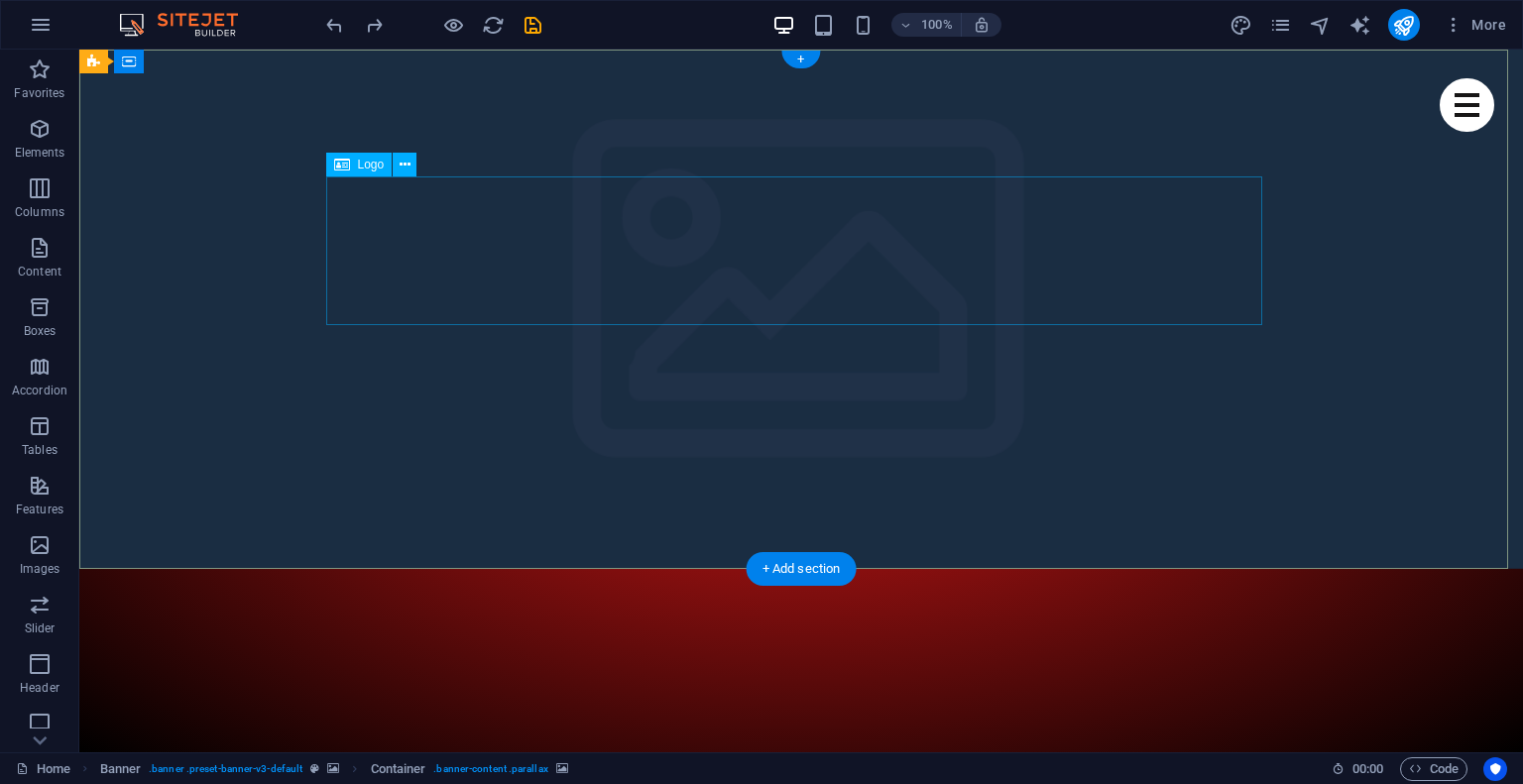 click at bounding box center [801, 1363] 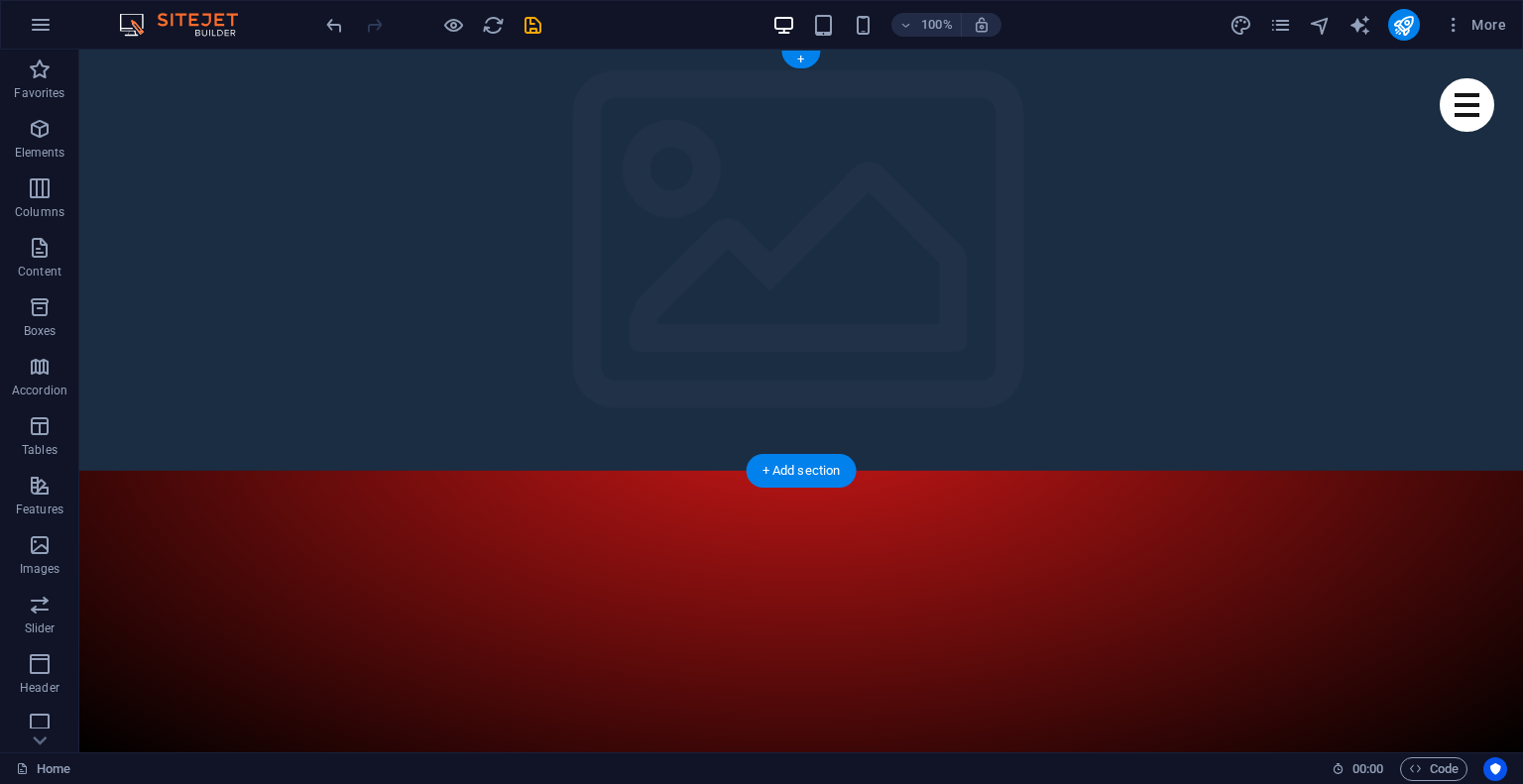 click at bounding box center [-4922, 471] 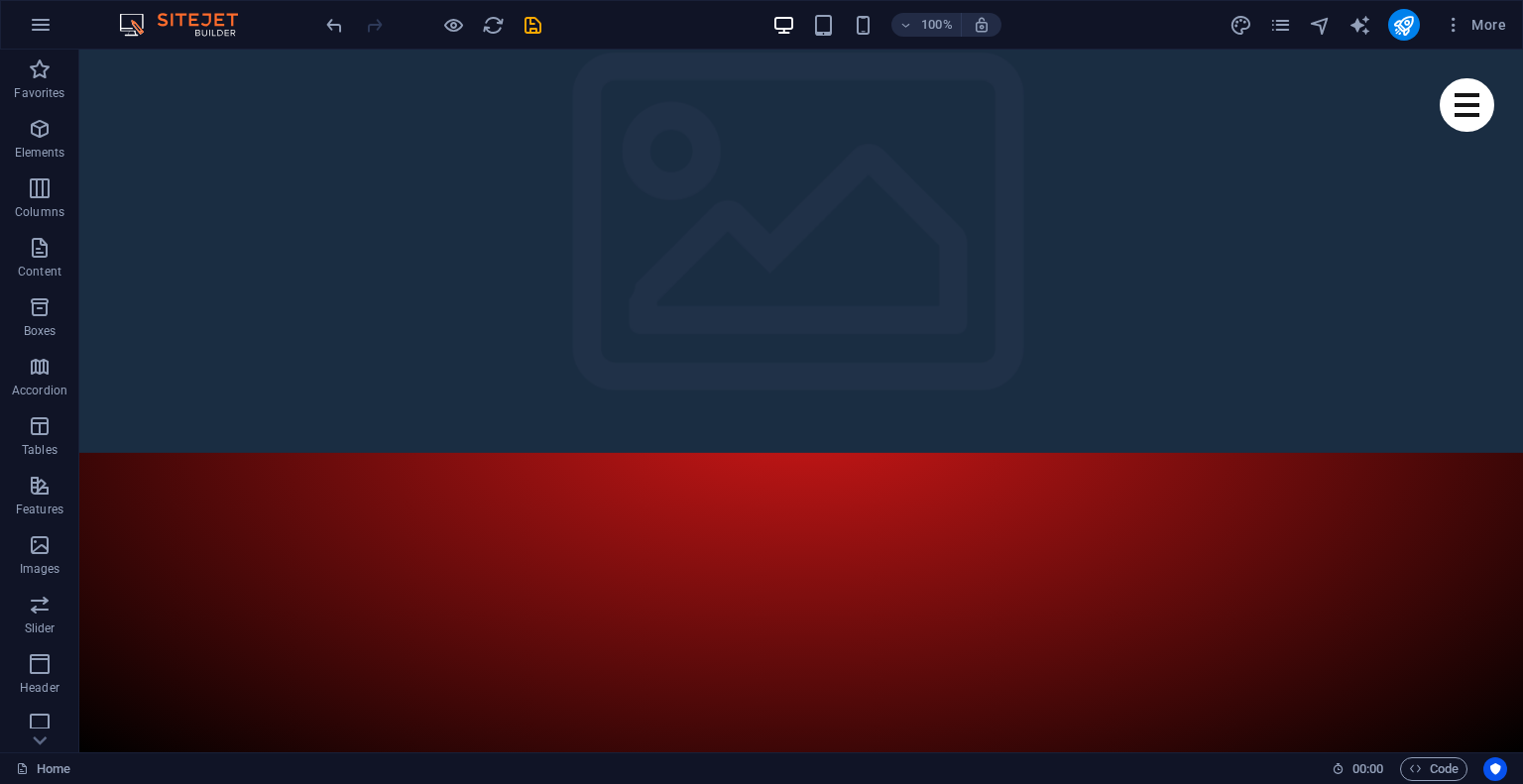scroll, scrollTop: 0, scrollLeft: 0, axis: both 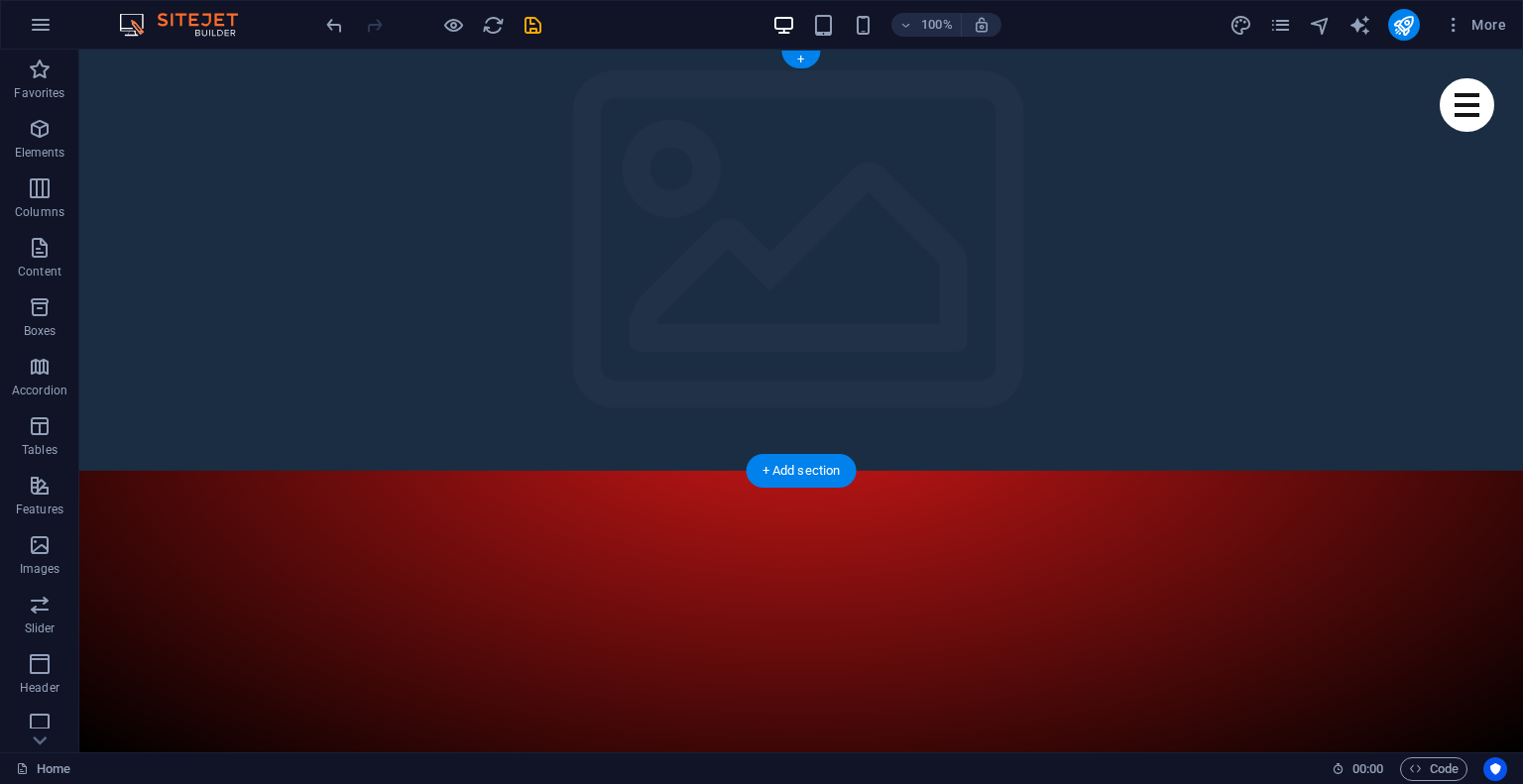 click at bounding box center [-2064, 471] 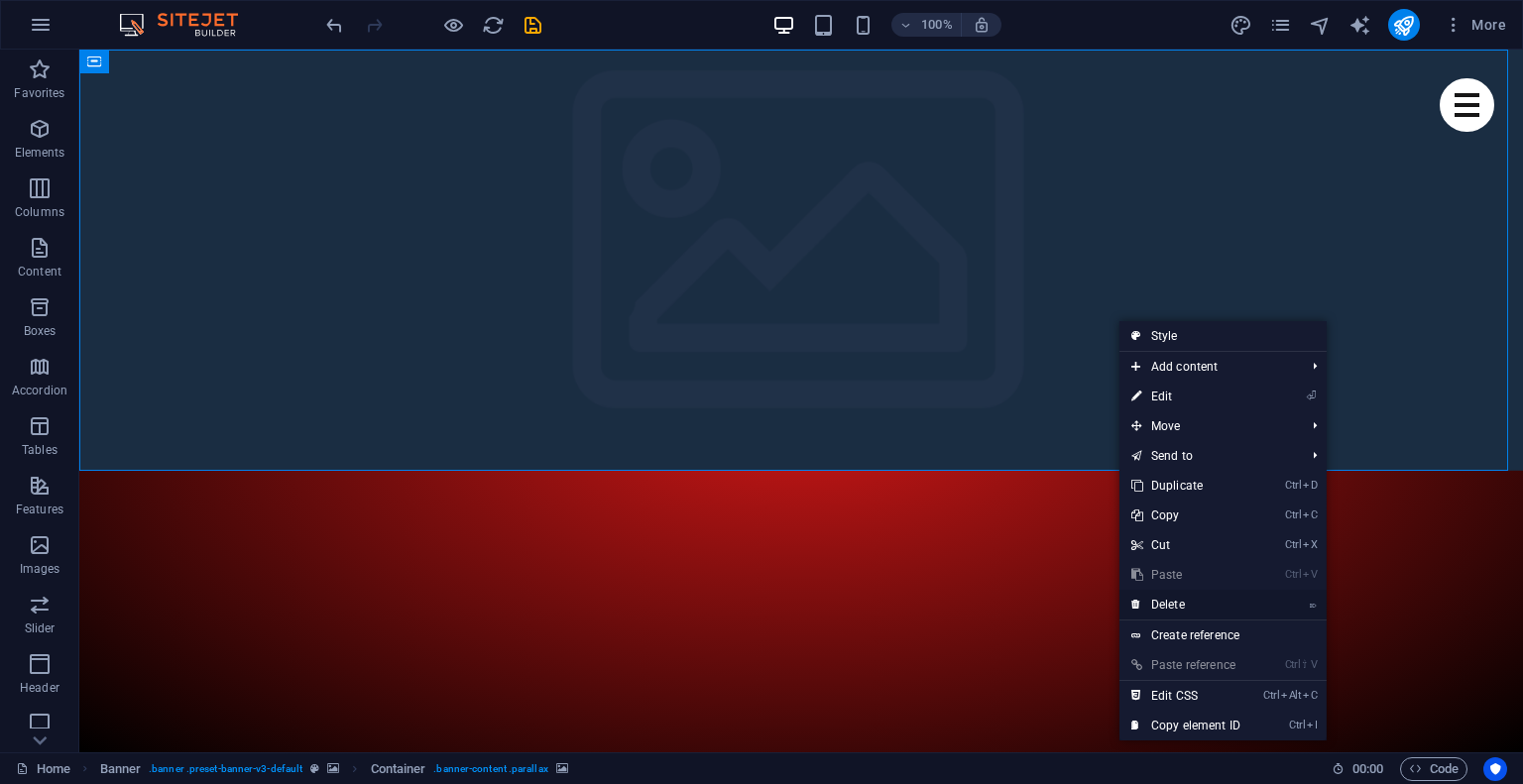 click on "⌦  Delete" at bounding box center (1186, 605) 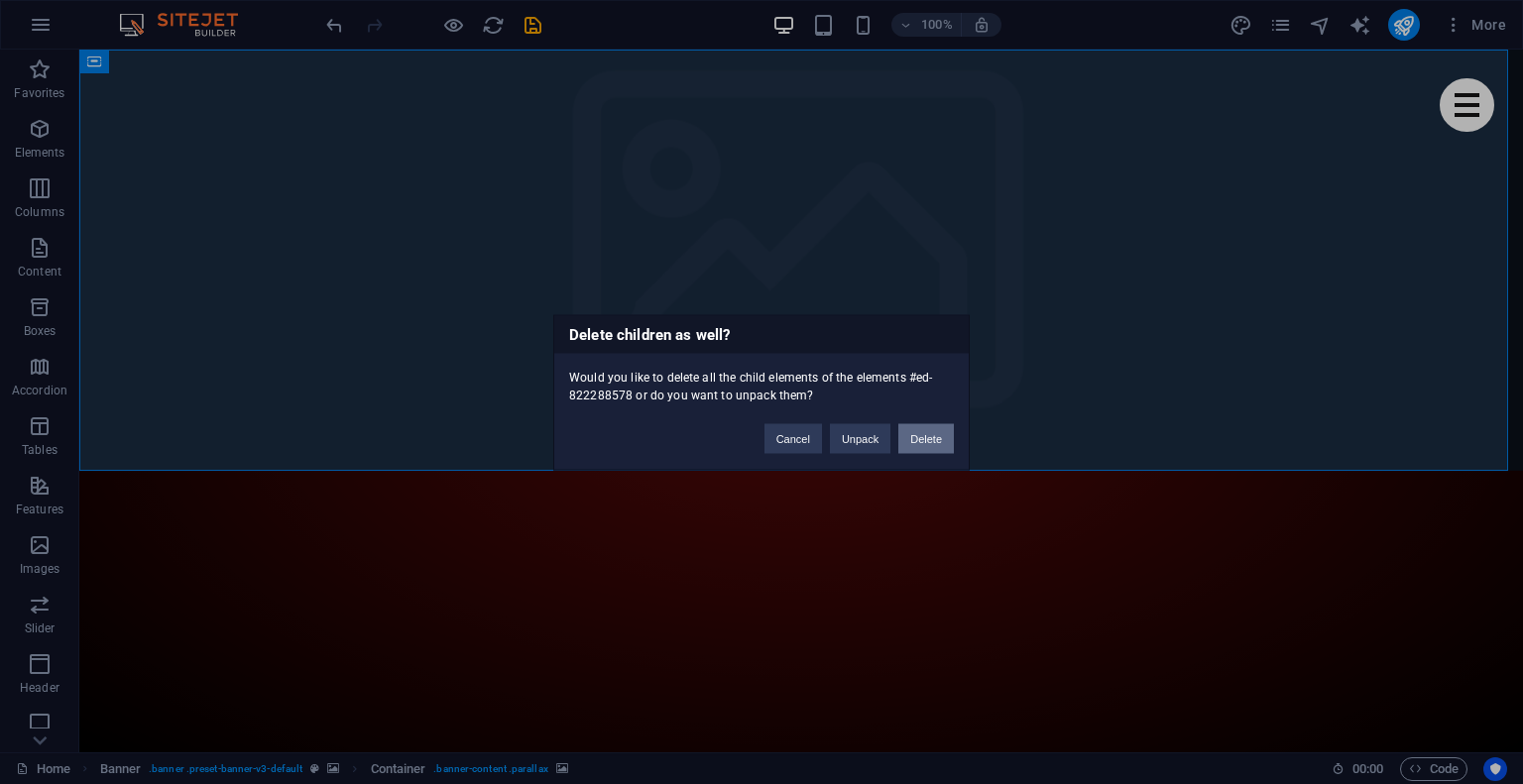 click on "Delete" at bounding box center (926, 438) 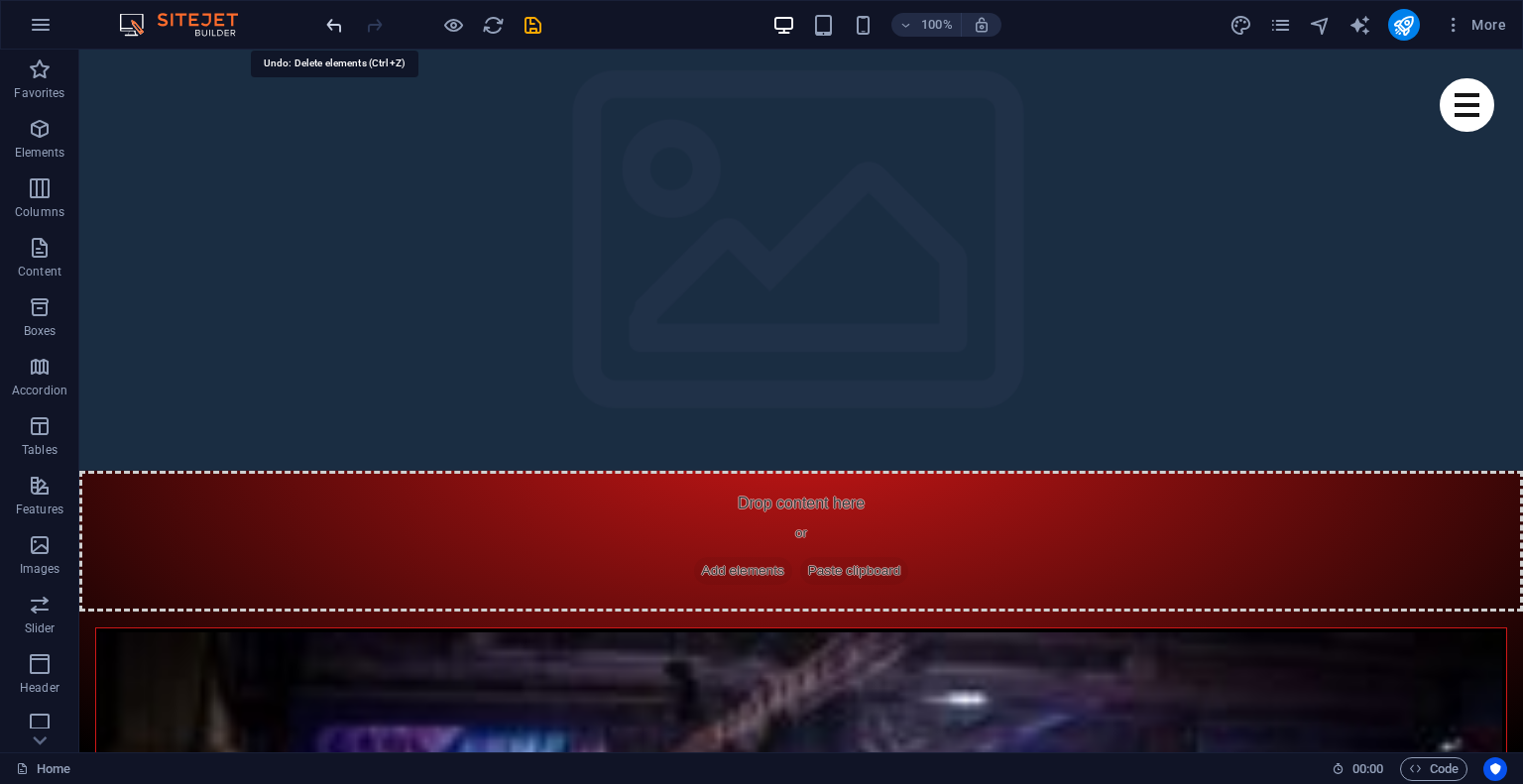 click at bounding box center (334, 25) 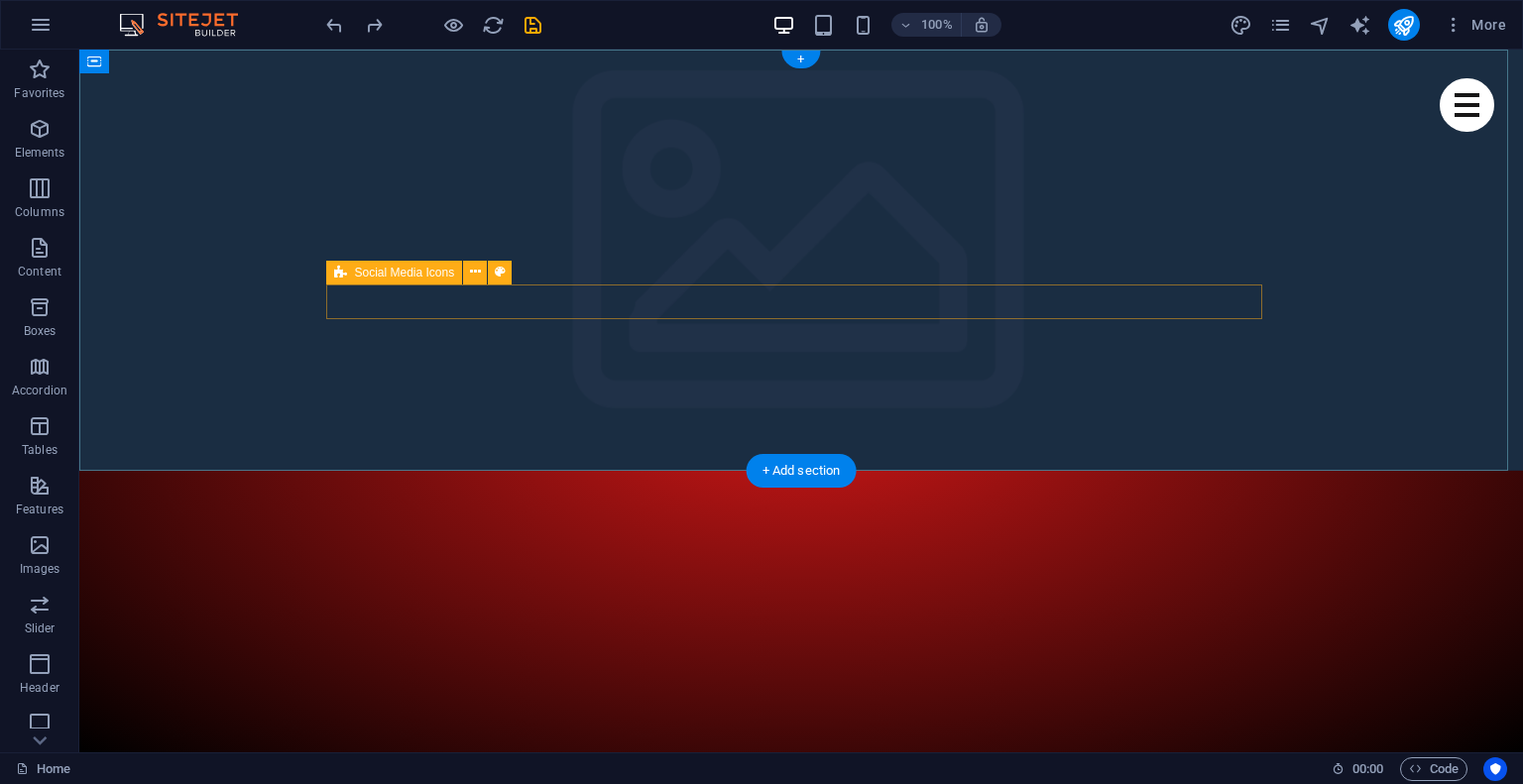 click at bounding box center [801, 1396] 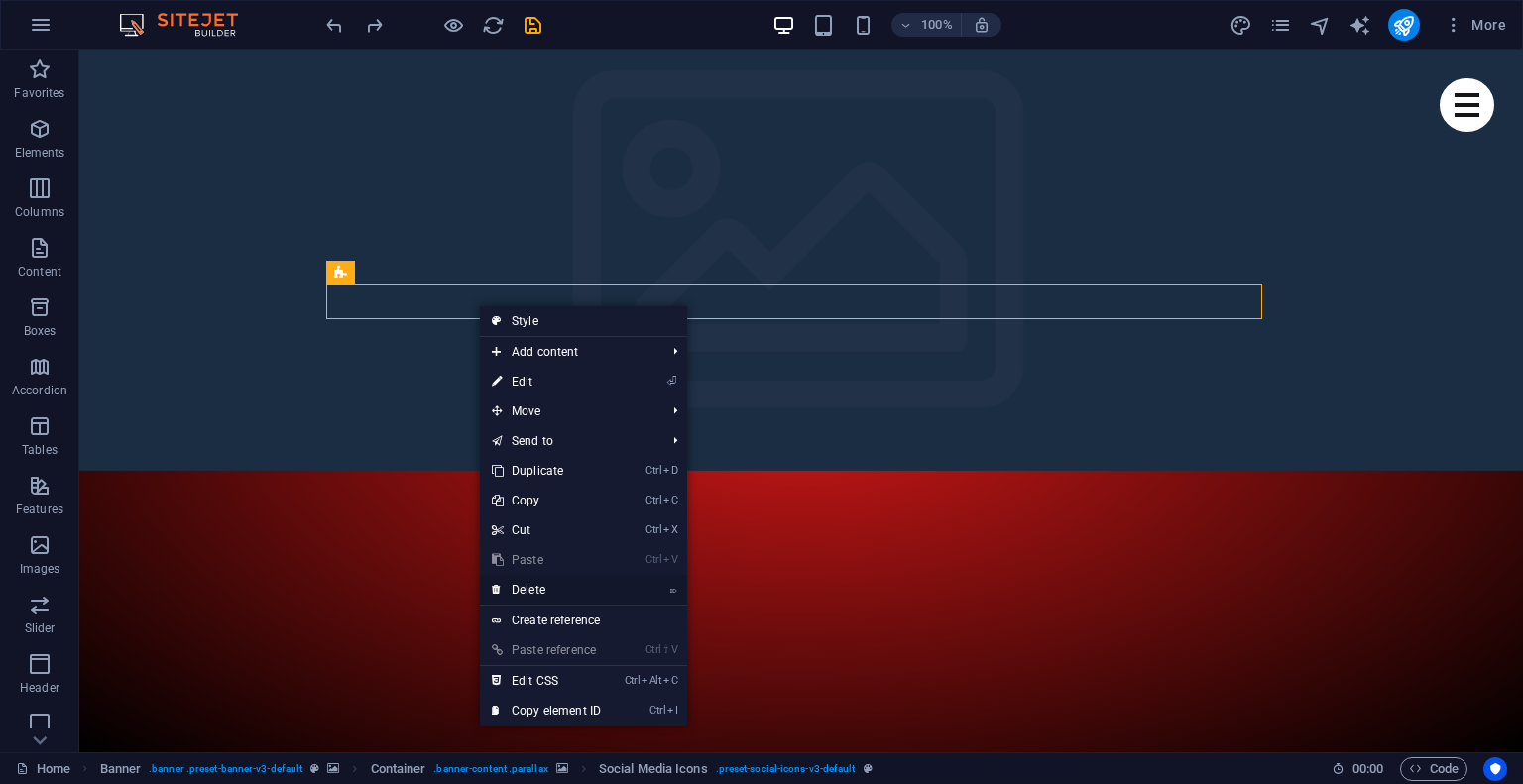 click on "⌦  Delete" at bounding box center (546, 590) 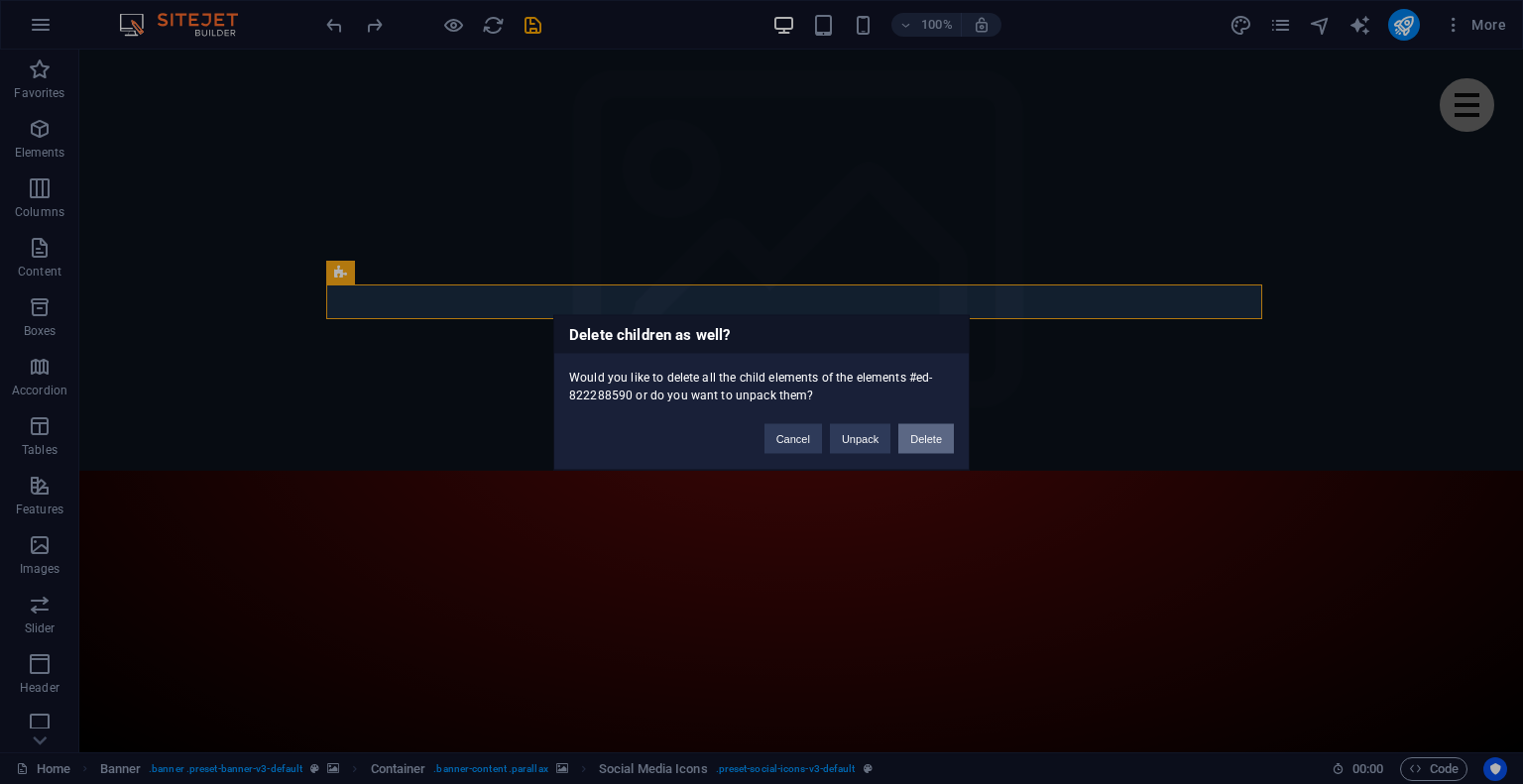 click on "Delete" at bounding box center [926, 438] 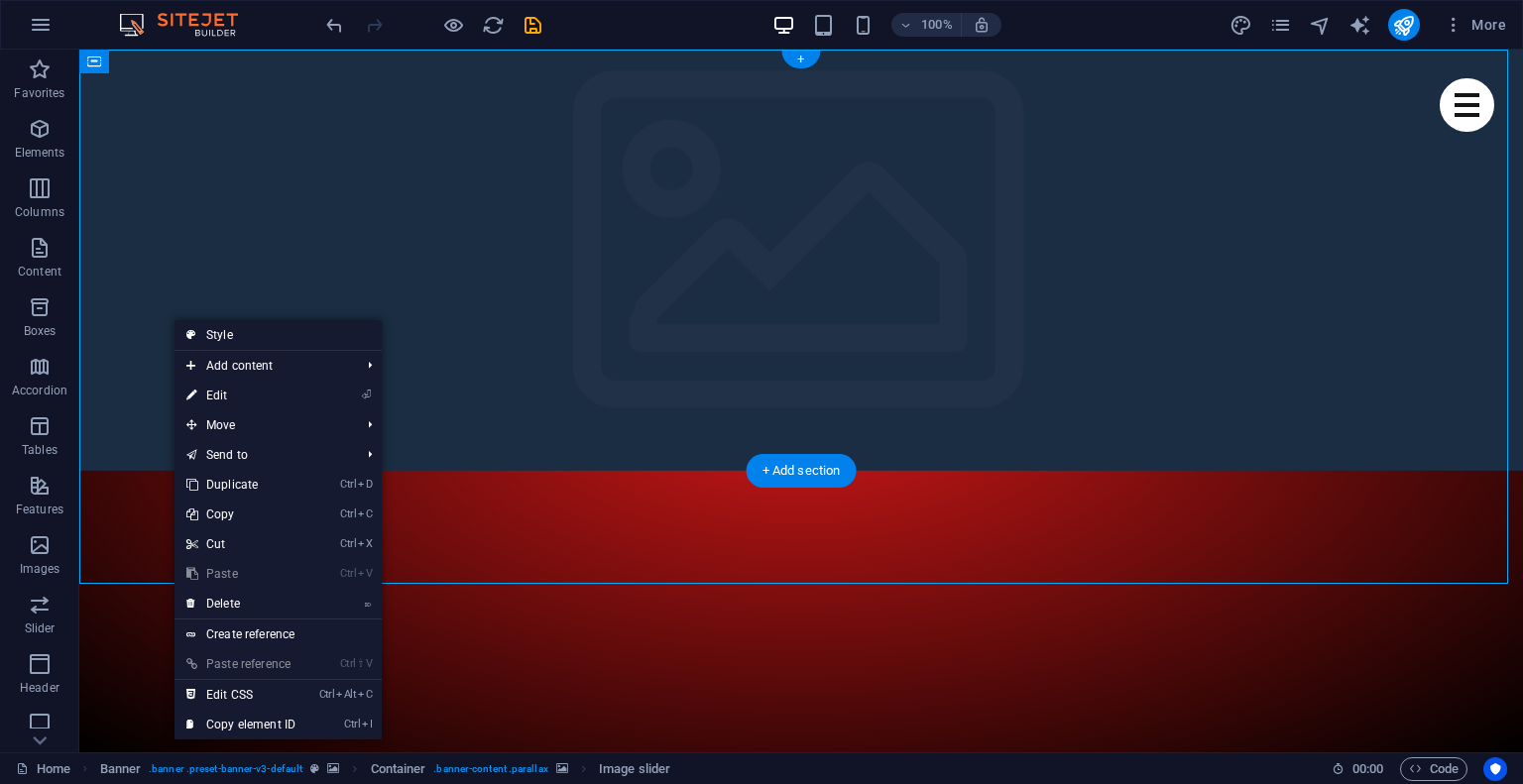 click at bounding box center [-636, 471] 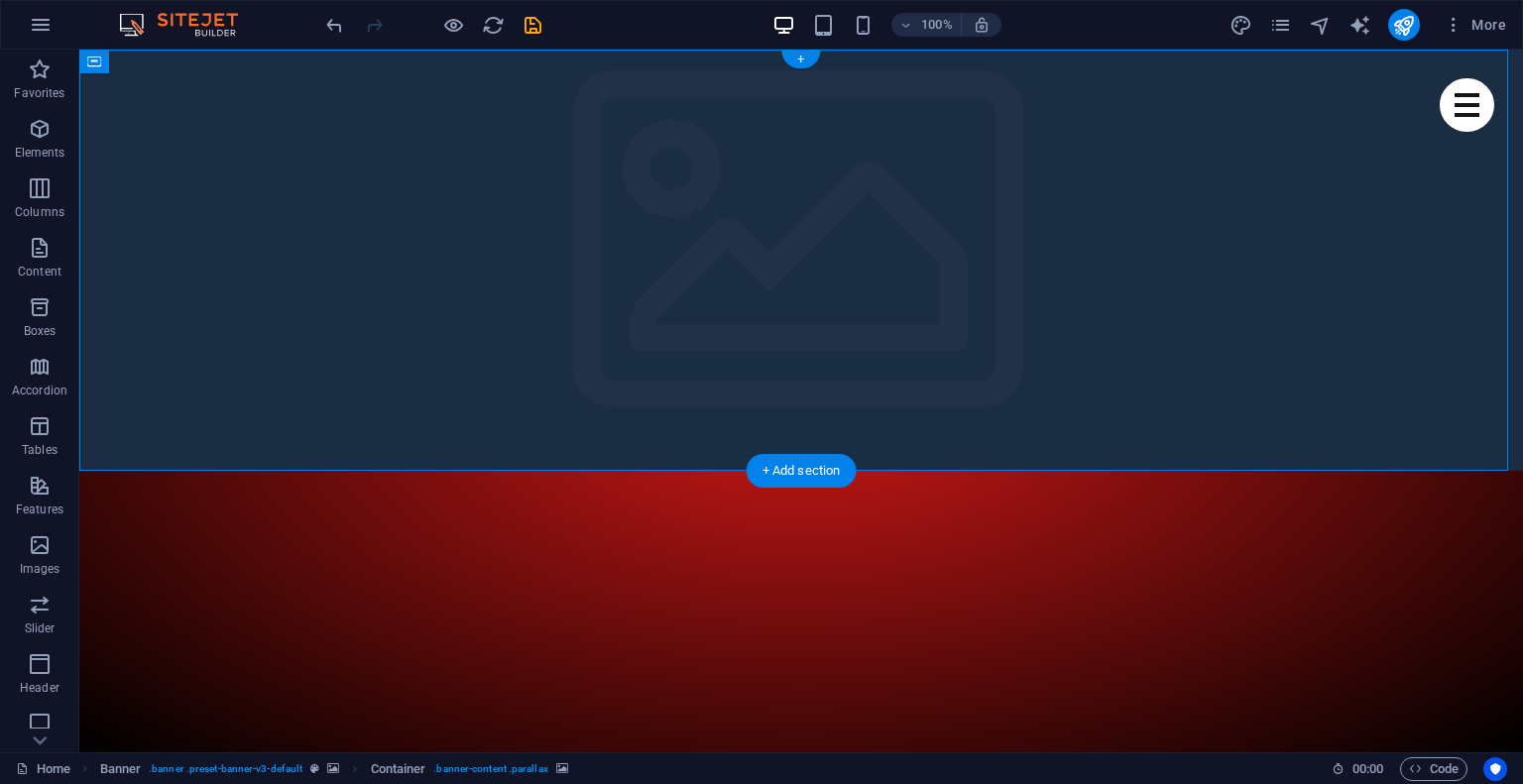 click at bounding box center [-636, 471] 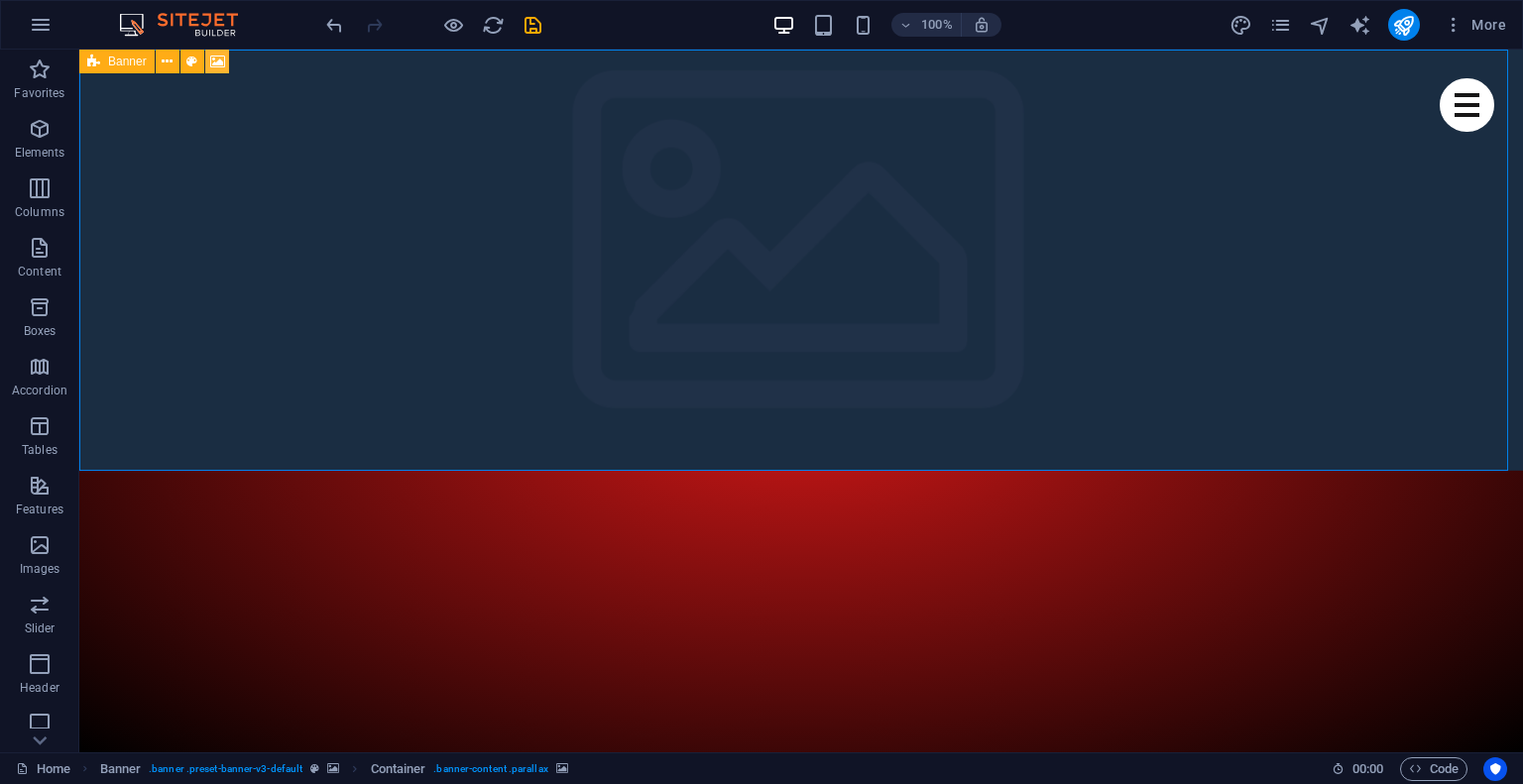 click at bounding box center [217, 61] 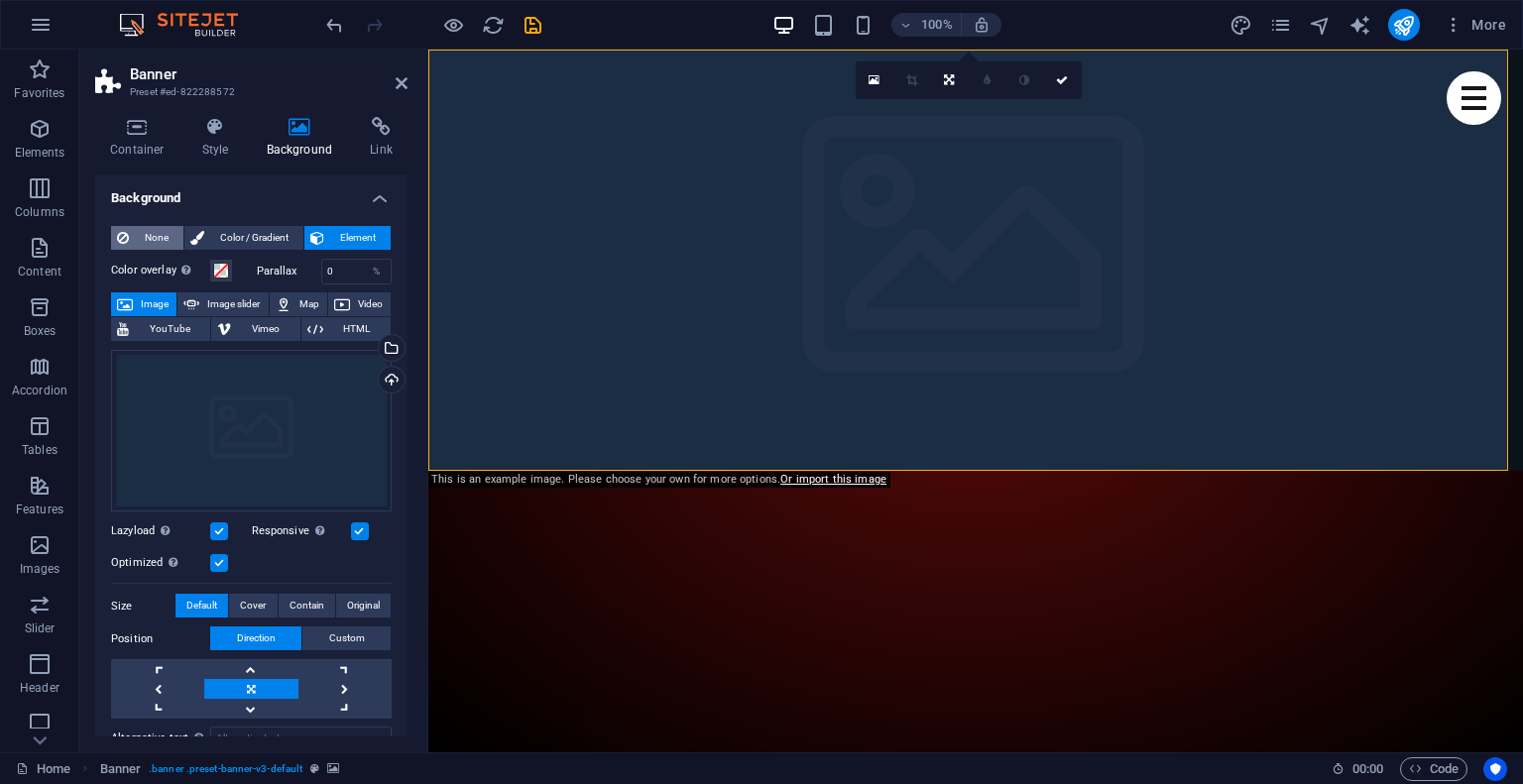 click on "None" at bounding box center (156, 238) 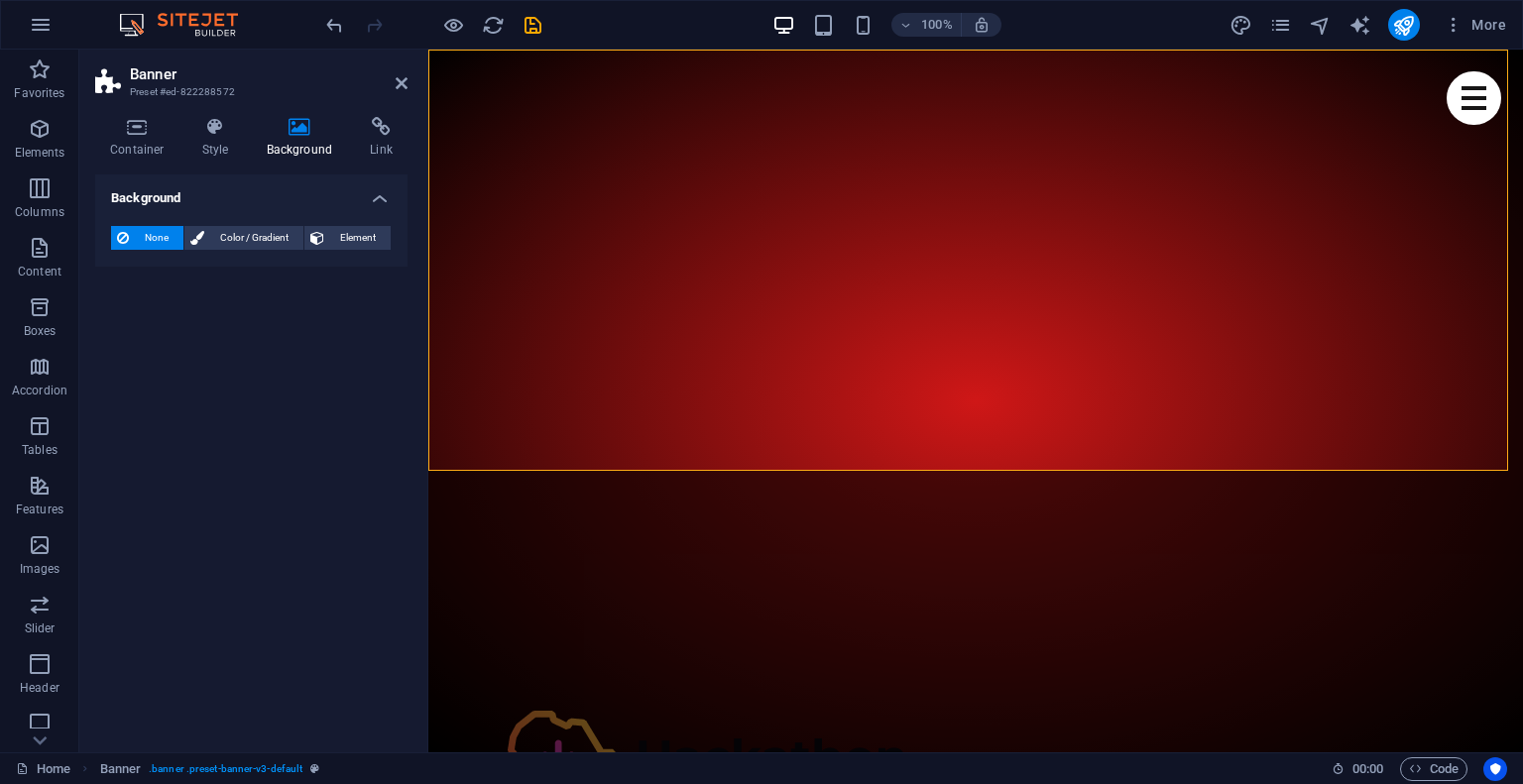 click on "None" at bounding box center (156, 238) 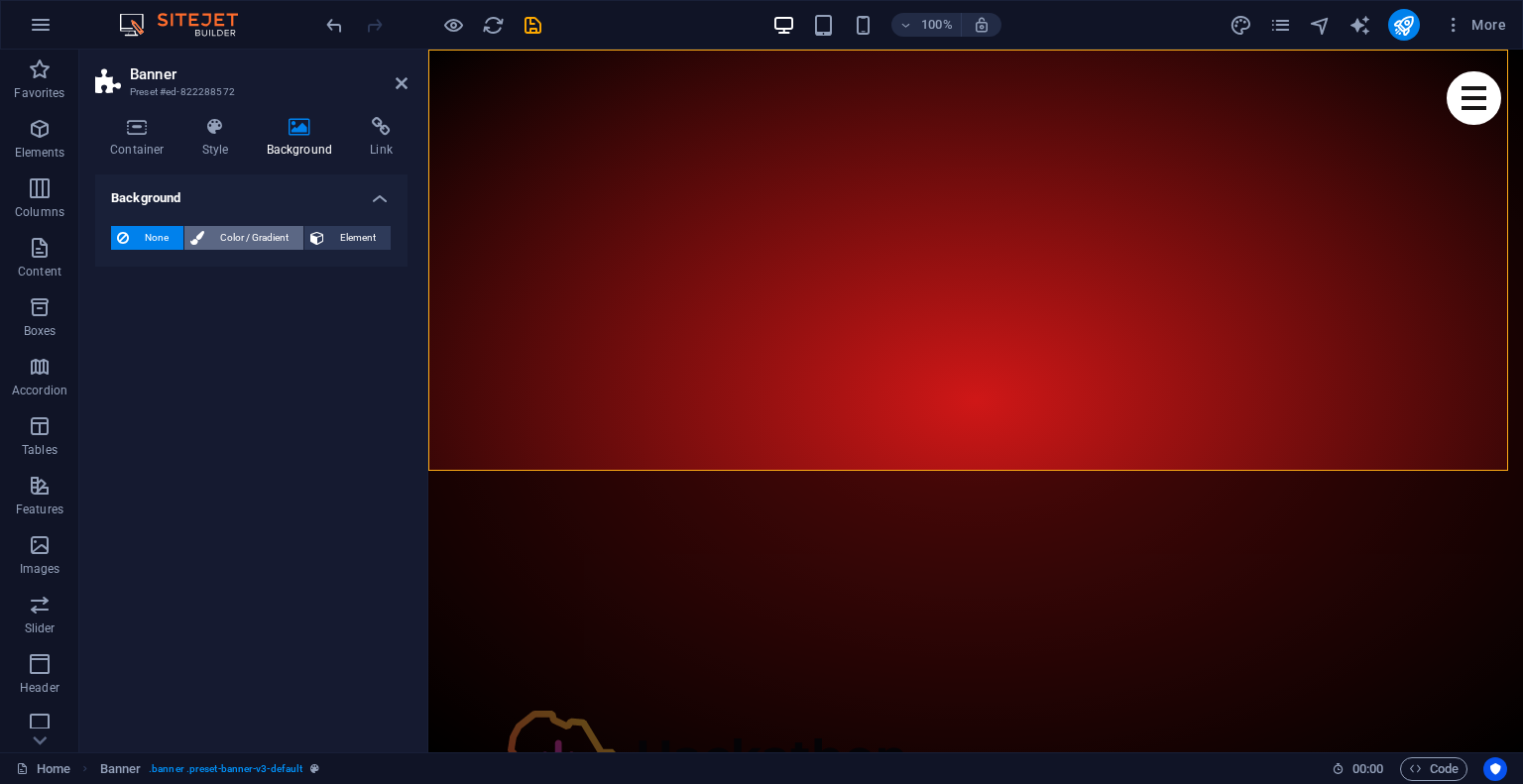 click on "Color / Gradient" at bounding box center [254, 238] 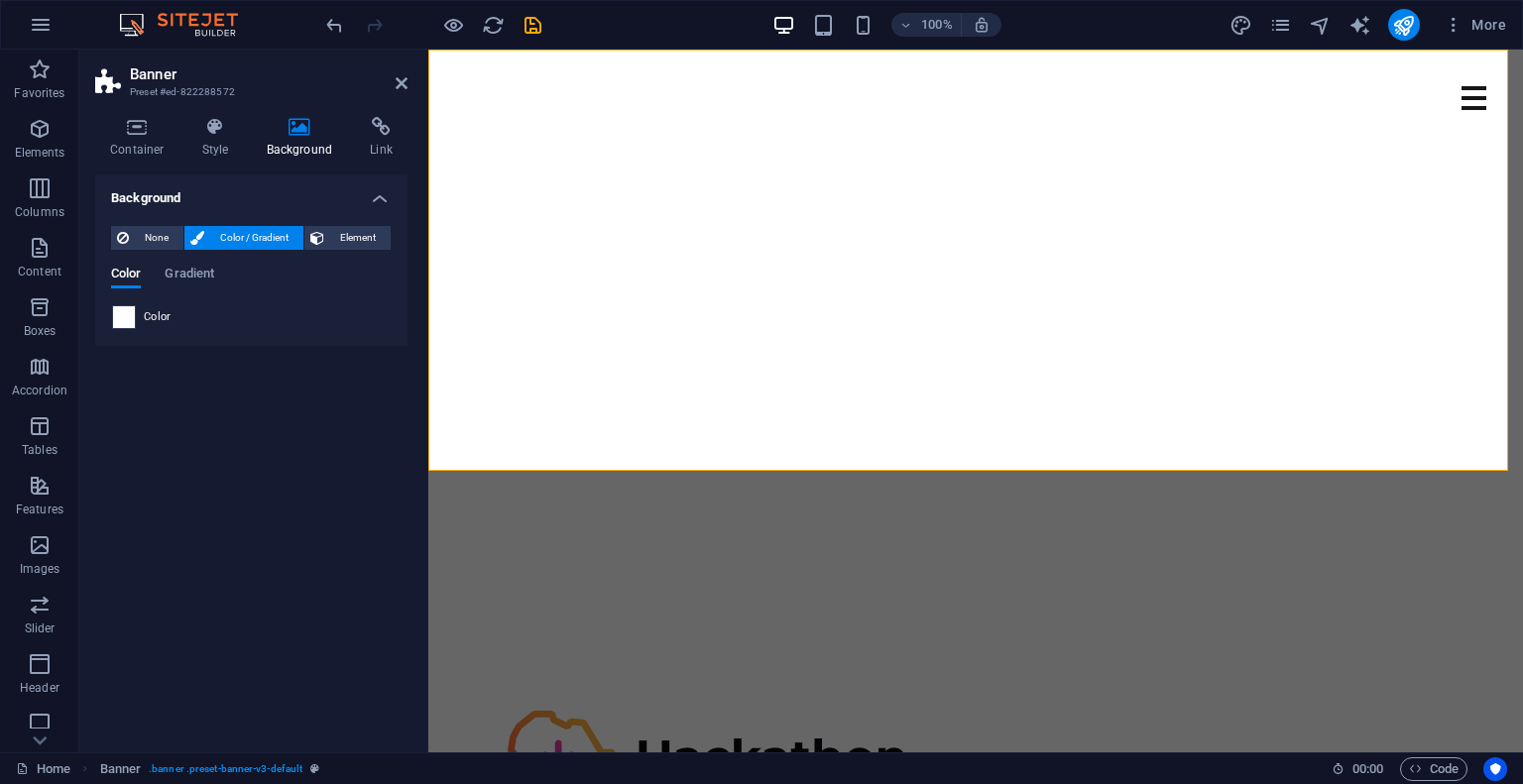 click at bounding box center (124, 317) 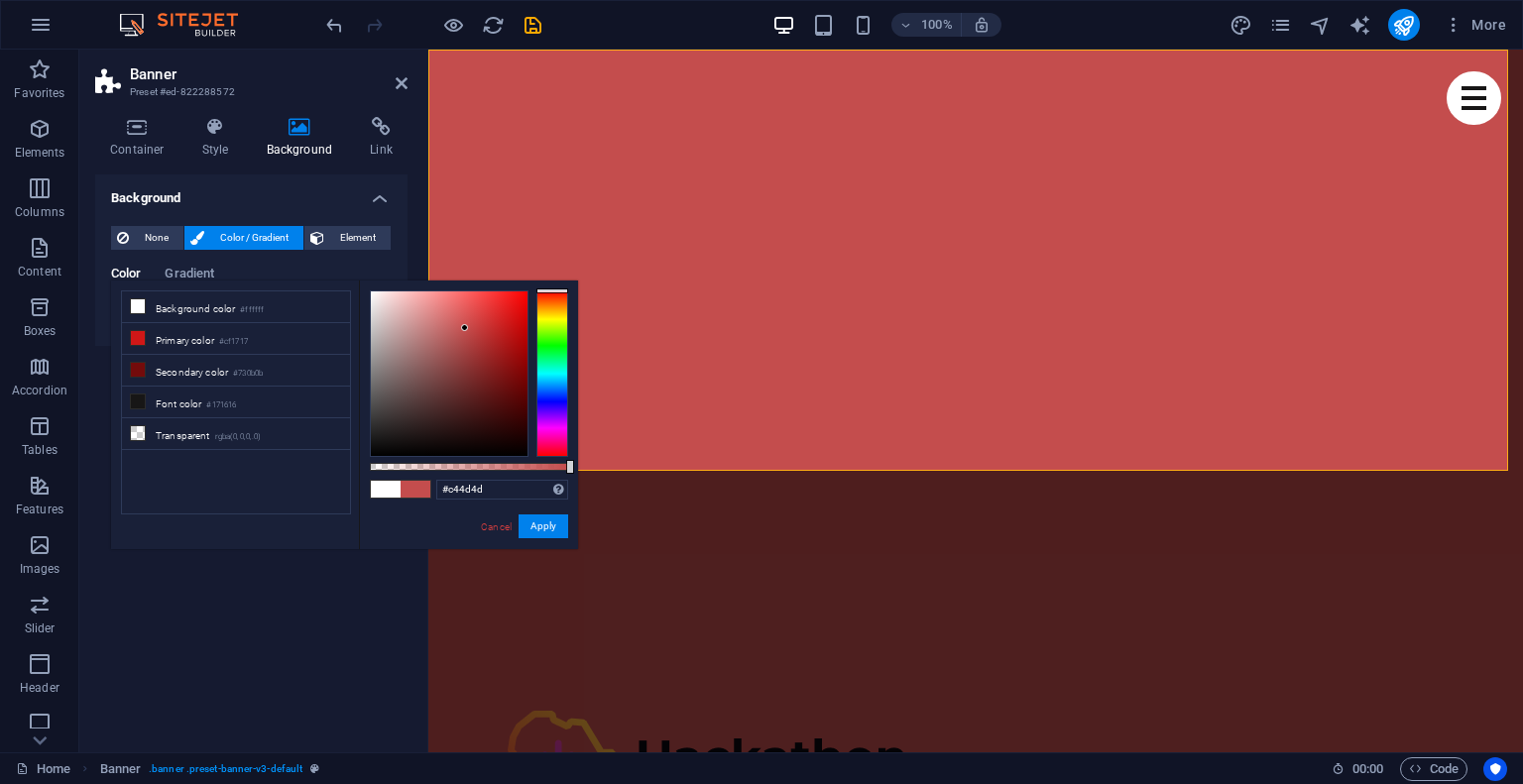click at bounding box center (449, 374) 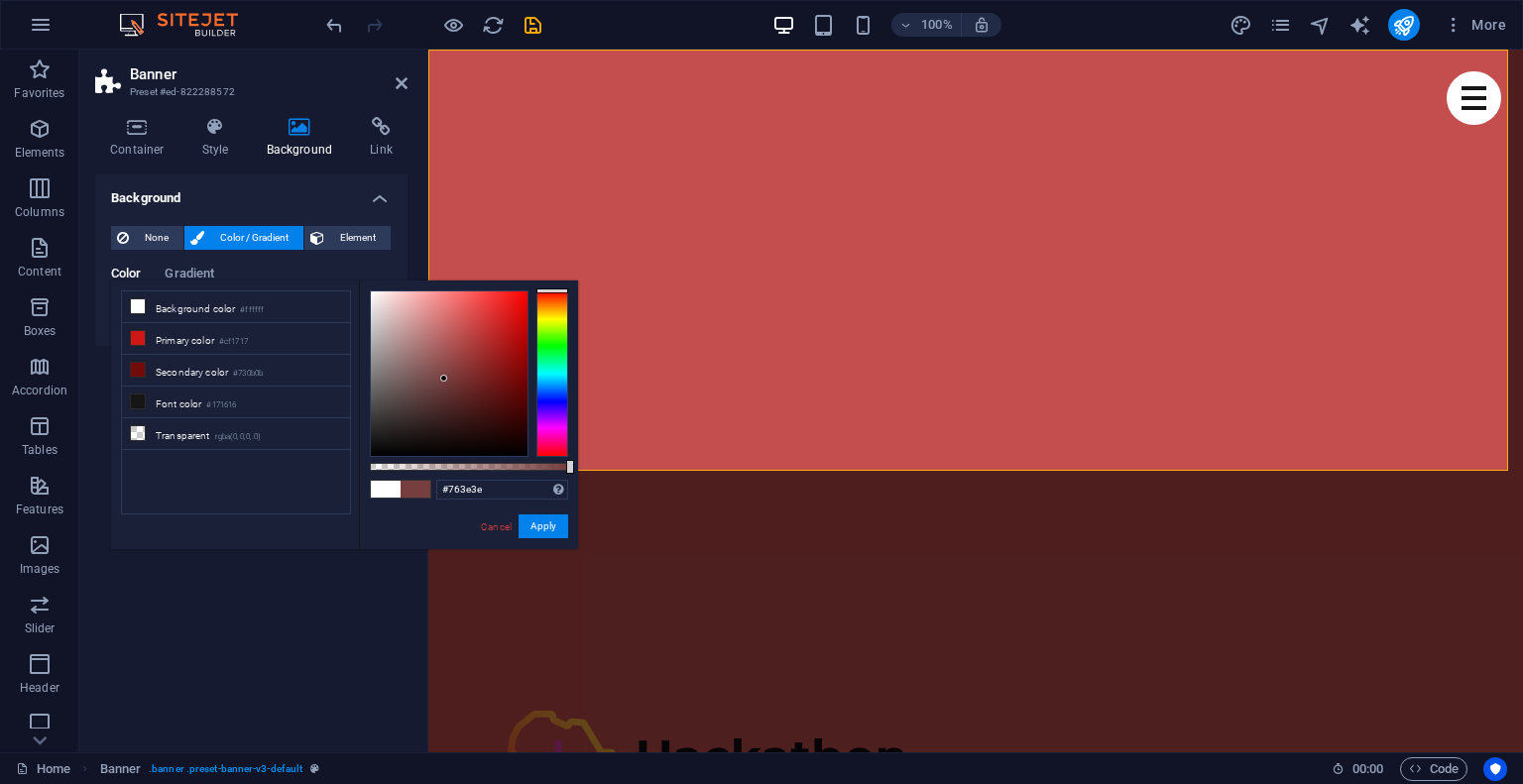 click at bounding box center [449, 374] 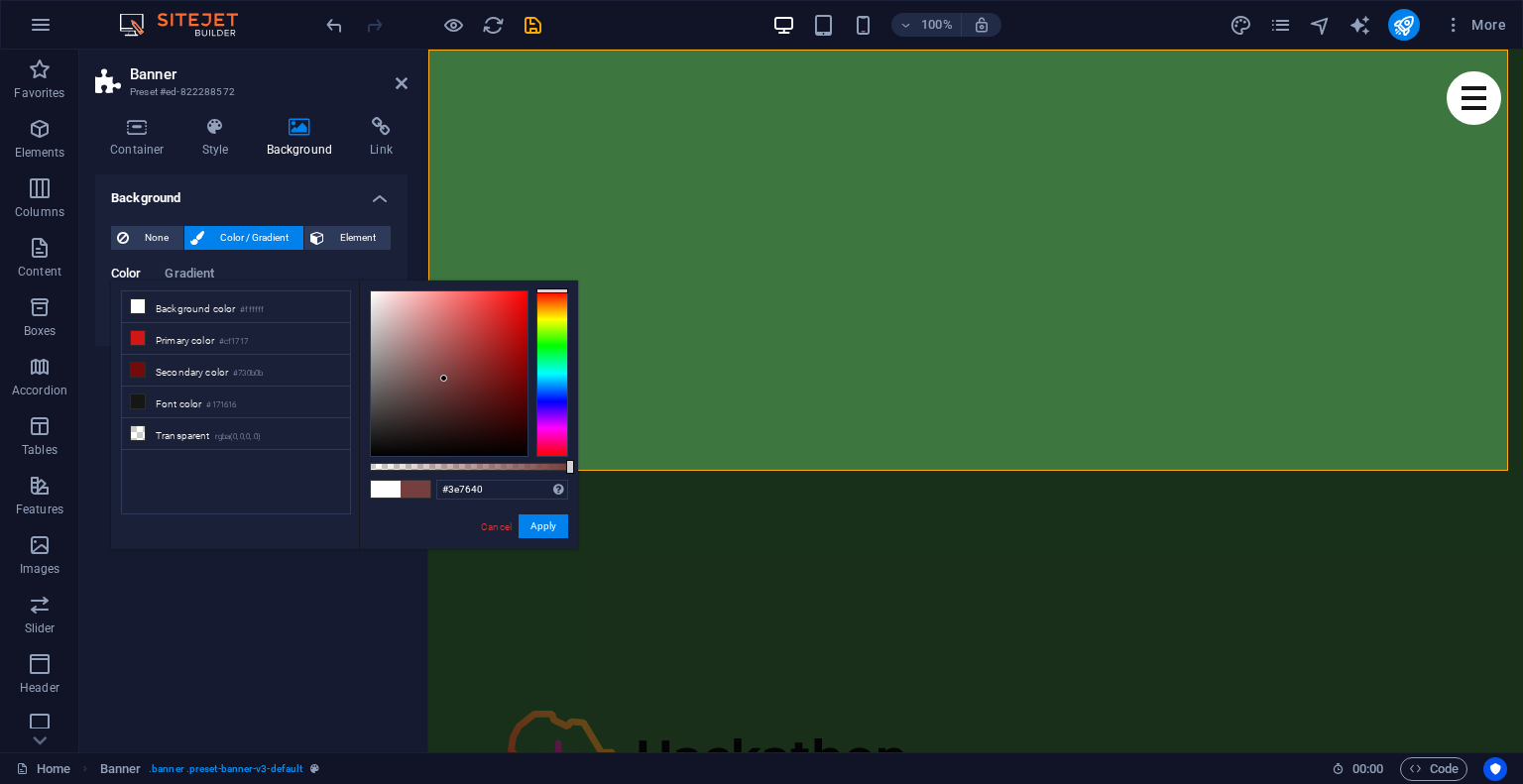 click at bounding box center [552, 374] 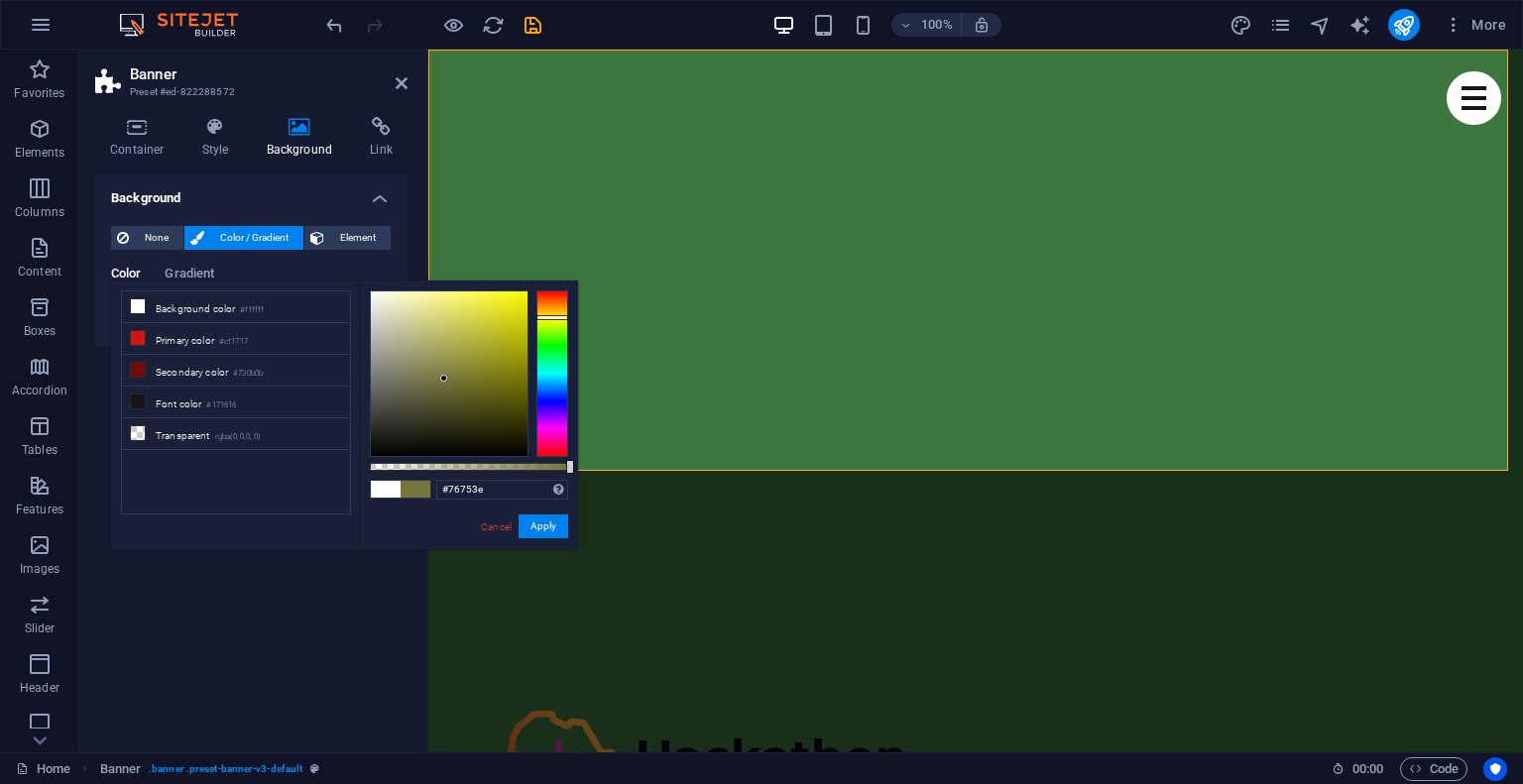 click at bounding box center (552, 374) 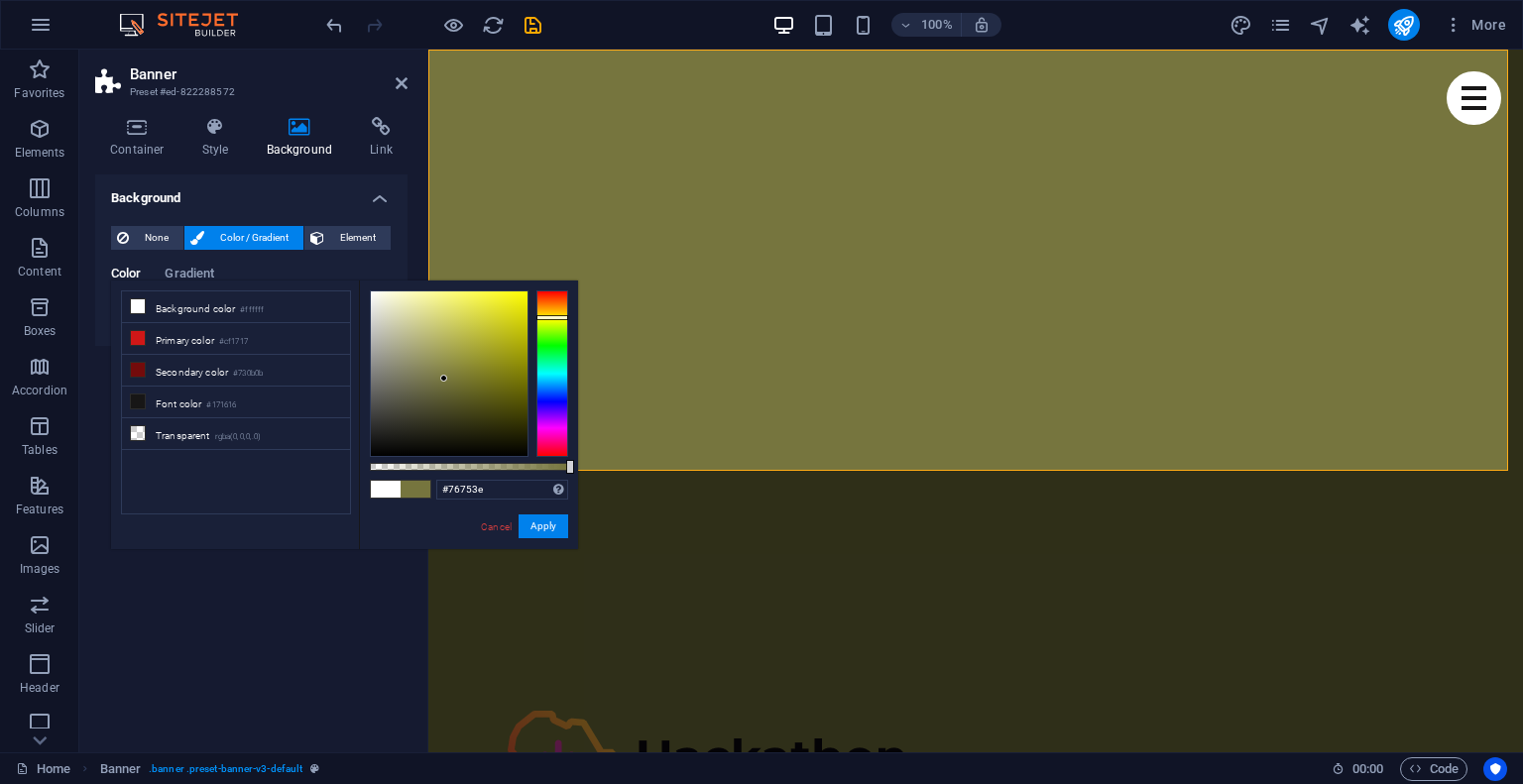 type on "#cfcd41" 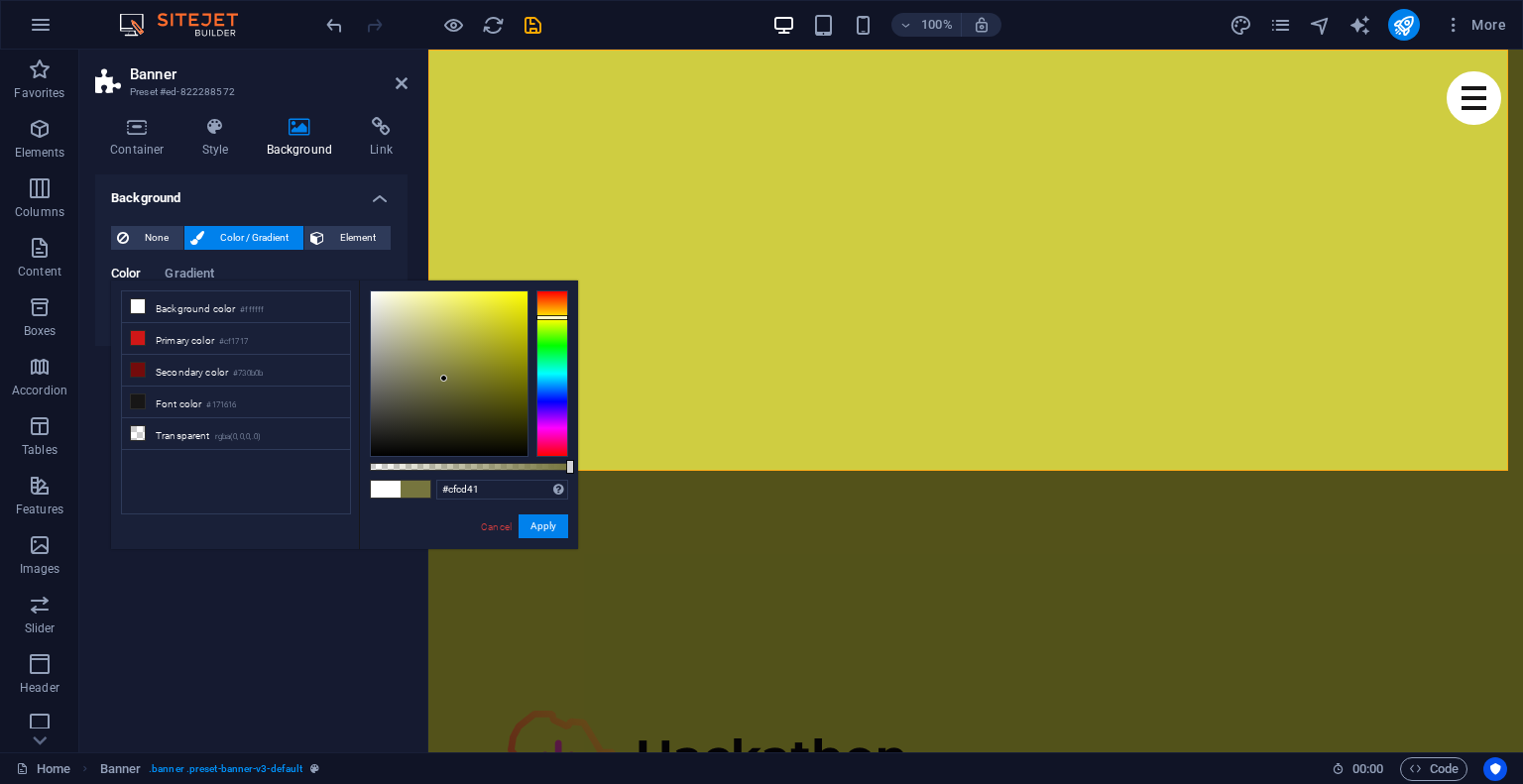 click at bounding box center [449, 374] 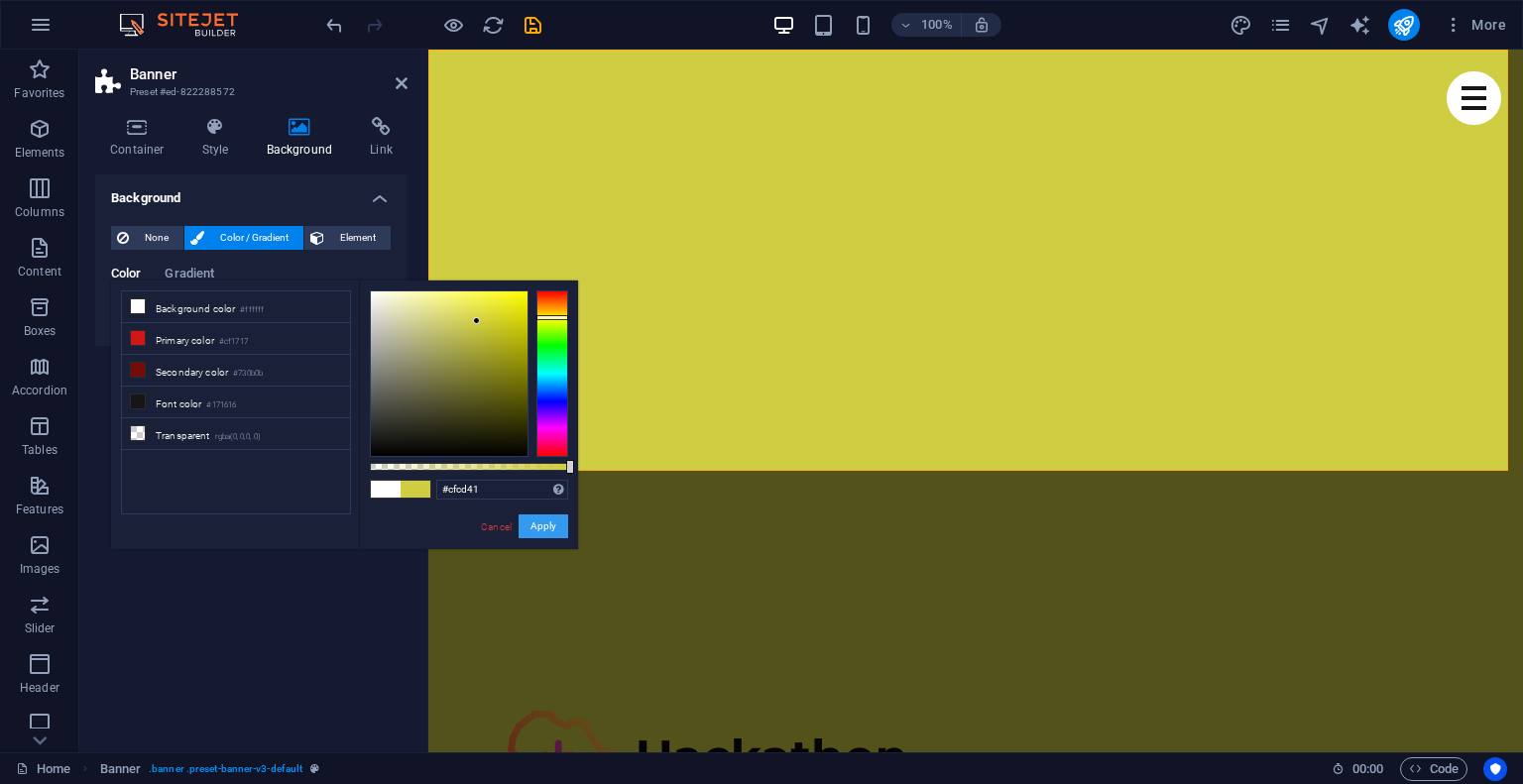 drag, startPoint x: 546, startPoint y: 524, endPoint x: 115, endPoint y: 475, distance: 433.77644 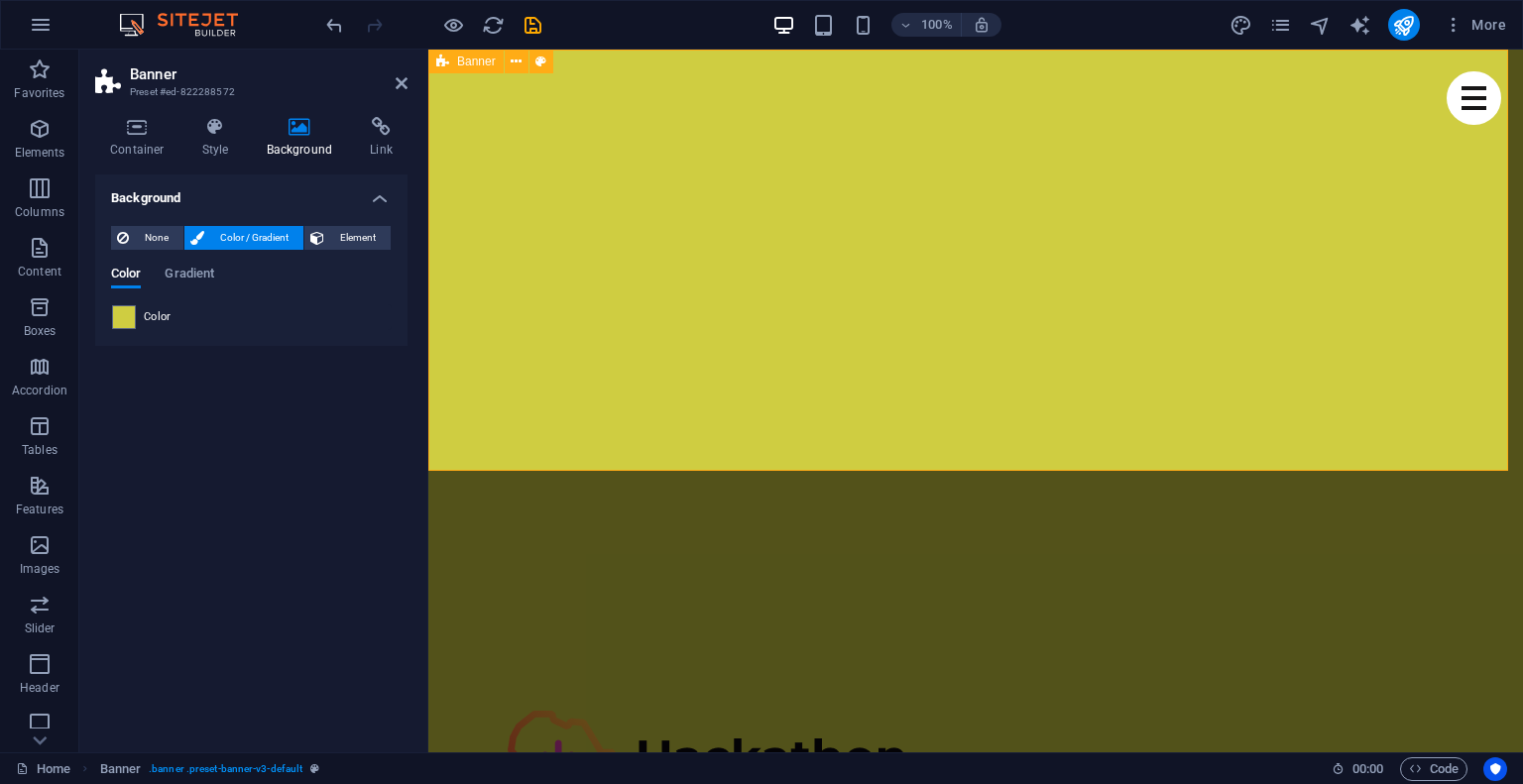 click at bounding box center (442, 61) 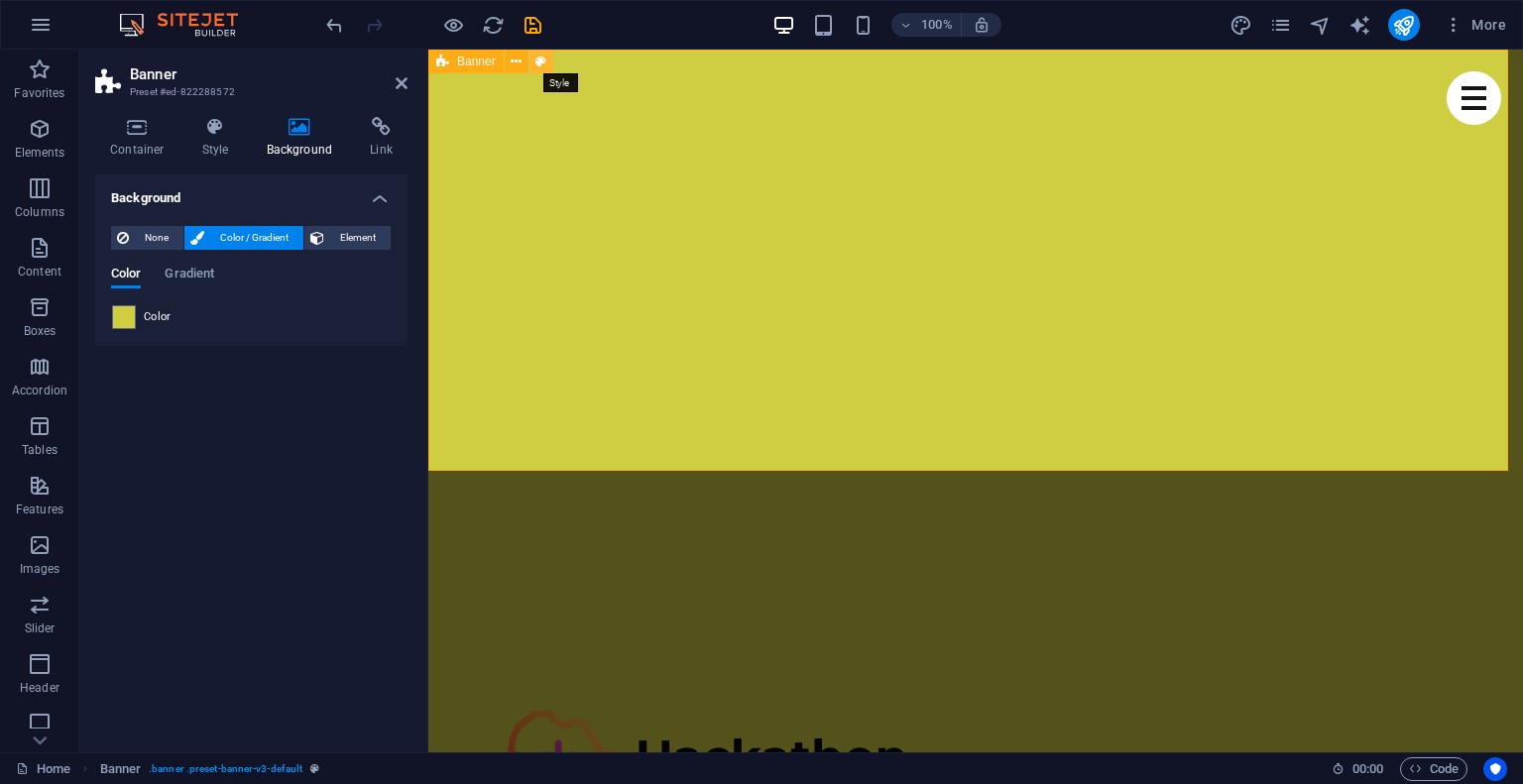 click at bounding box center (540, 61) 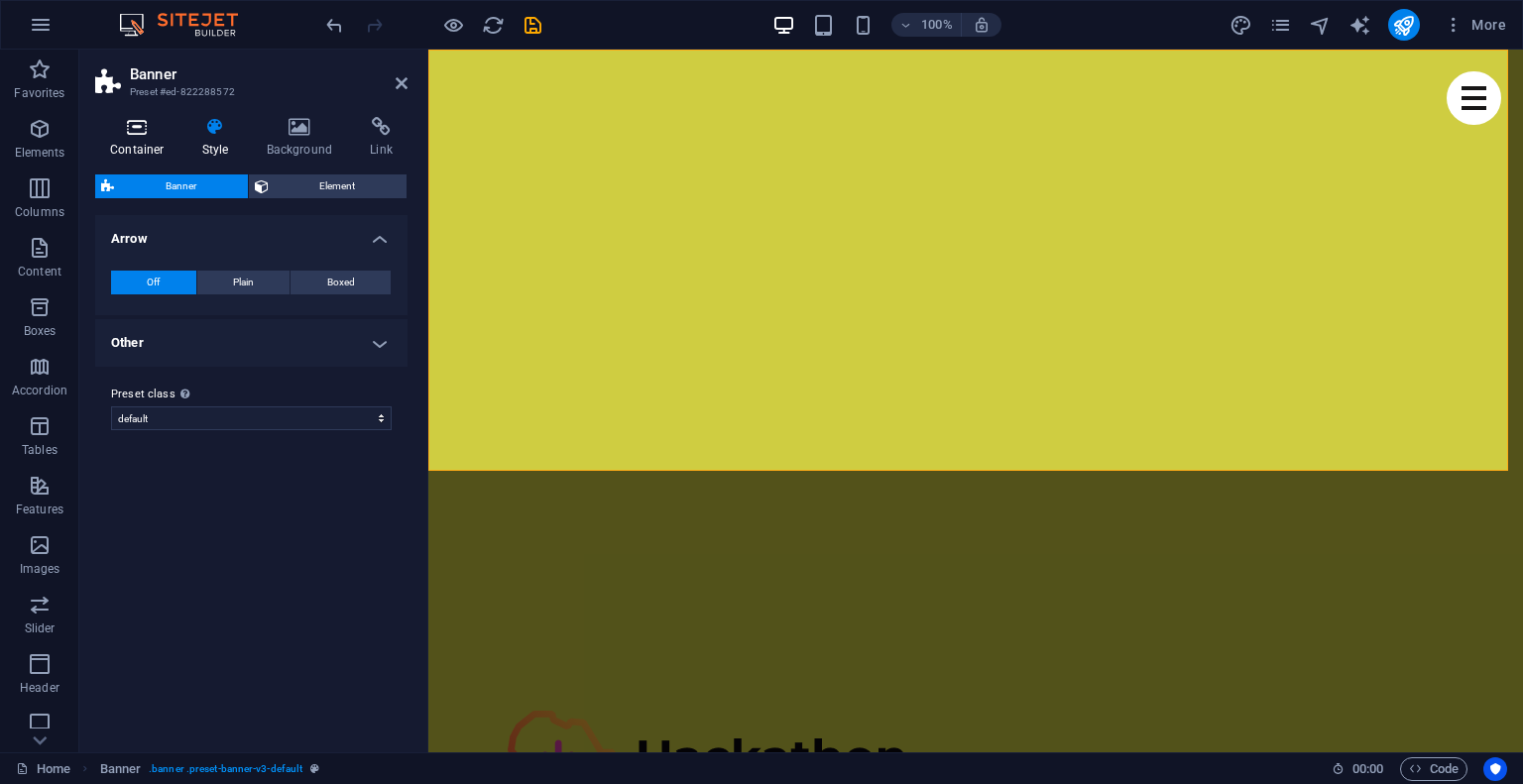 click on "Container" at bounding box center (141, 138) 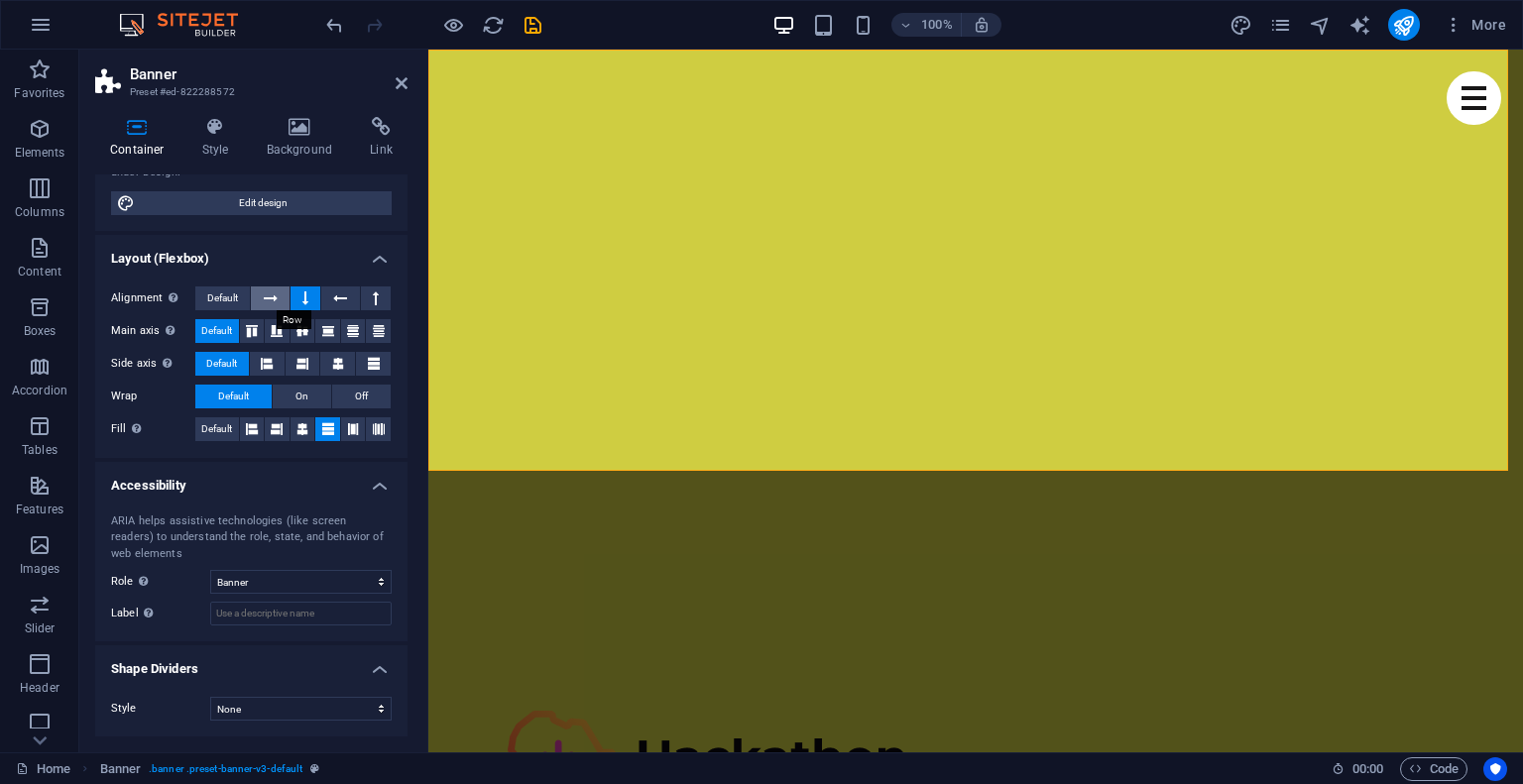 scroll, scrollTop: 0, scrollLeft: 0, axis: both 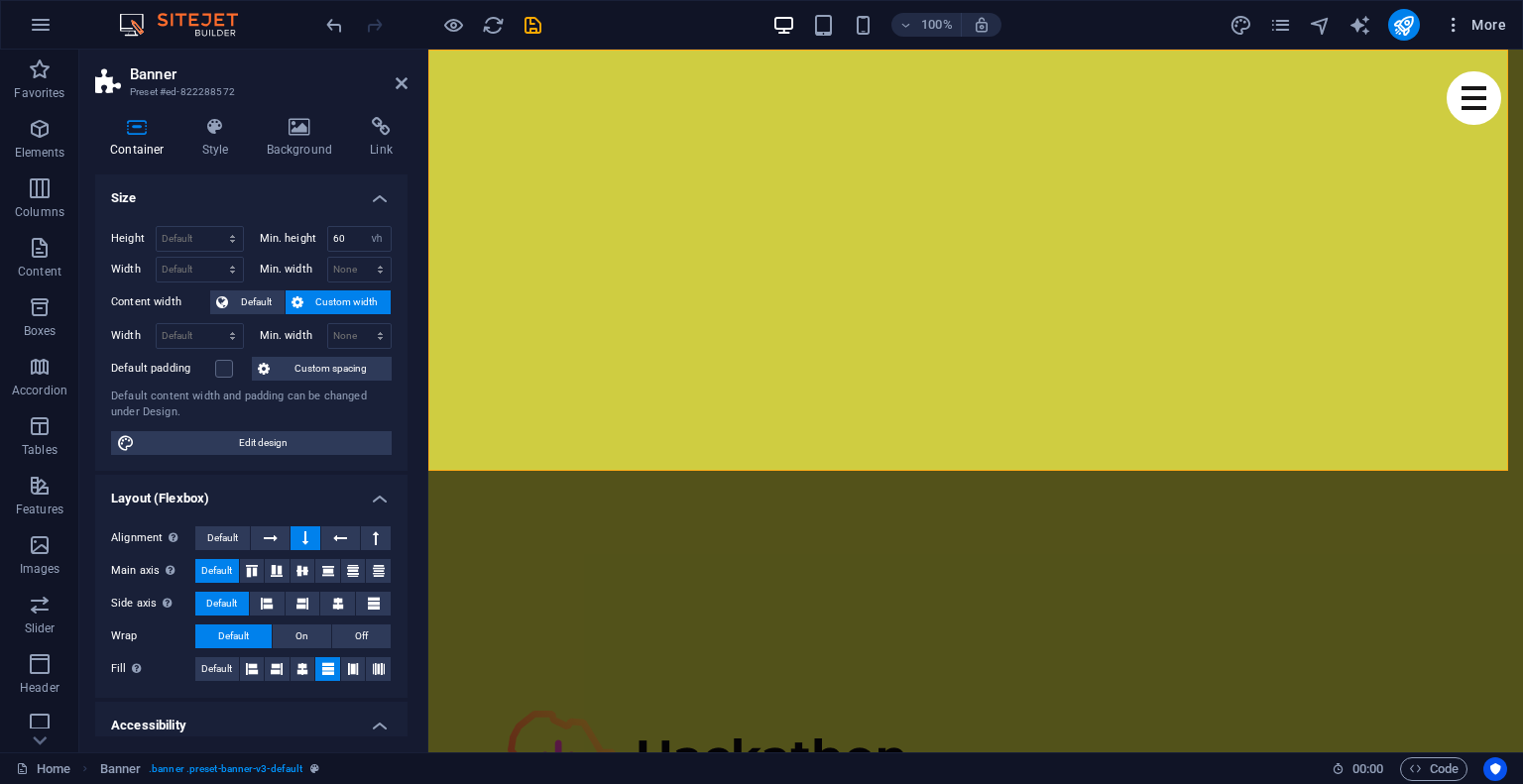 click at bounding box center [1454, 25] 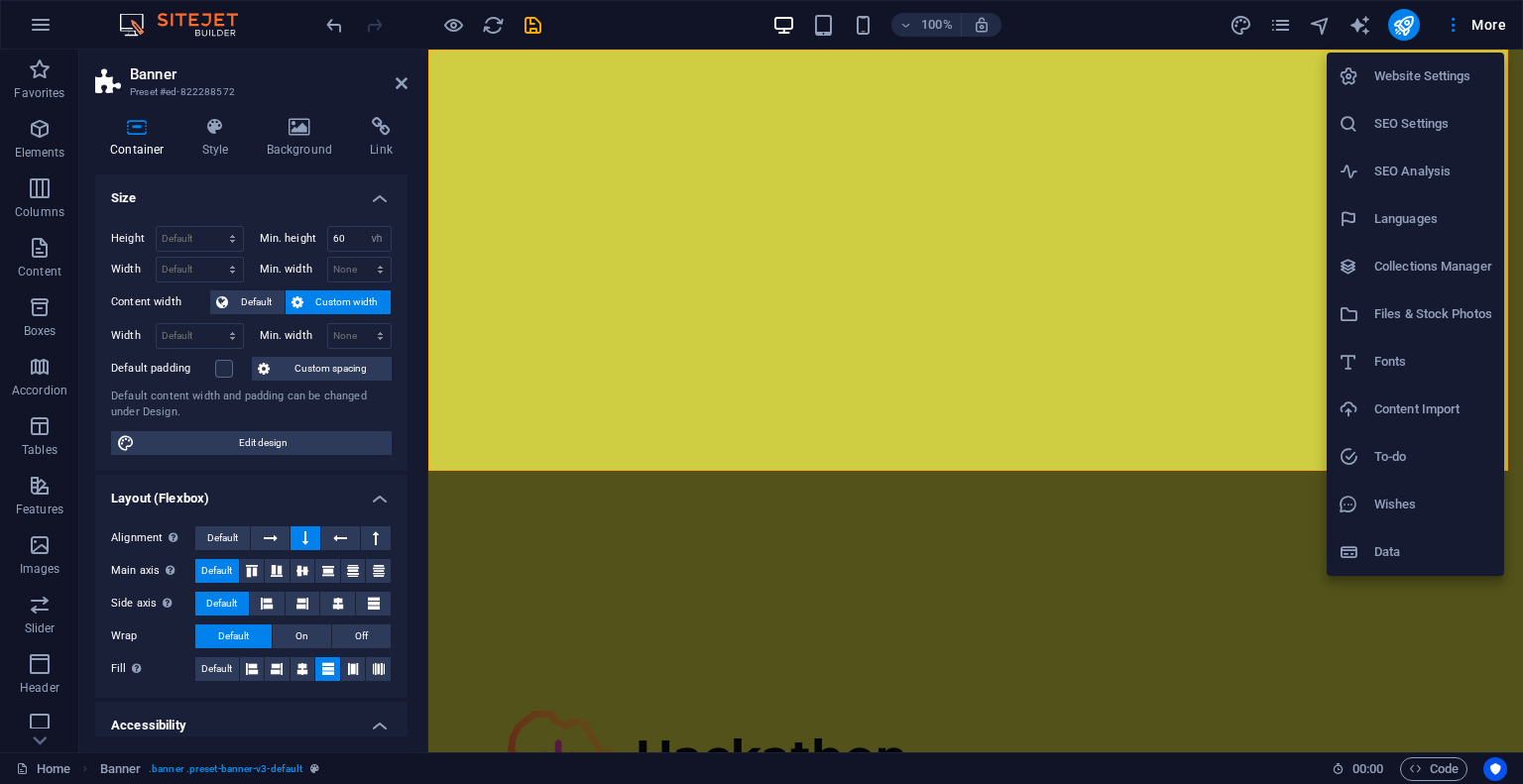 click on "Website Settings" at bounding box center [1433, 76] 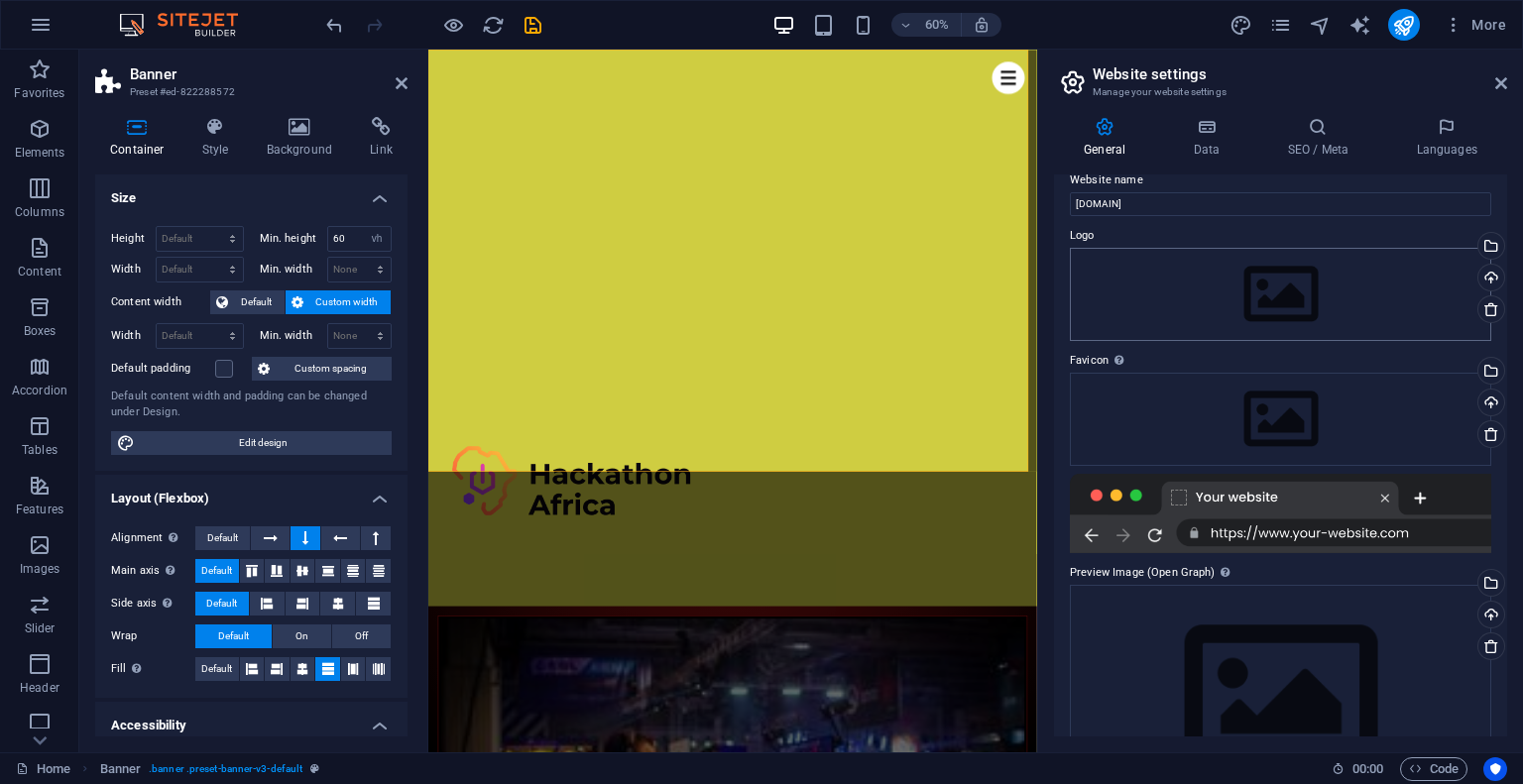 scroll, scrollTop: 0, scrollLeft: 0, axis: both 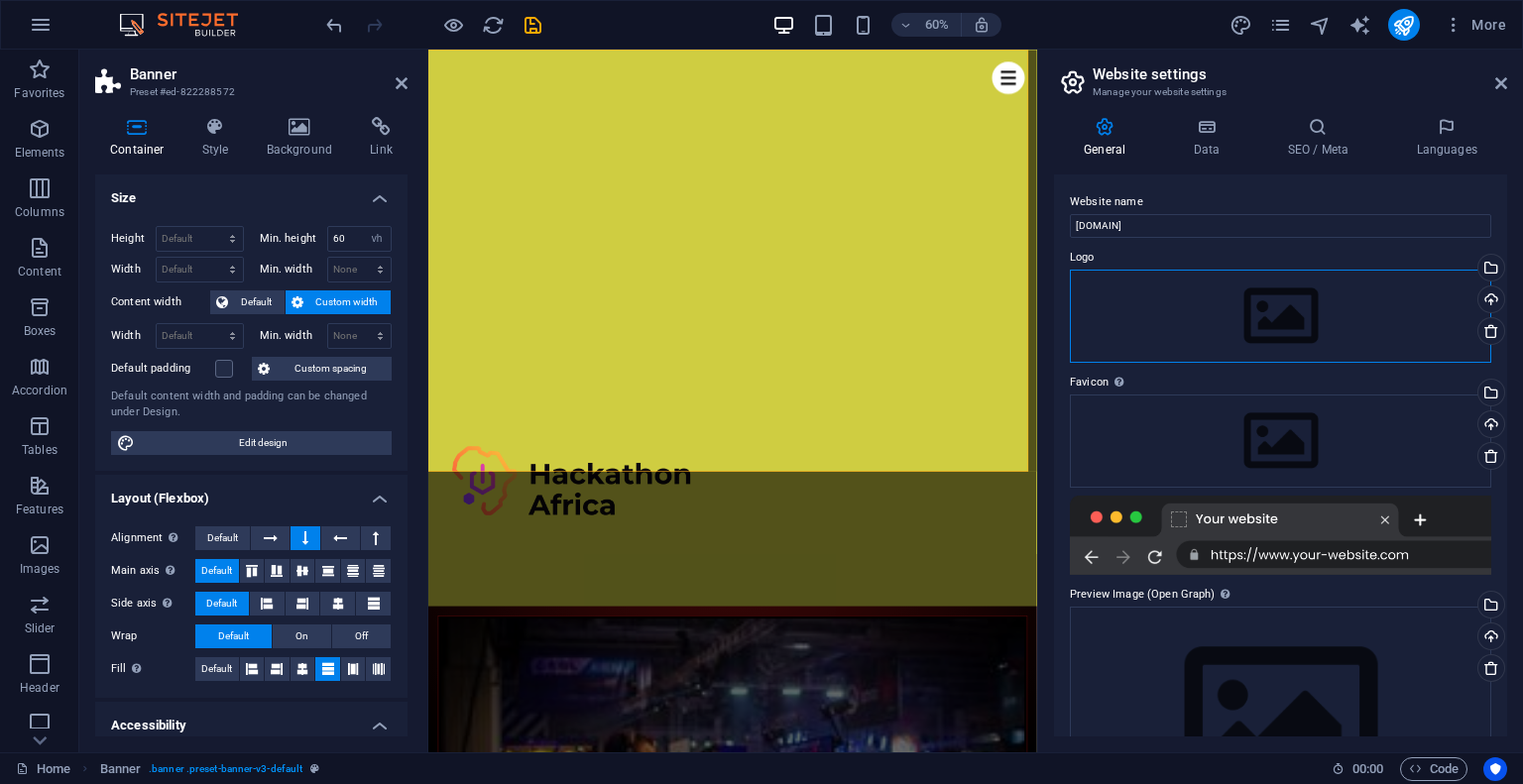 click on "Drag files here, click to choose files or select files from Files or our free stock photos & videos" at bounding box center (1280, 316) 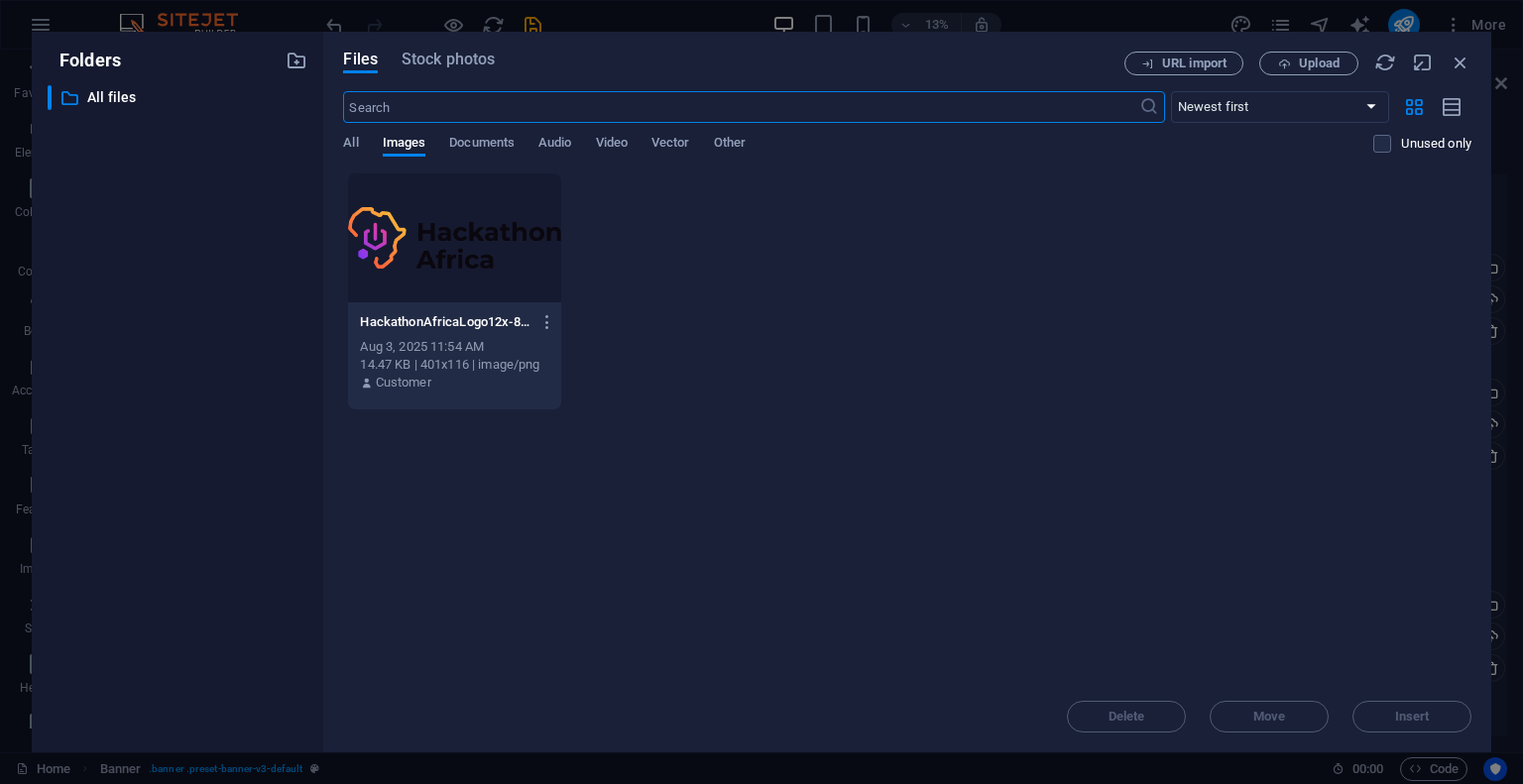 click at bounding box center (454, 238) 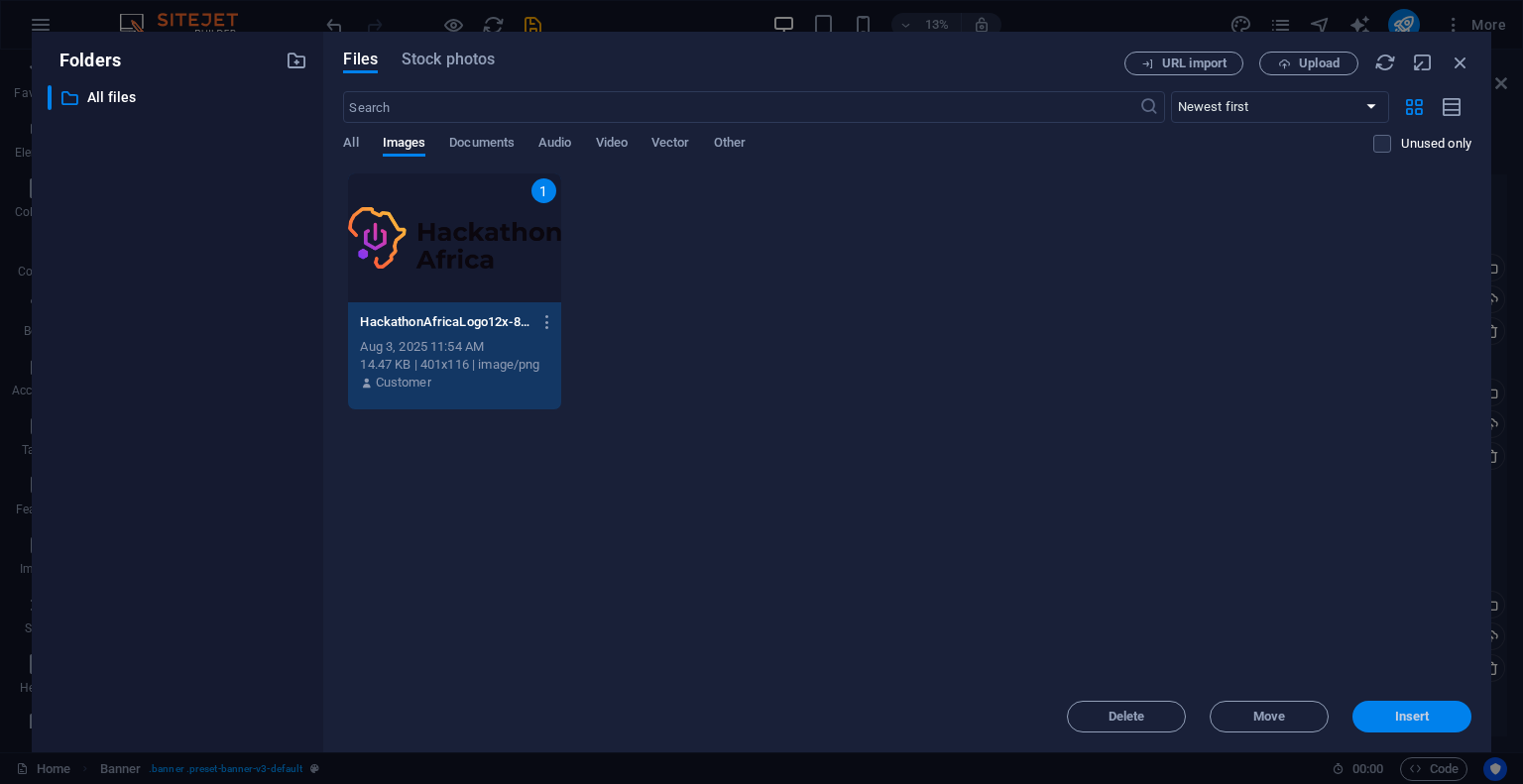 click on "Insert" at bounding box center (1412, 717) 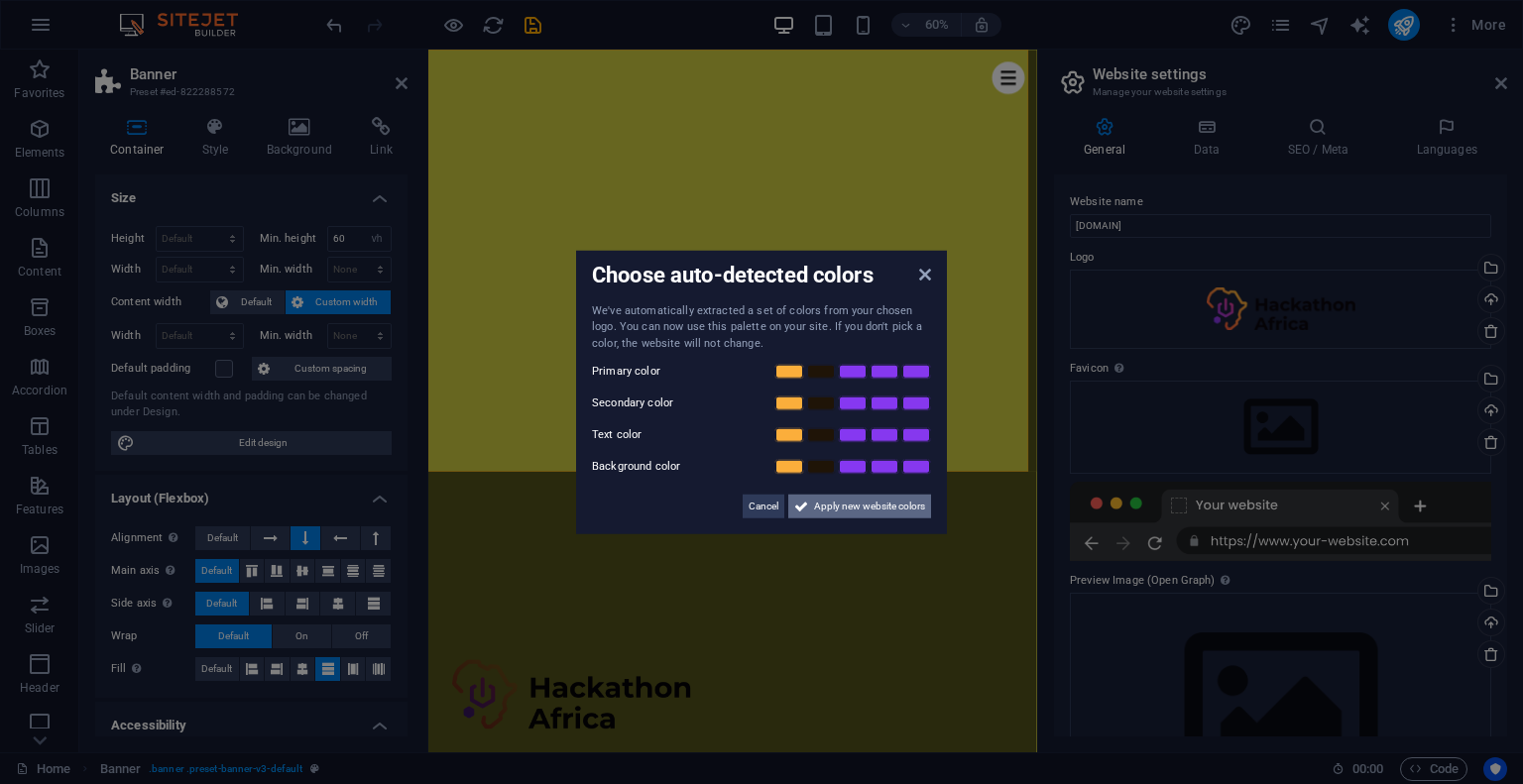 click on "Apply new website colors" at bounding box center [870, 506] 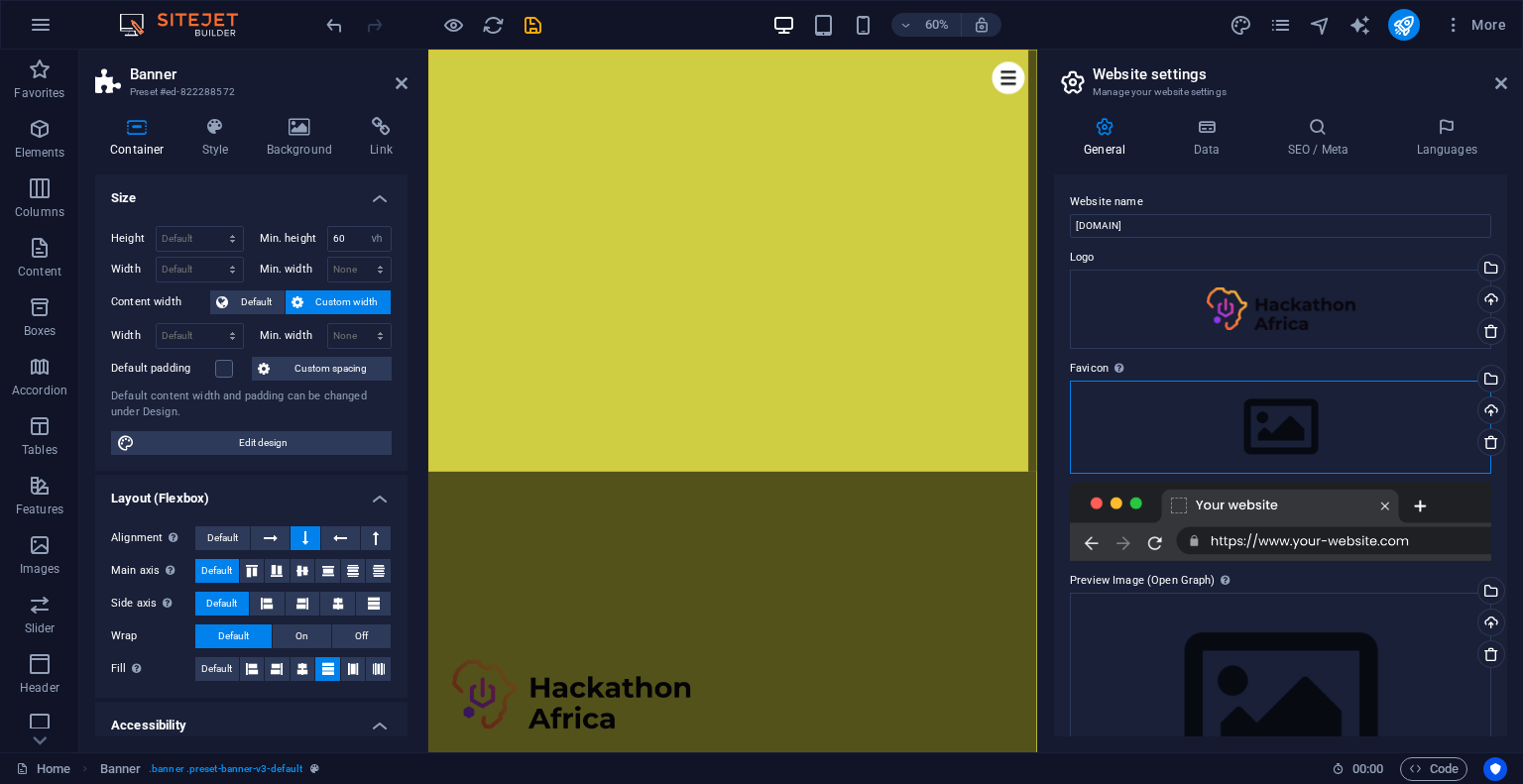 click on "Drag files here, click to choose files or select files from Files or our free stock photos & videos" at bounding box center (1280, 427) 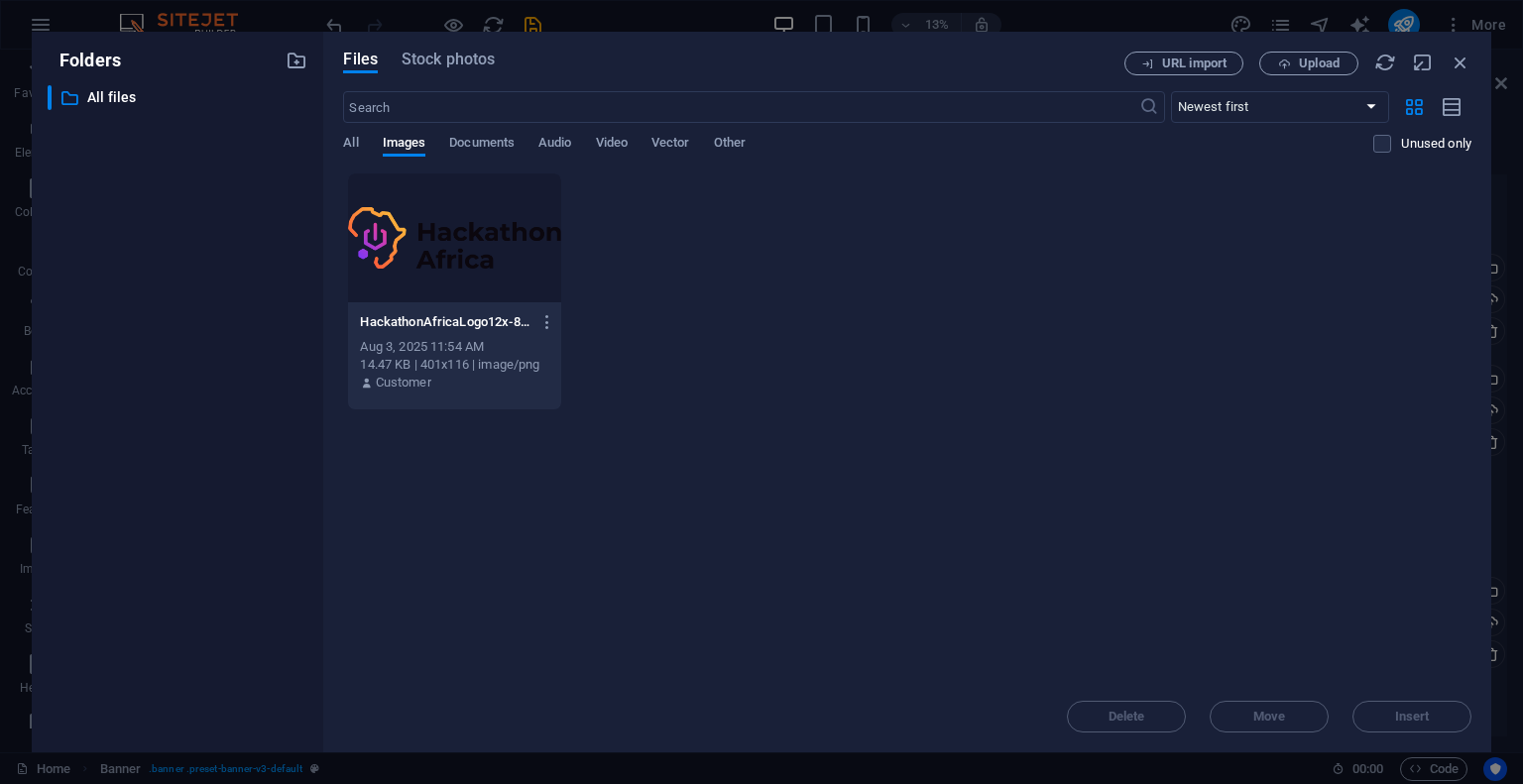 click on "HackathonAfricaLogo12x-8dvhoJHB1yp2f7CgidxC5A.png HackathonAfricaLogo12x-8dvhoJHB1yp2f7CgidxC5A.png Aug 3, 2025 11:54 AM 14.47 KB | 401x116 | image/png Customer" at bounding box center [907, 291] 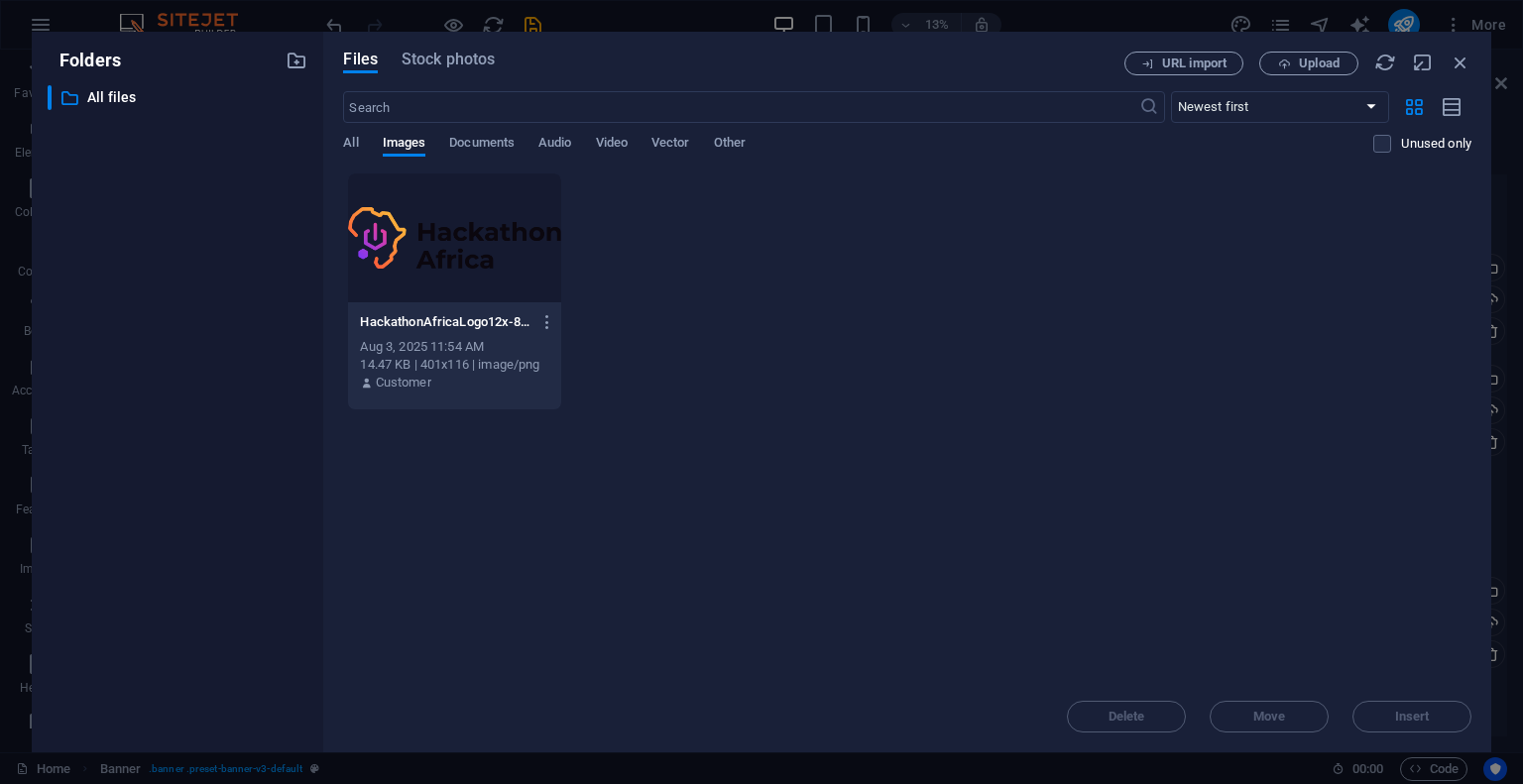 click on "Drop files here to upload them instantly HackathonAfricaLogo12x-8dvhoJHB1yp2f7CgidxC5A.png HackathonAfricaLogo12x-8dvhoJHB1yp2f7CgidxC5A.png Aug 3, 2025 11:54 AM 14.47 KB | 401x116 | image/png Customer" at bounding box center [907, 426] 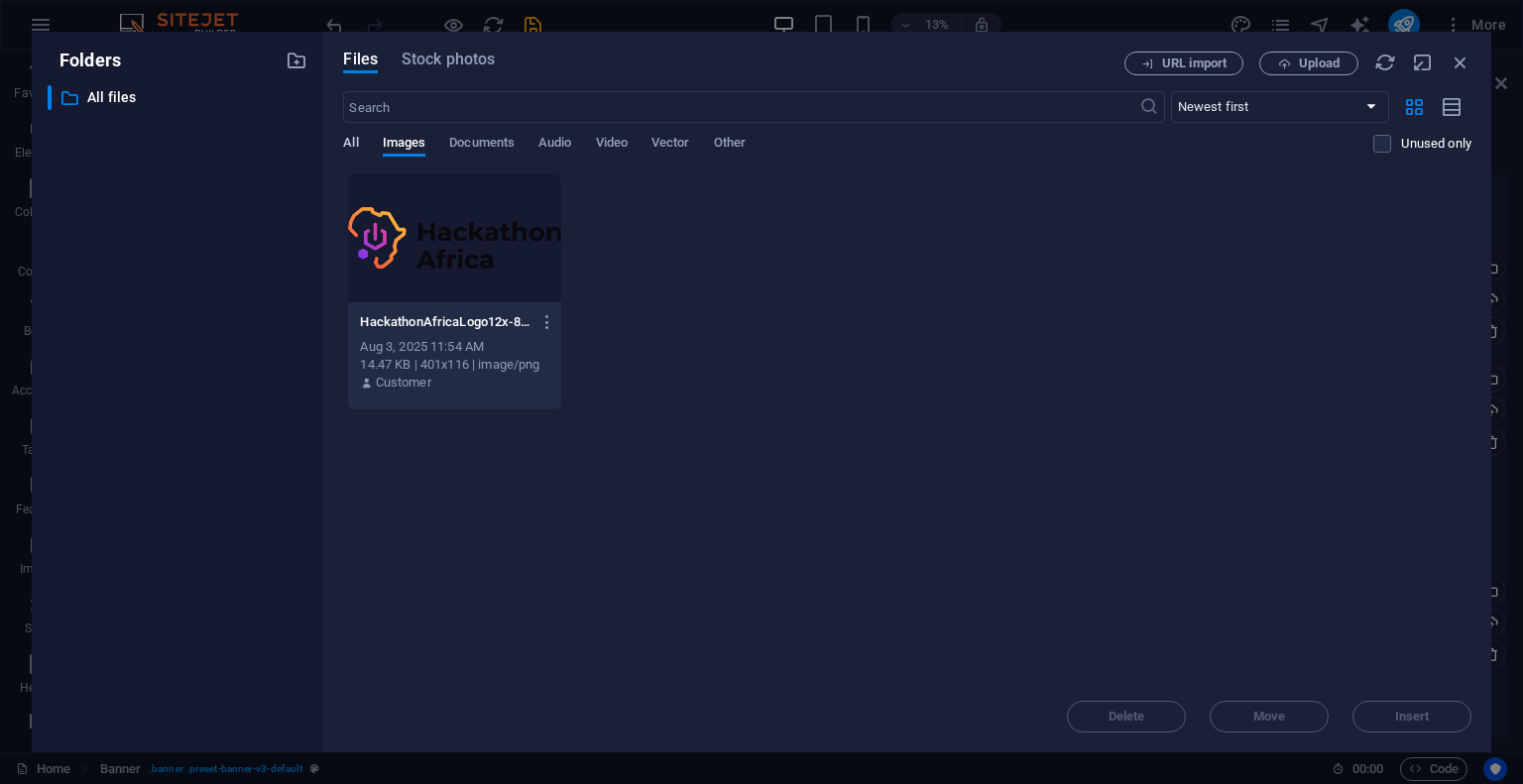 click on "All" at bounding box center [350, 145] 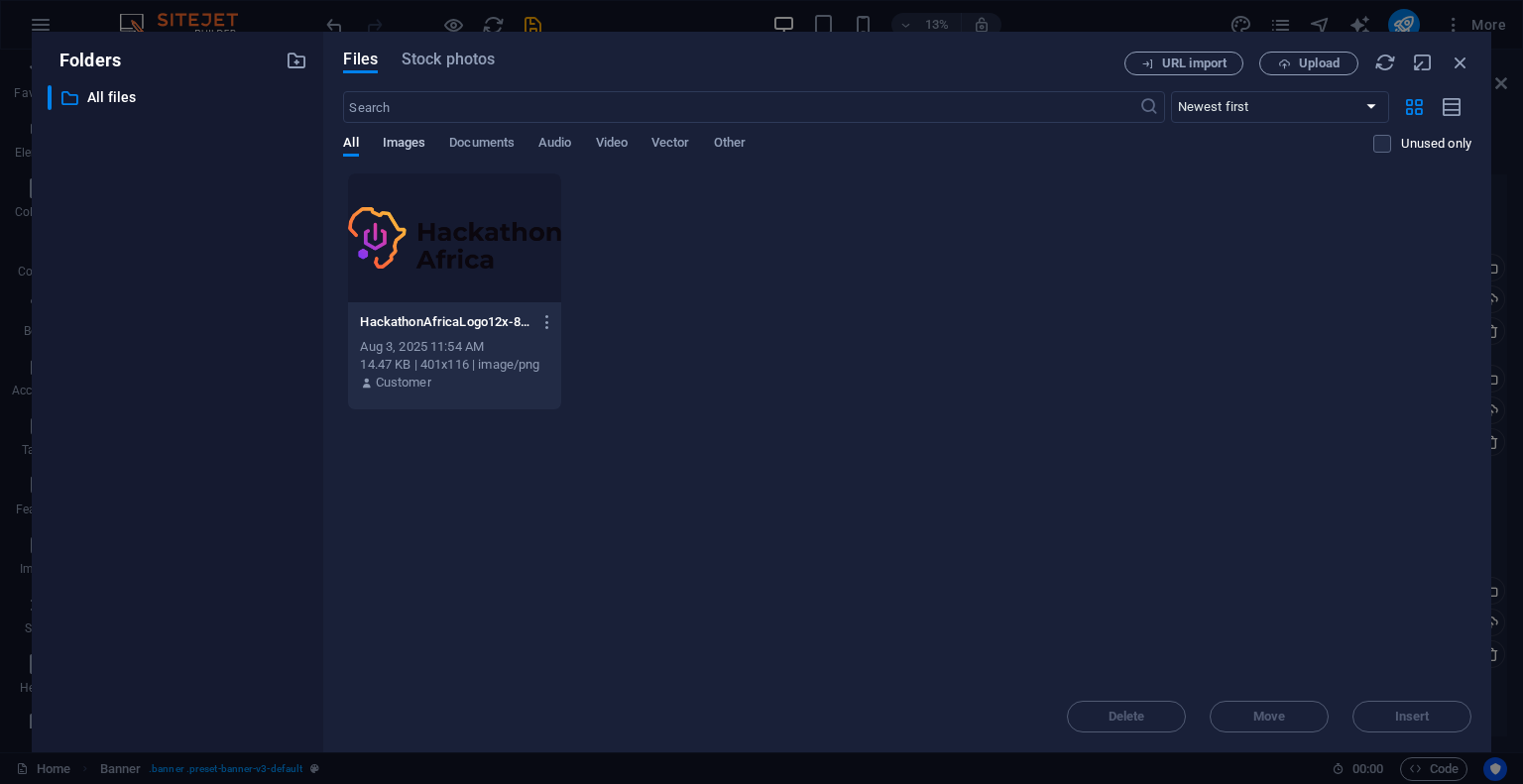 click on "Images" at bounding box center [405, 145] 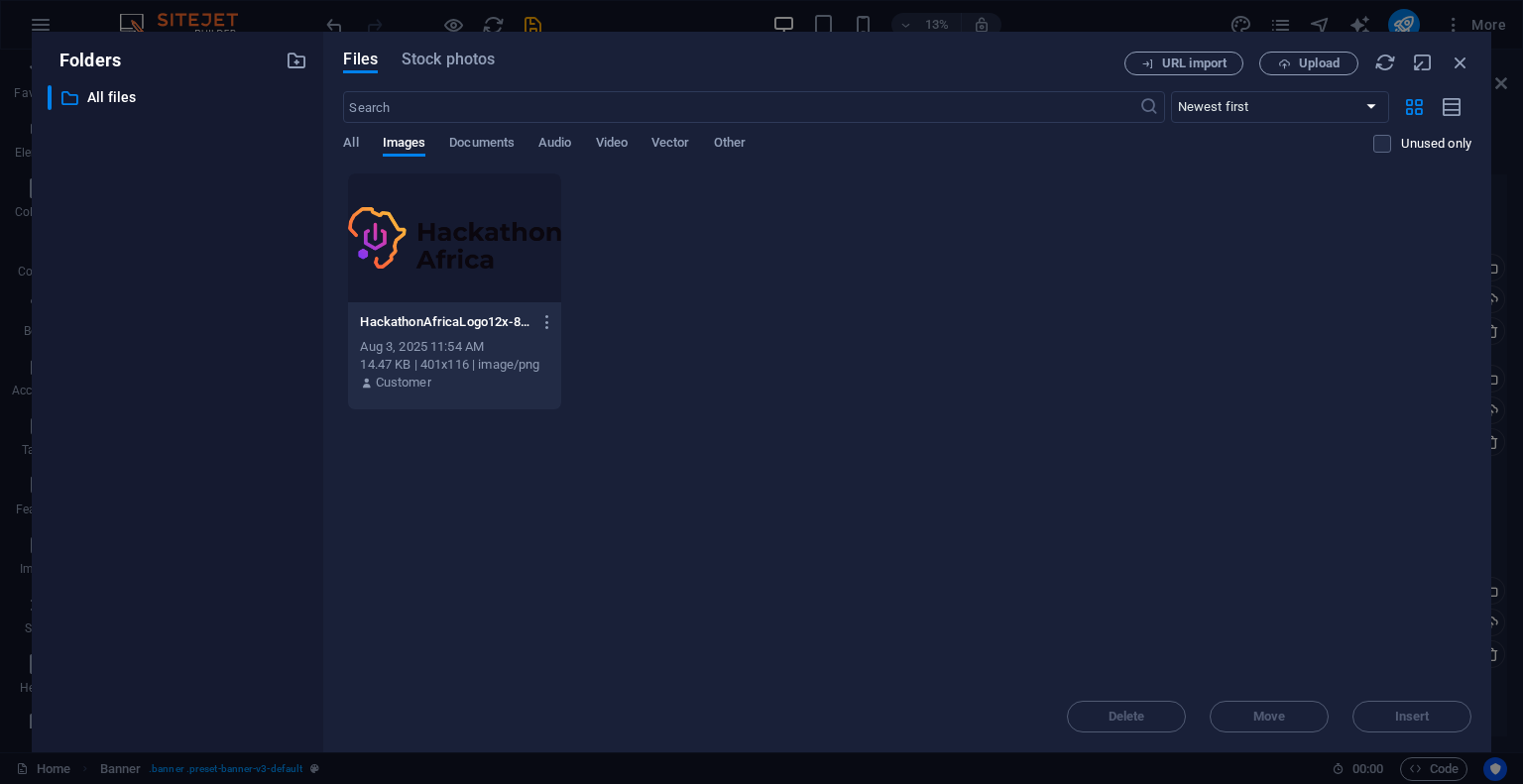 click on "HackathonAfricaLogo12x-8dvhoJHB1yp2f7CgidxC5A.png HackathonAfricaLogo12x-8dvhoJHB1yp2f7CgidxC5A.png Aug 3, 2025 11:54 AM 14.47 KB | 401x116 | image/png Customer" at bounding box center [907, 291] 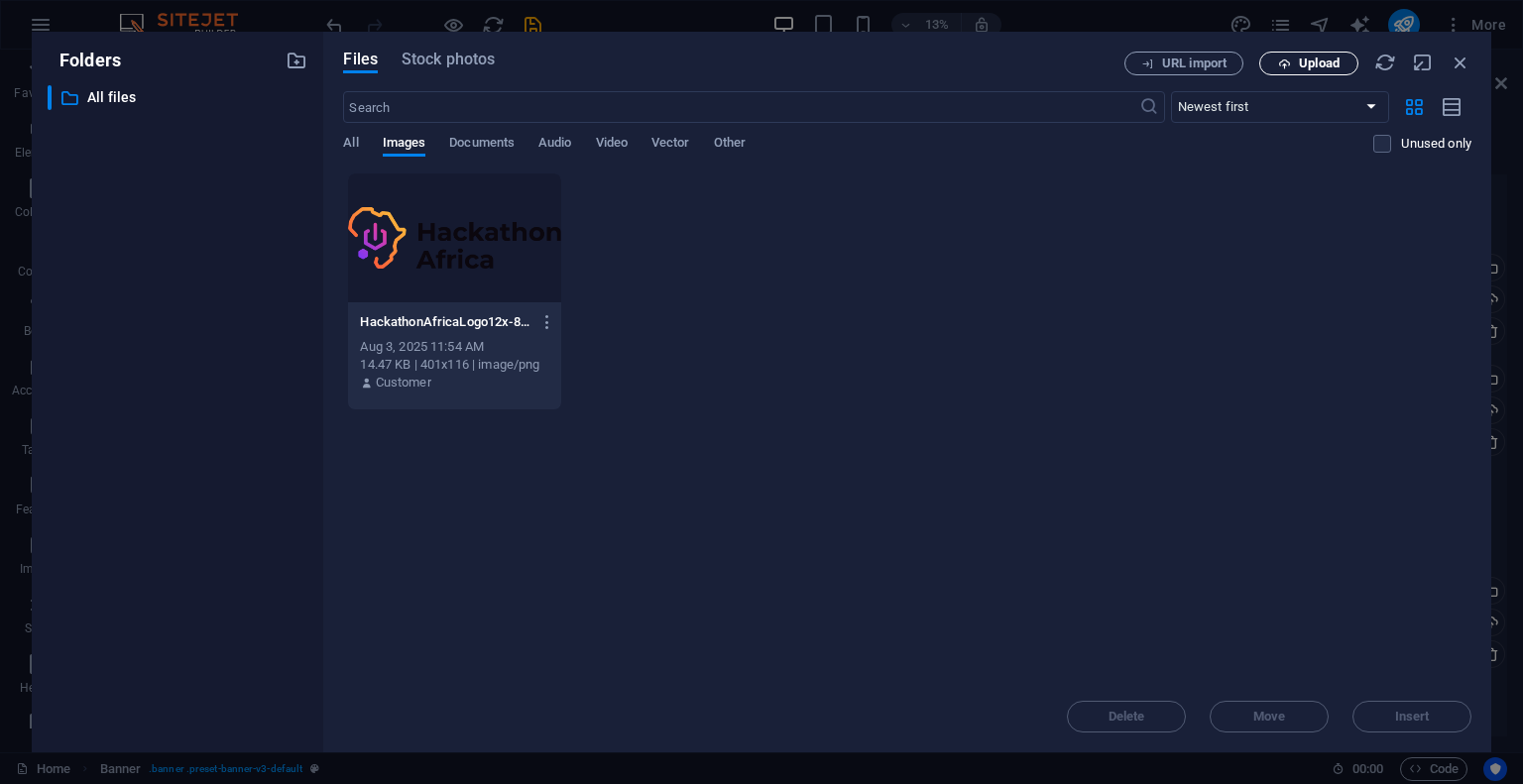 click at bounding box center (1284, 63) 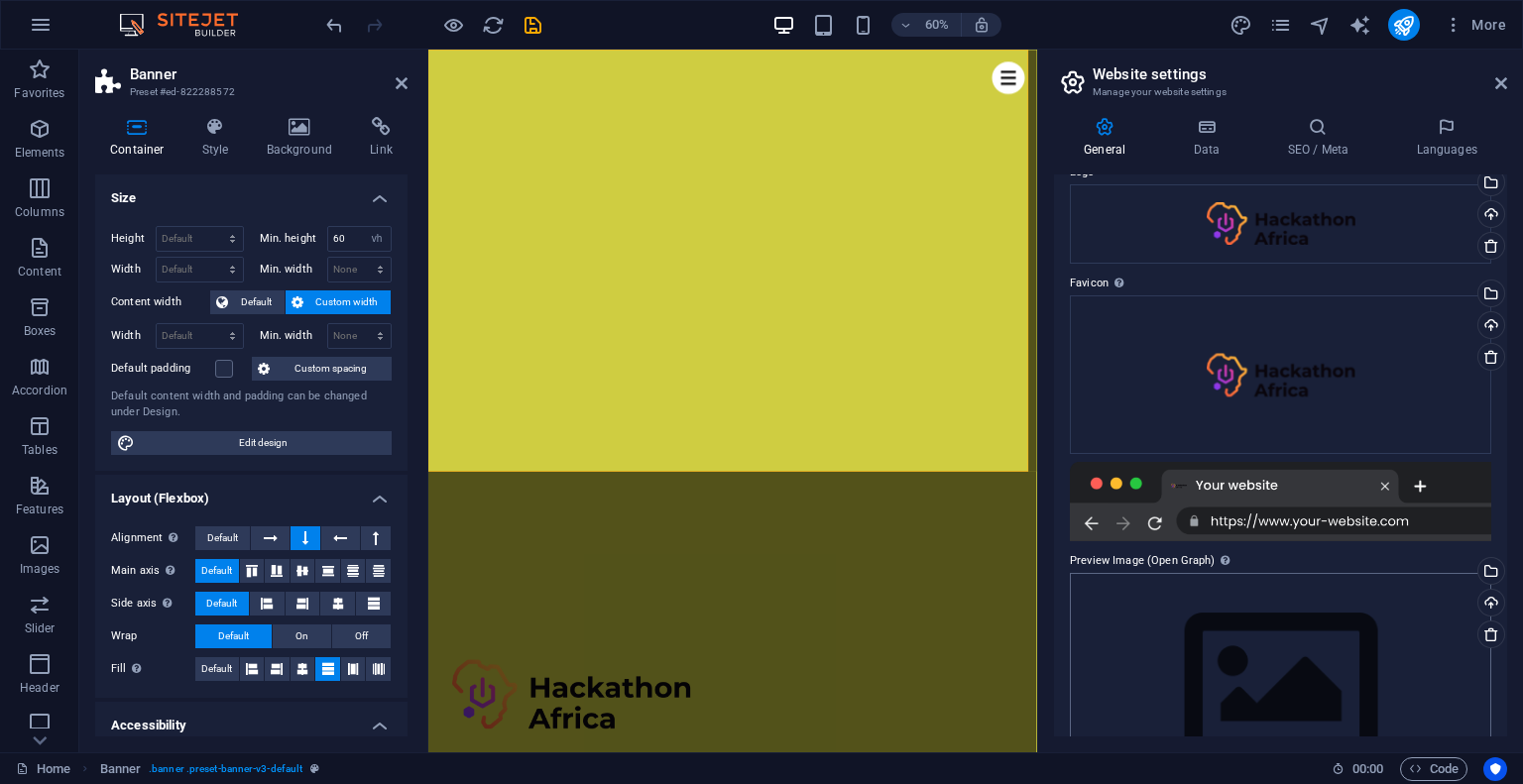 scroll, scrollTop: 0, scrollLeft: 0, axis: both 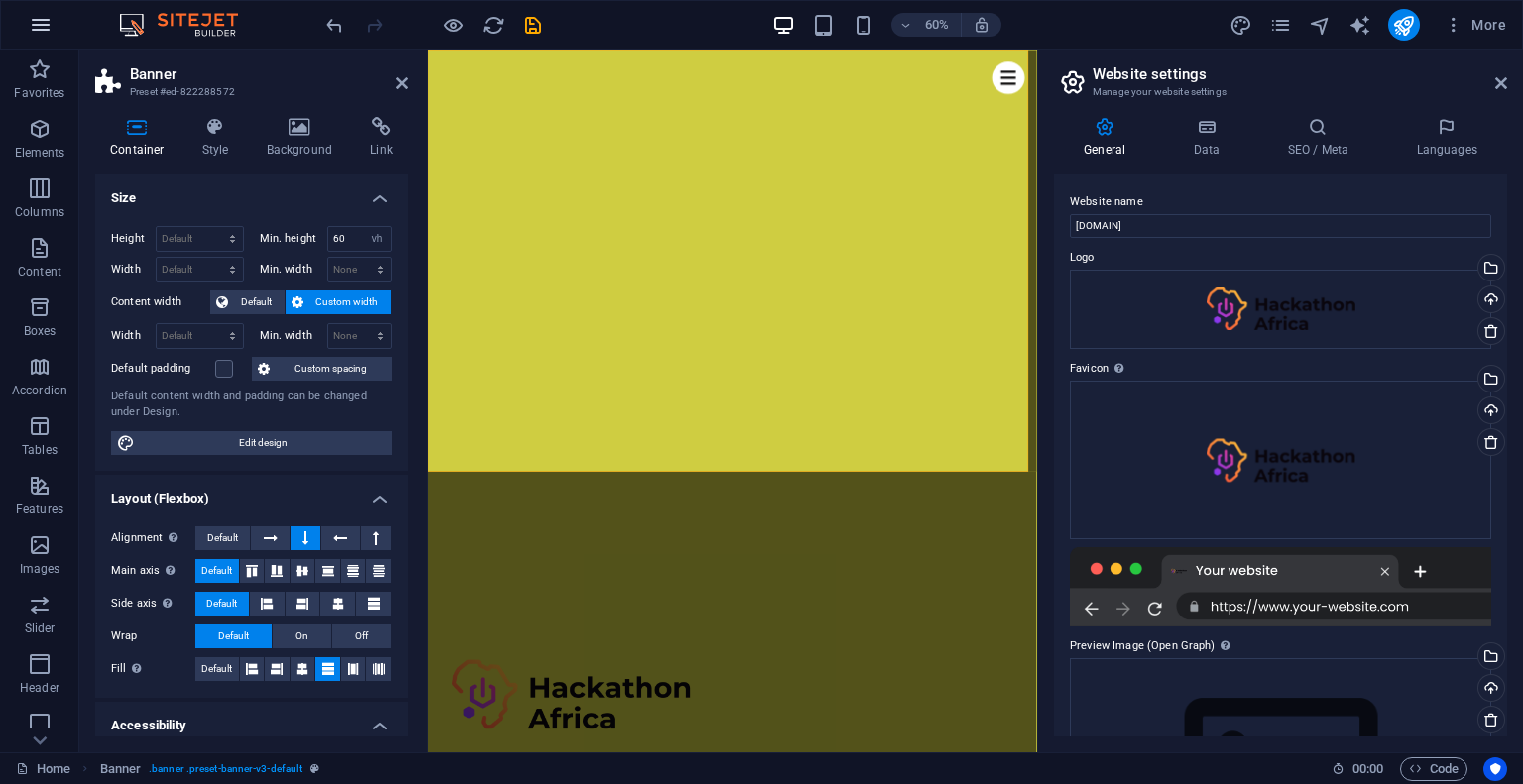 click at bounding box center (41, 25) 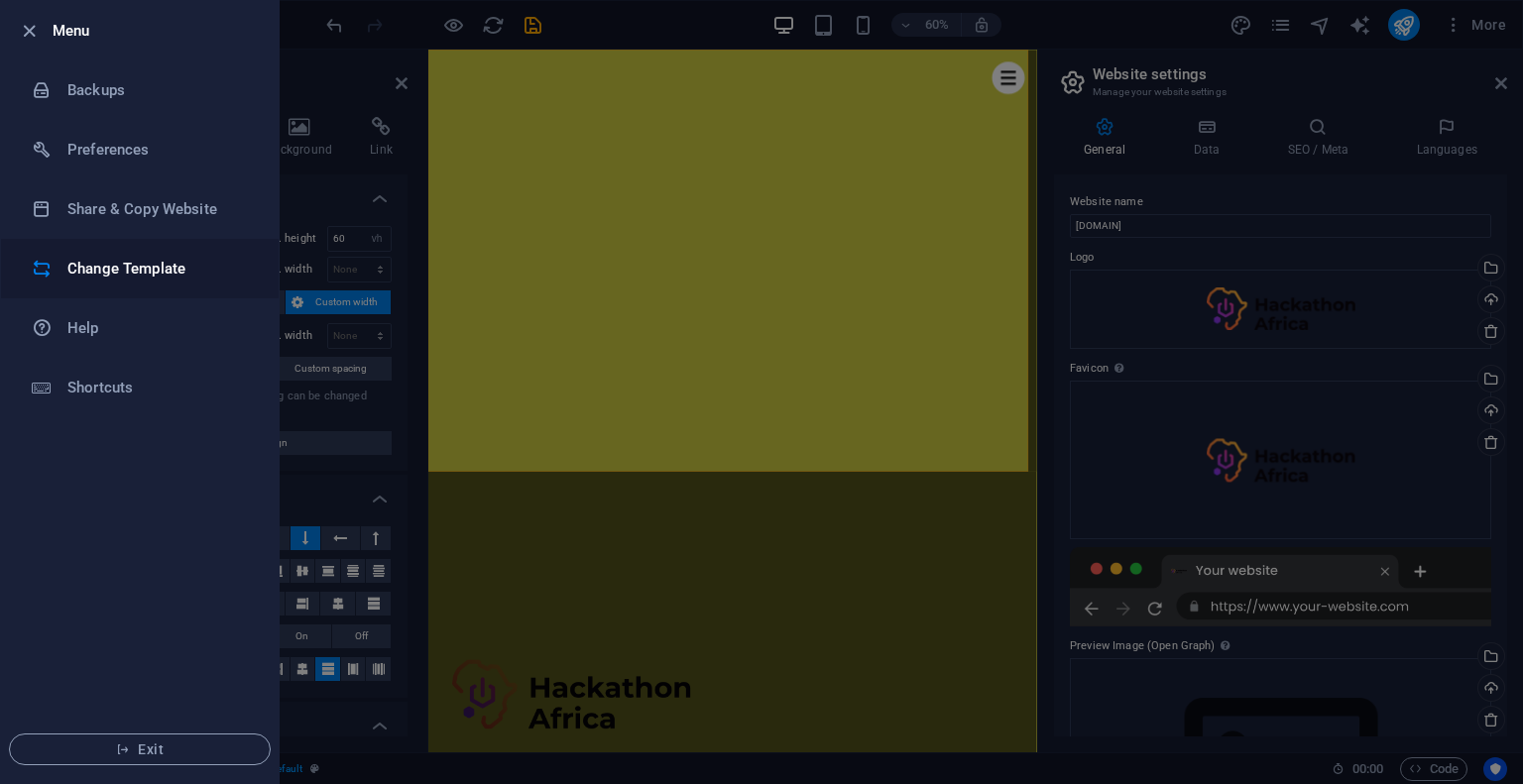 click on "Change Template" at bounding box center [159, 269] 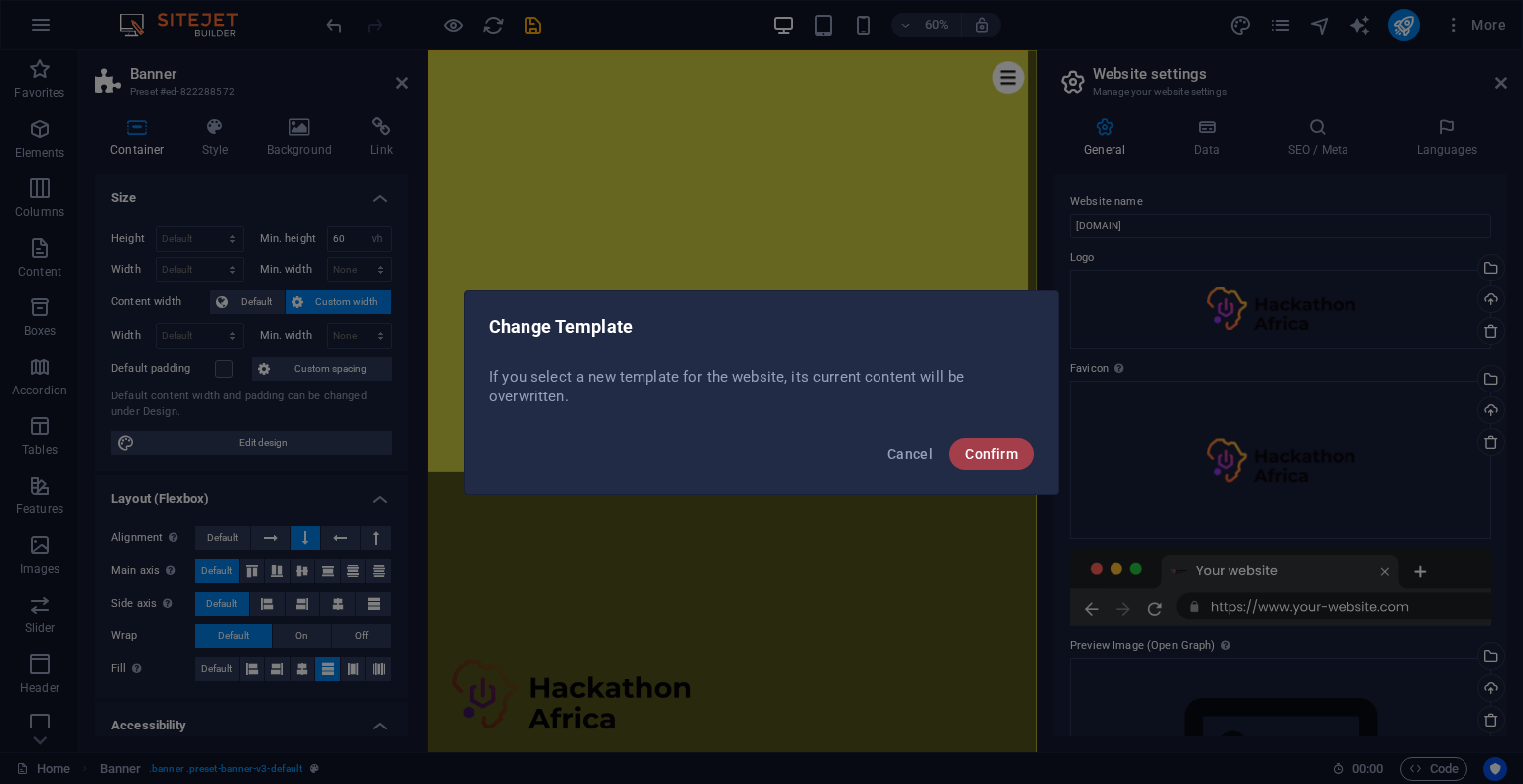 click on "Confirm" at bounding box center [992, 454] 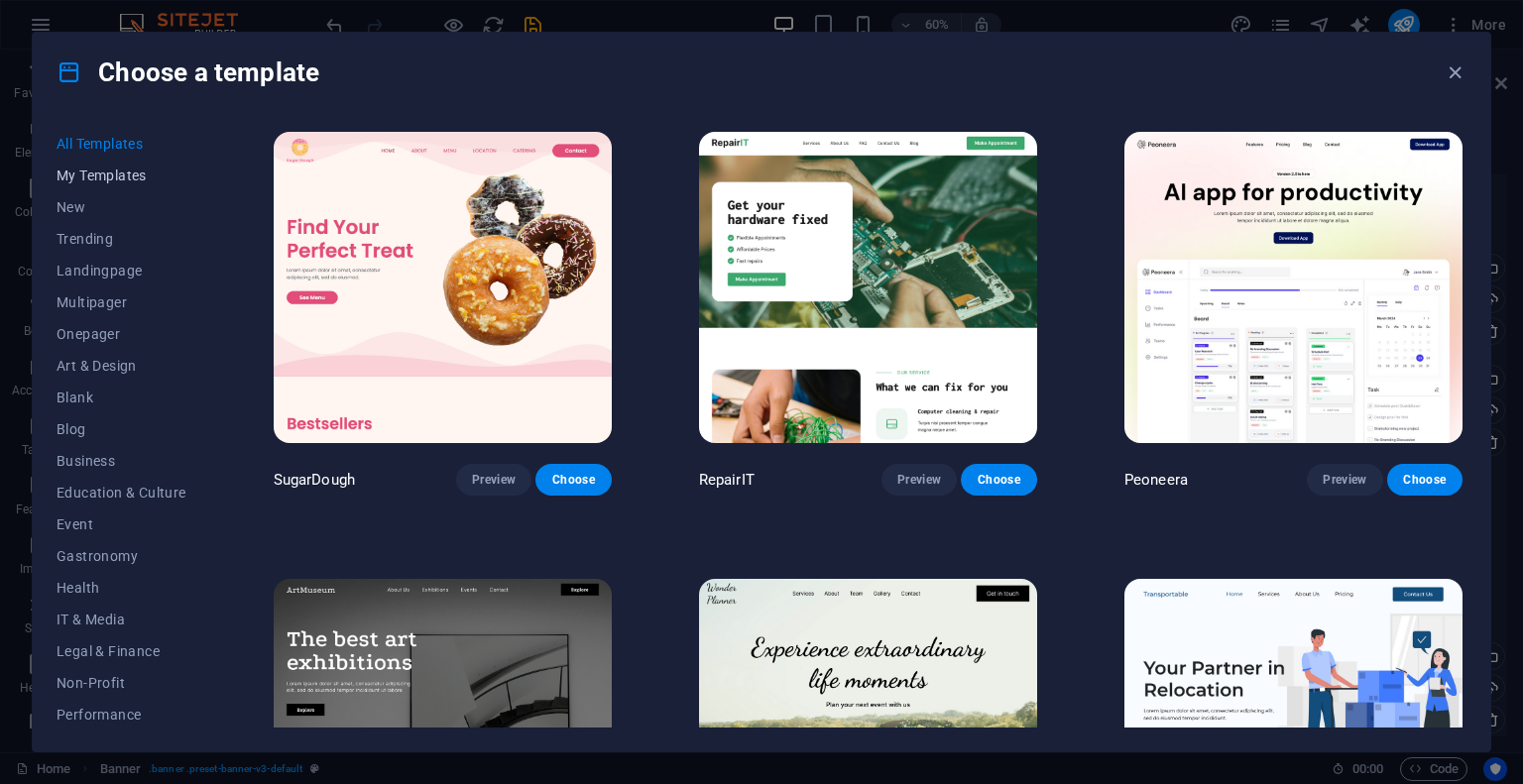 click on "My Templates" at bounding box center (121, 175) 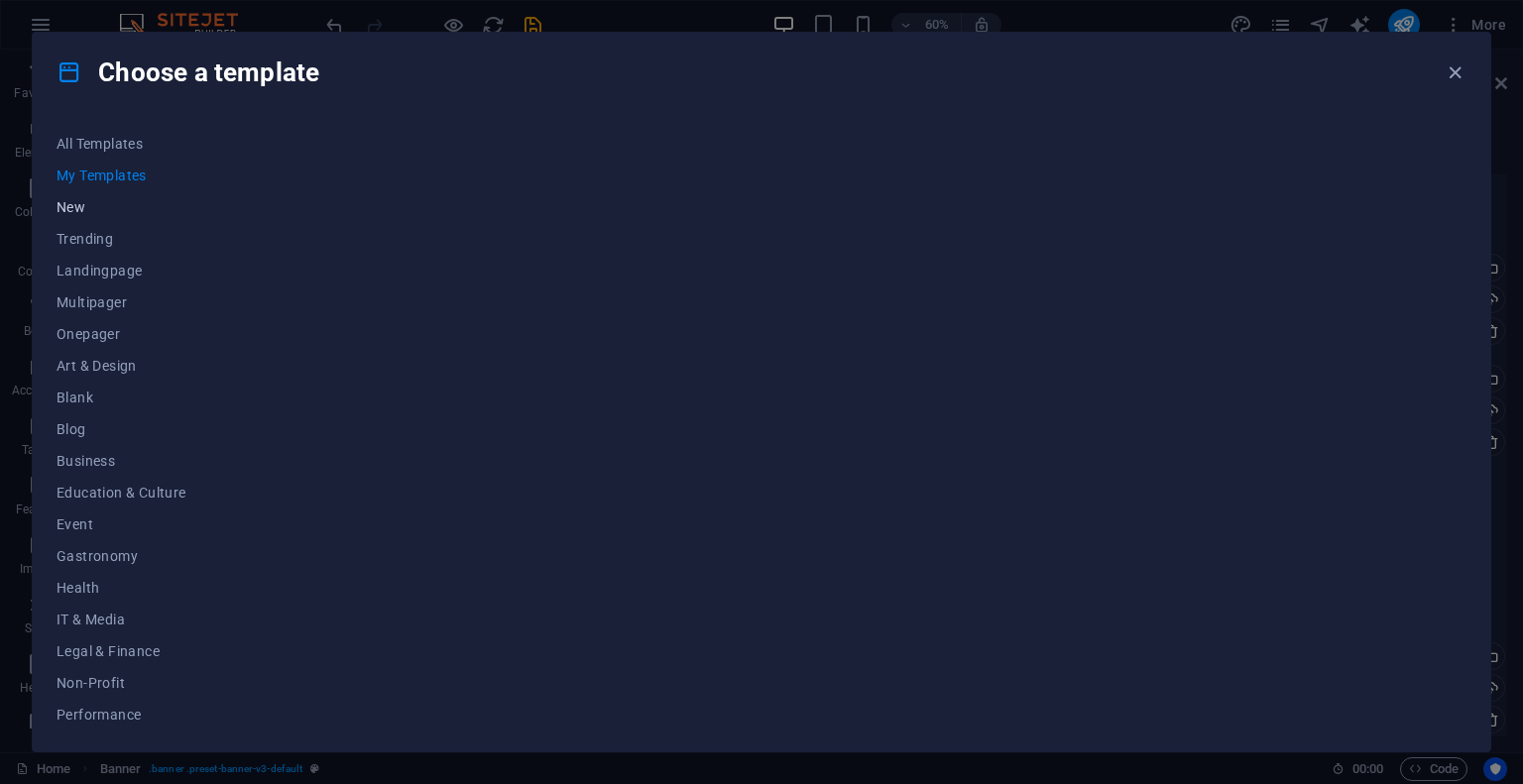 click on "New" at bounding box center (121, 207) 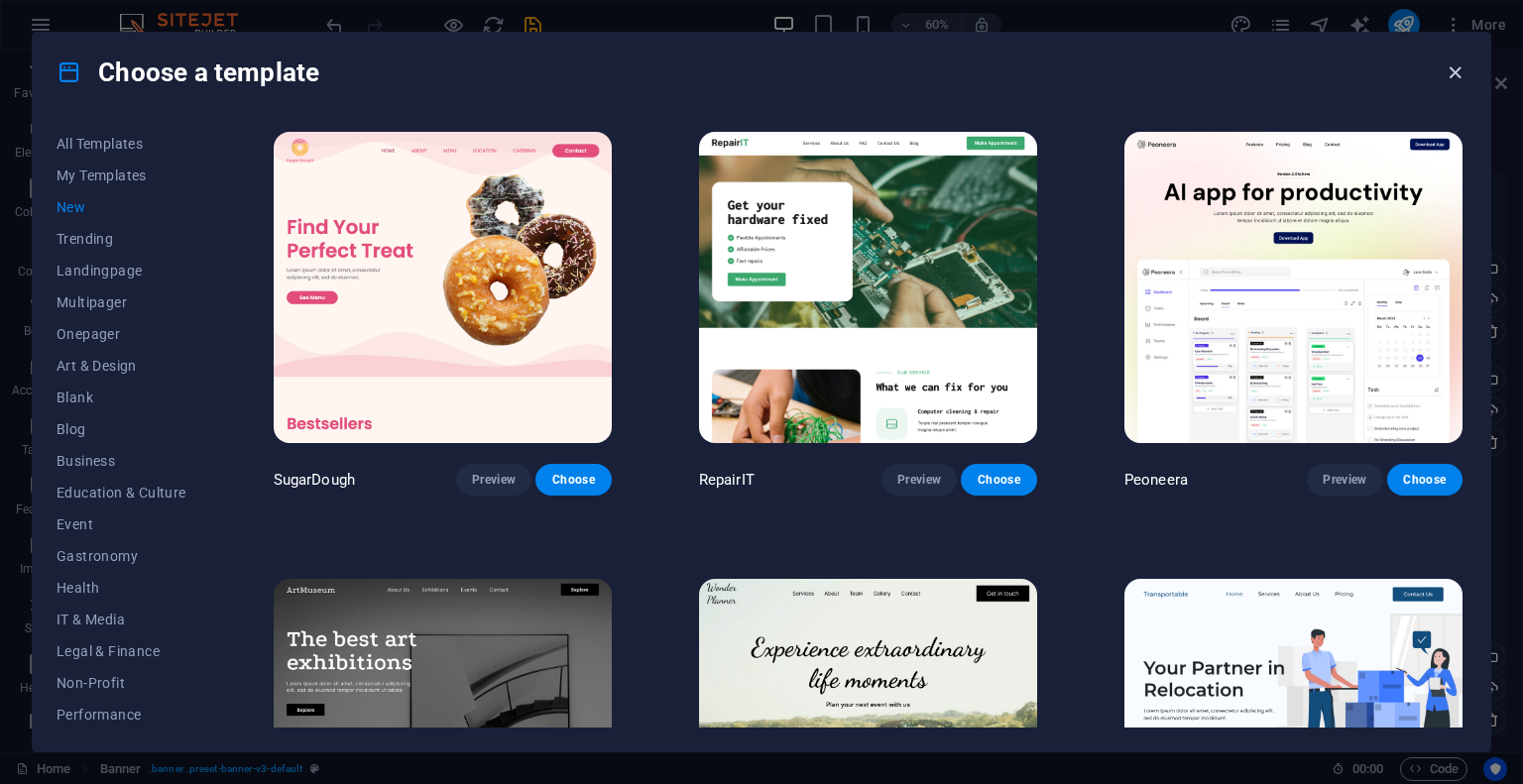 click at bounding box center [1455, 72] 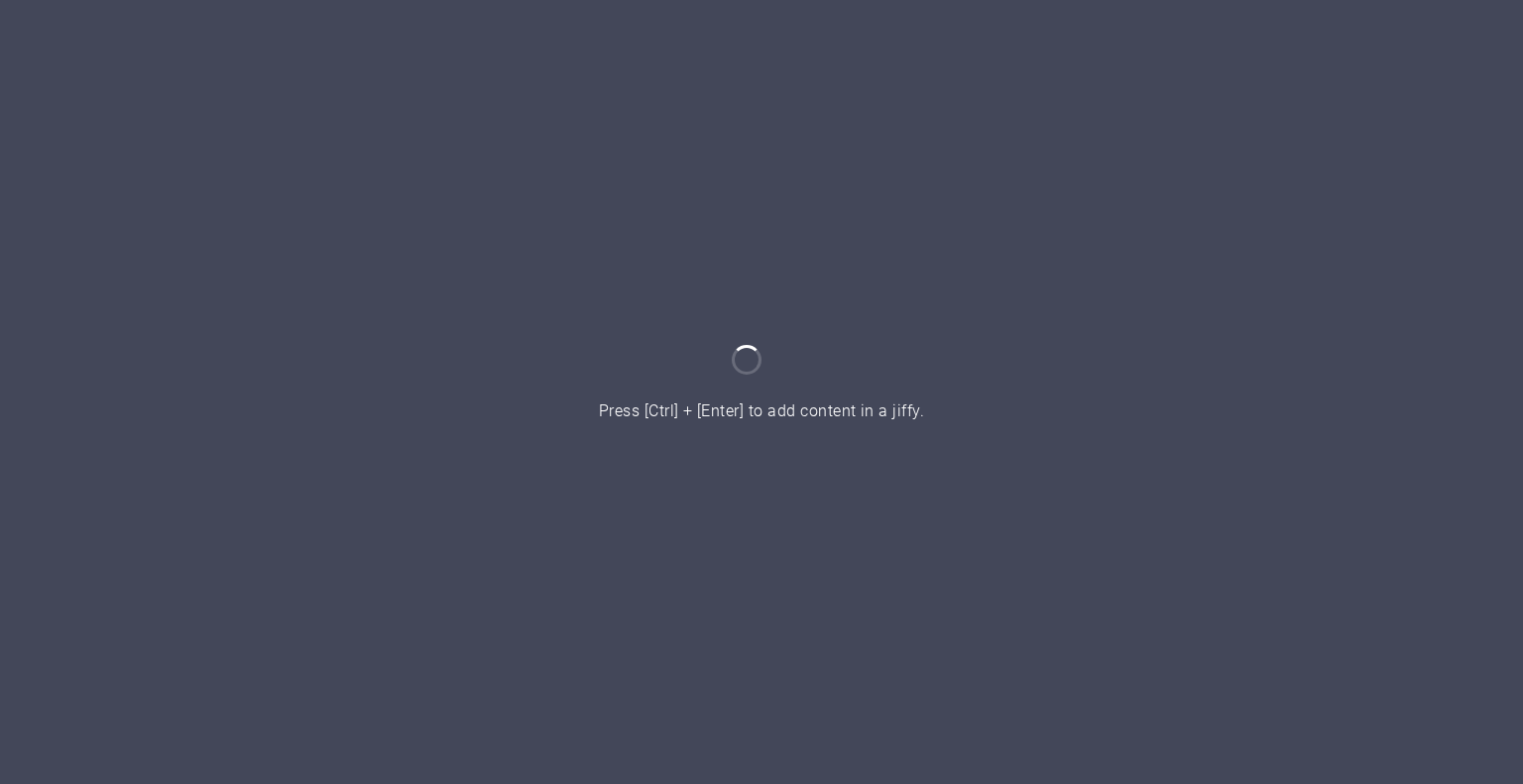 scroll, scrollTop: 0, scrollLeft: 0, axis: both 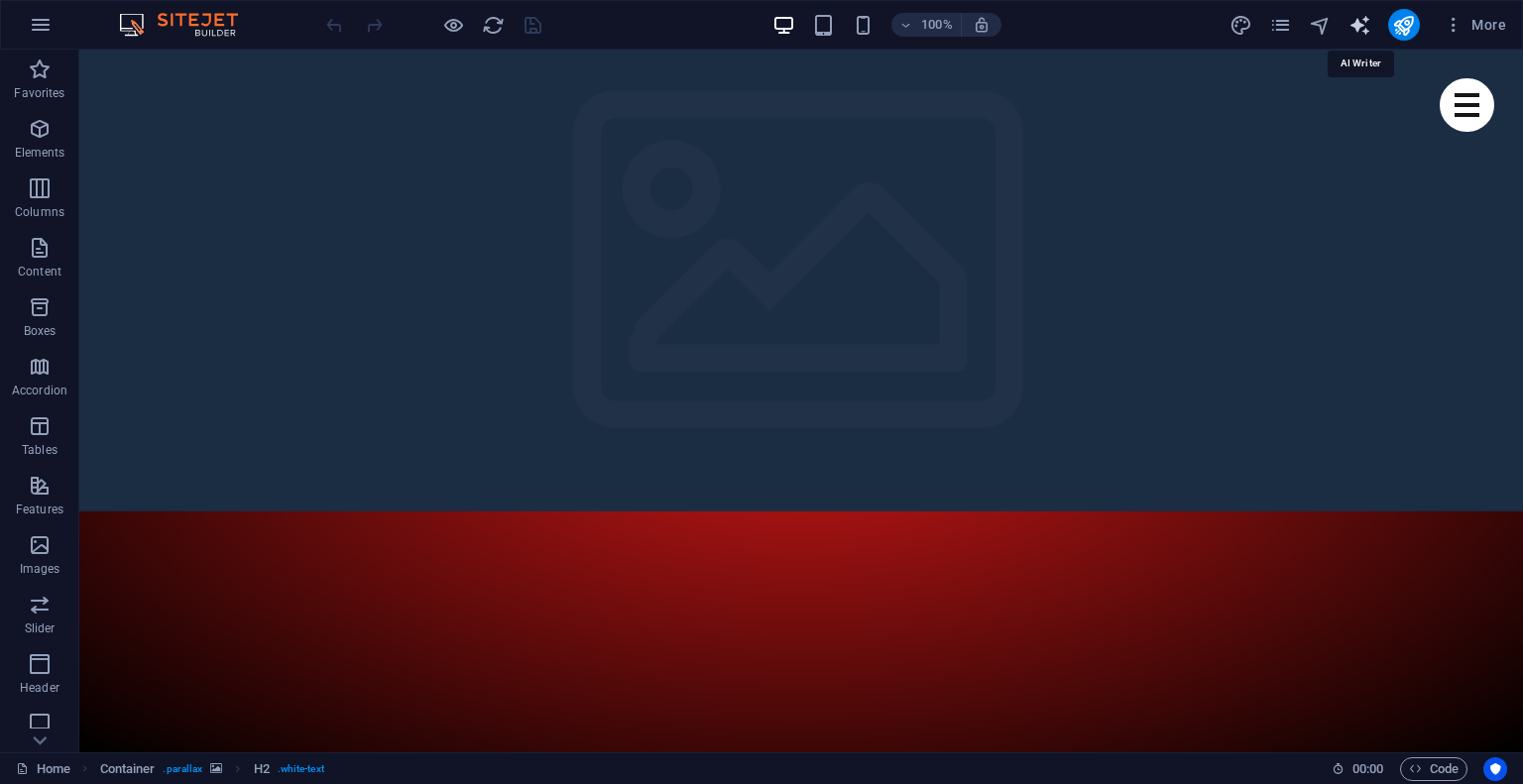 click at bounding box center [1359, 25] 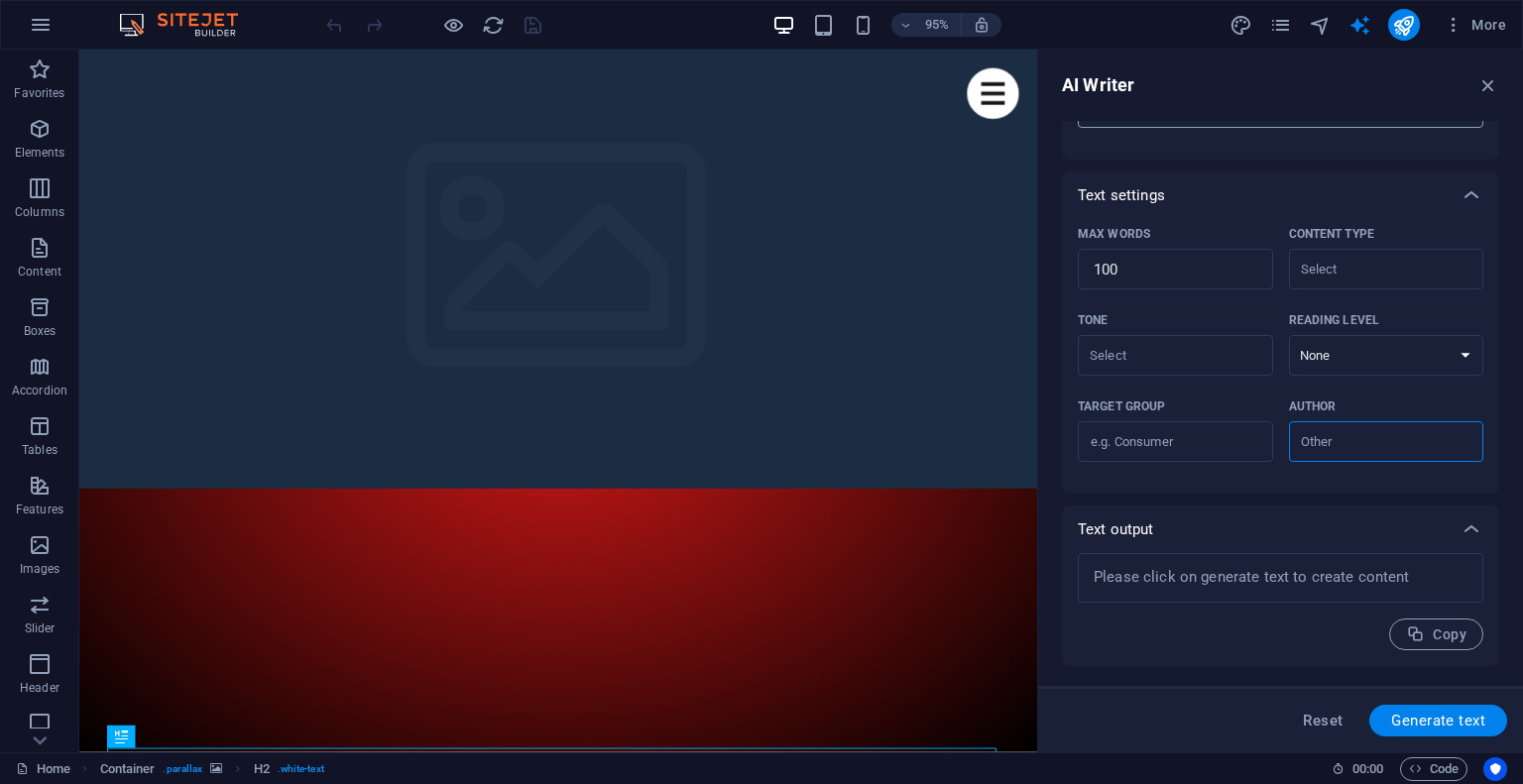 scroll, scrollTop: 0, scrollLeft: 0, axis: both 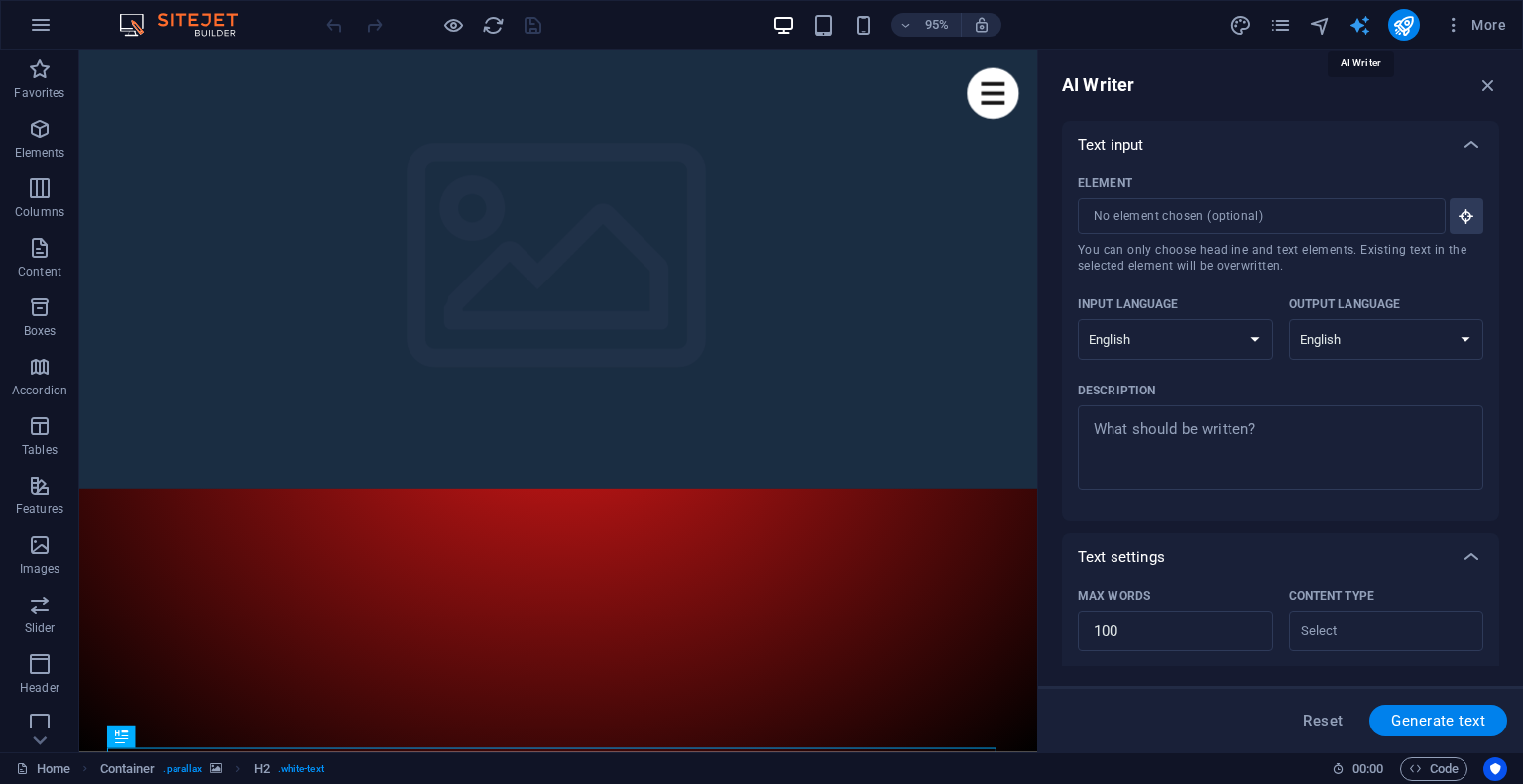 click at bounding box center (1359, 25) 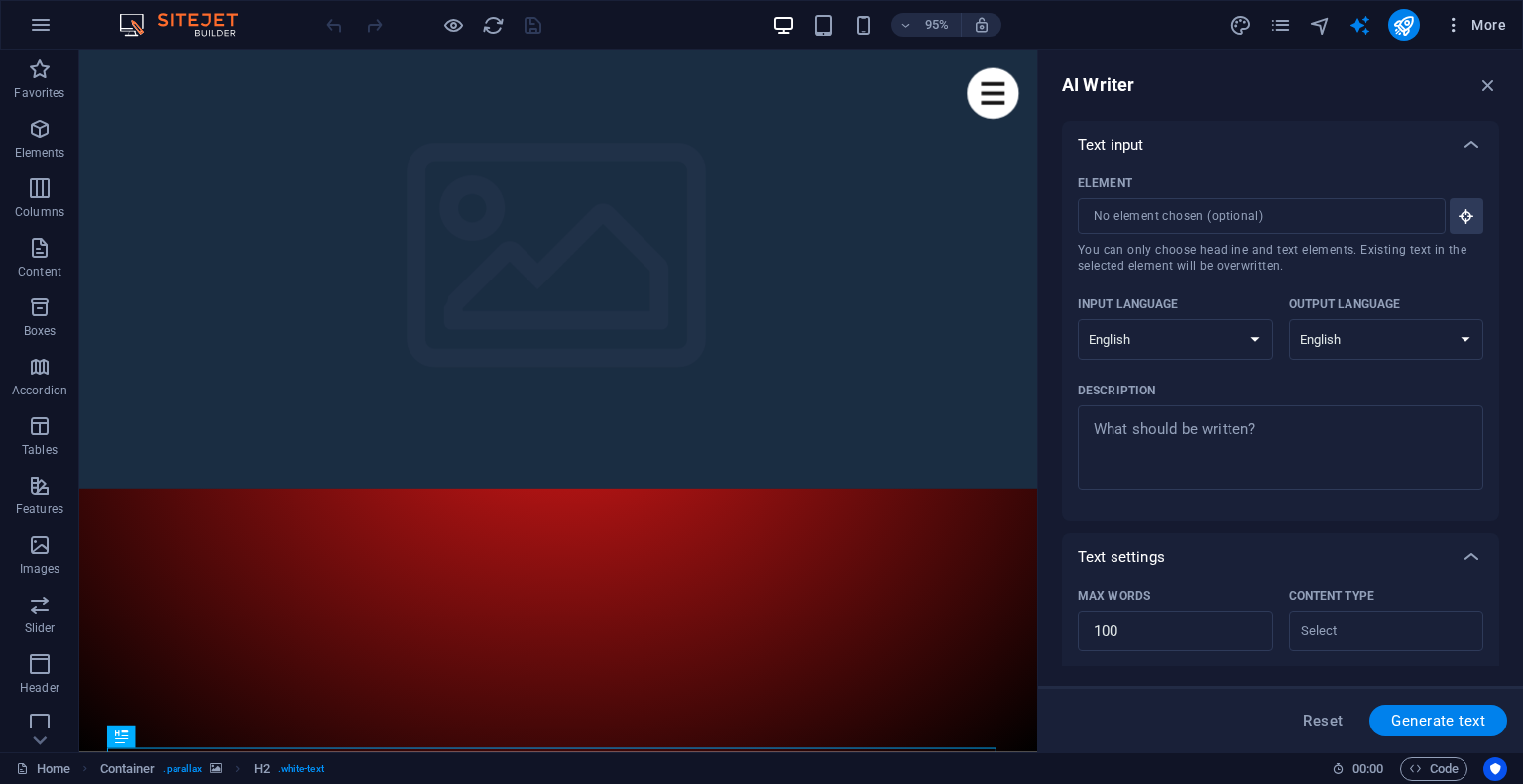 click at bounding box center [1454, 25] 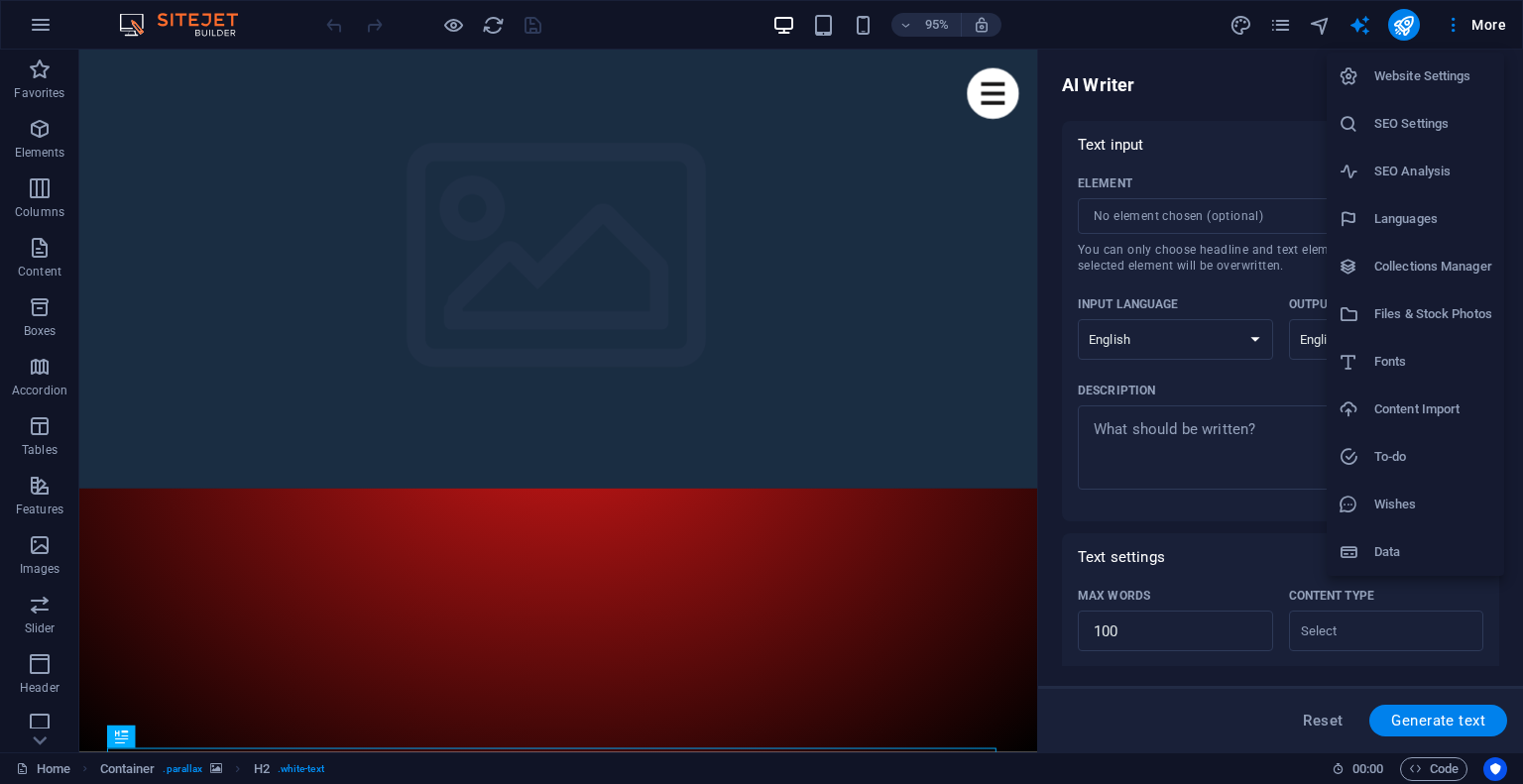 click on "Website Settings" at bounding box center [1433, 76] 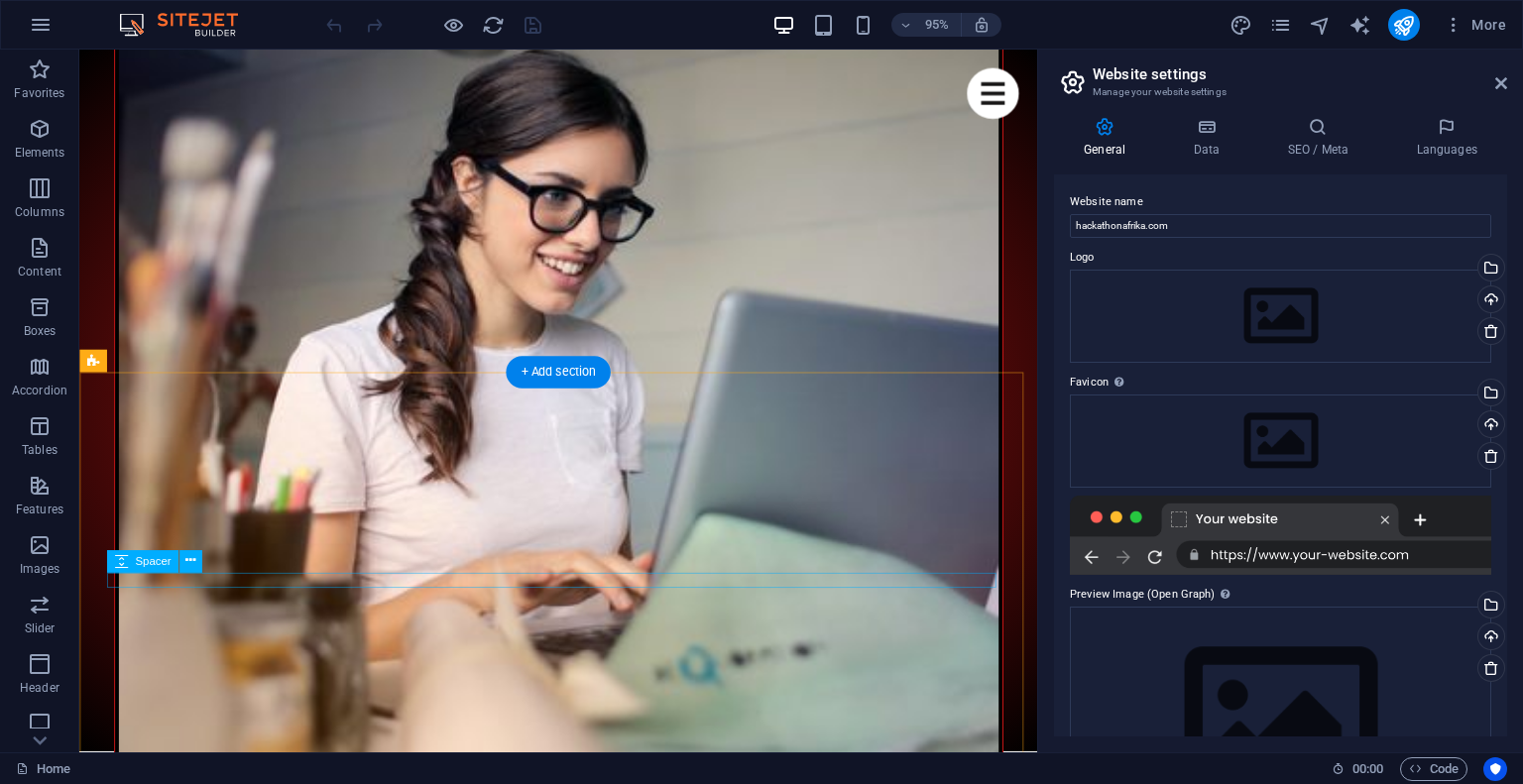 scroll, scrollTop: 8083, scrollLeft: 0, axis: vertical 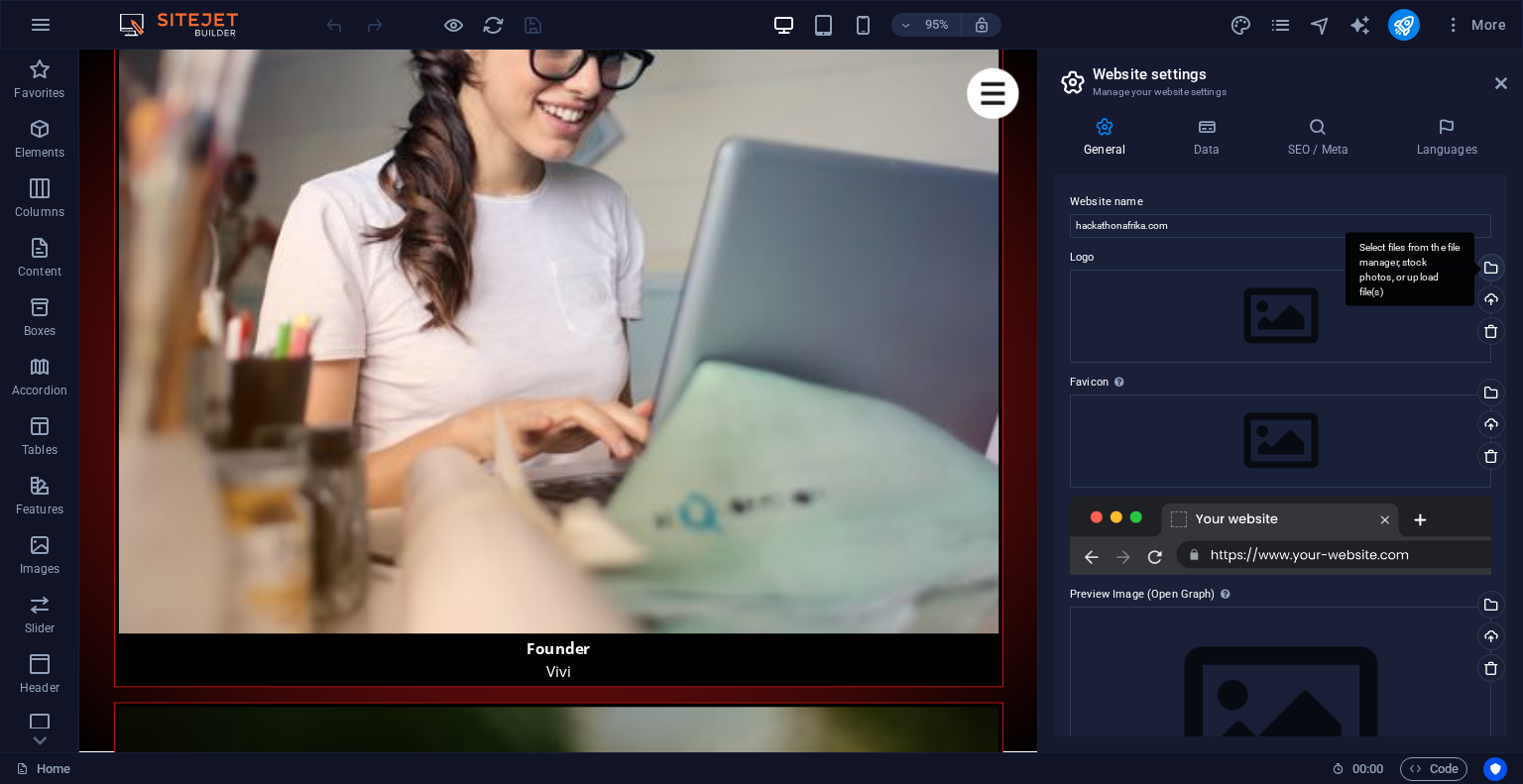click on "Select files from the file manager, stock photos, or upload file(s)" at bounding box center (1410, 269) 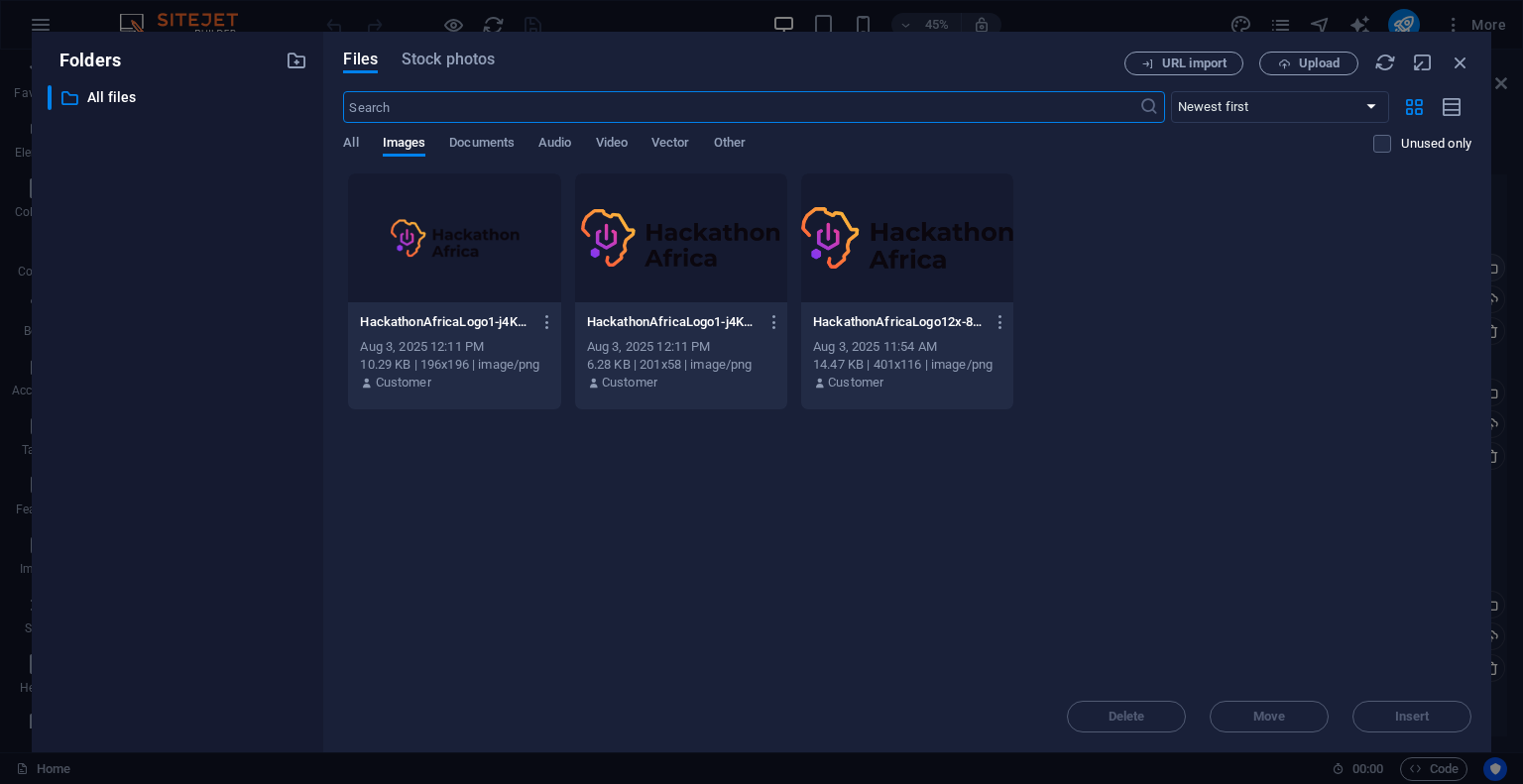 scroll, scrollTop: 7740, scrollLeft: 0, axis: vertical 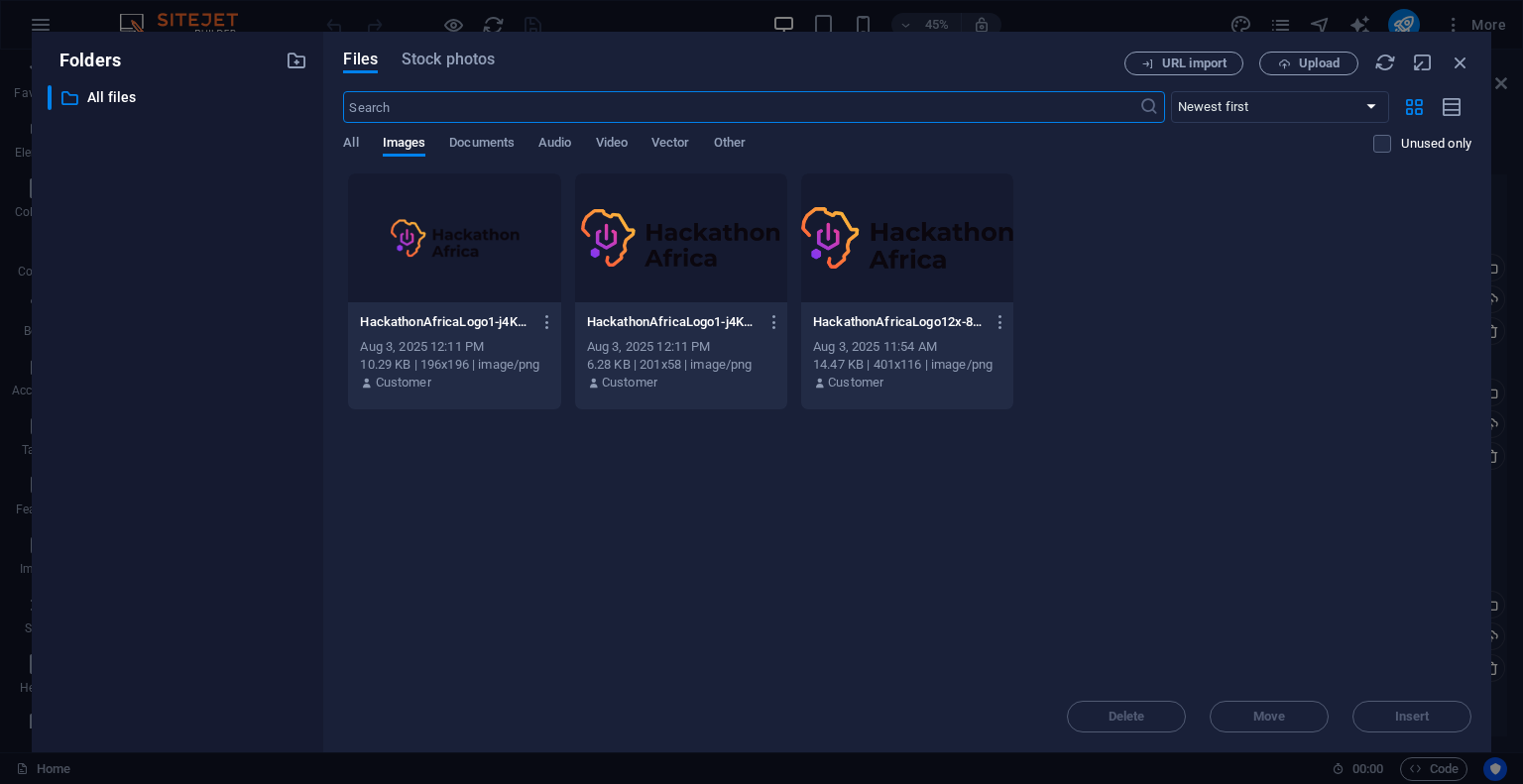 click at bounding box center (907, 238) 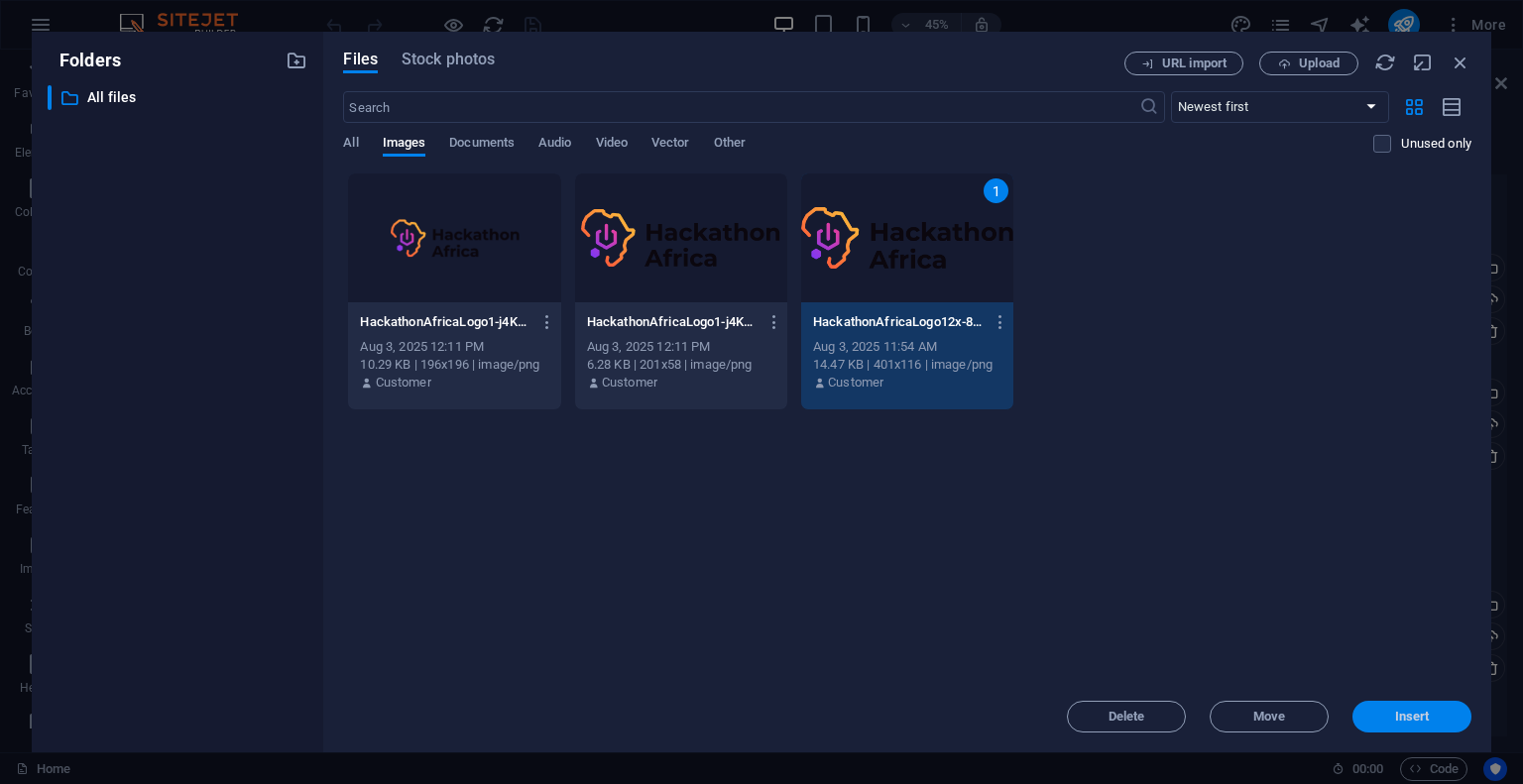 click on "Insert" at bounding box center [1412, 717] 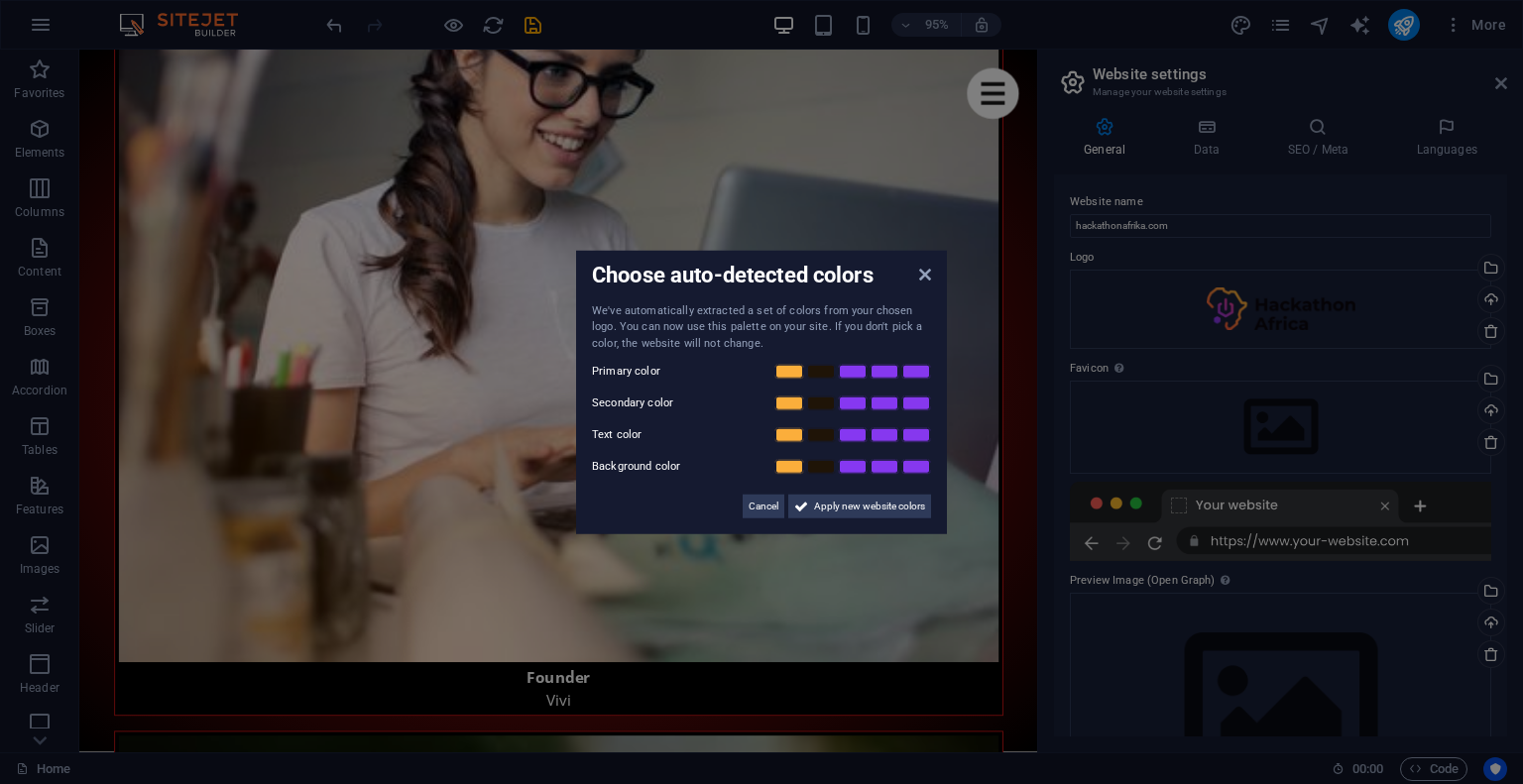 scroll, scrollTop: 8060, scrollLeft: 0, axis: vertical 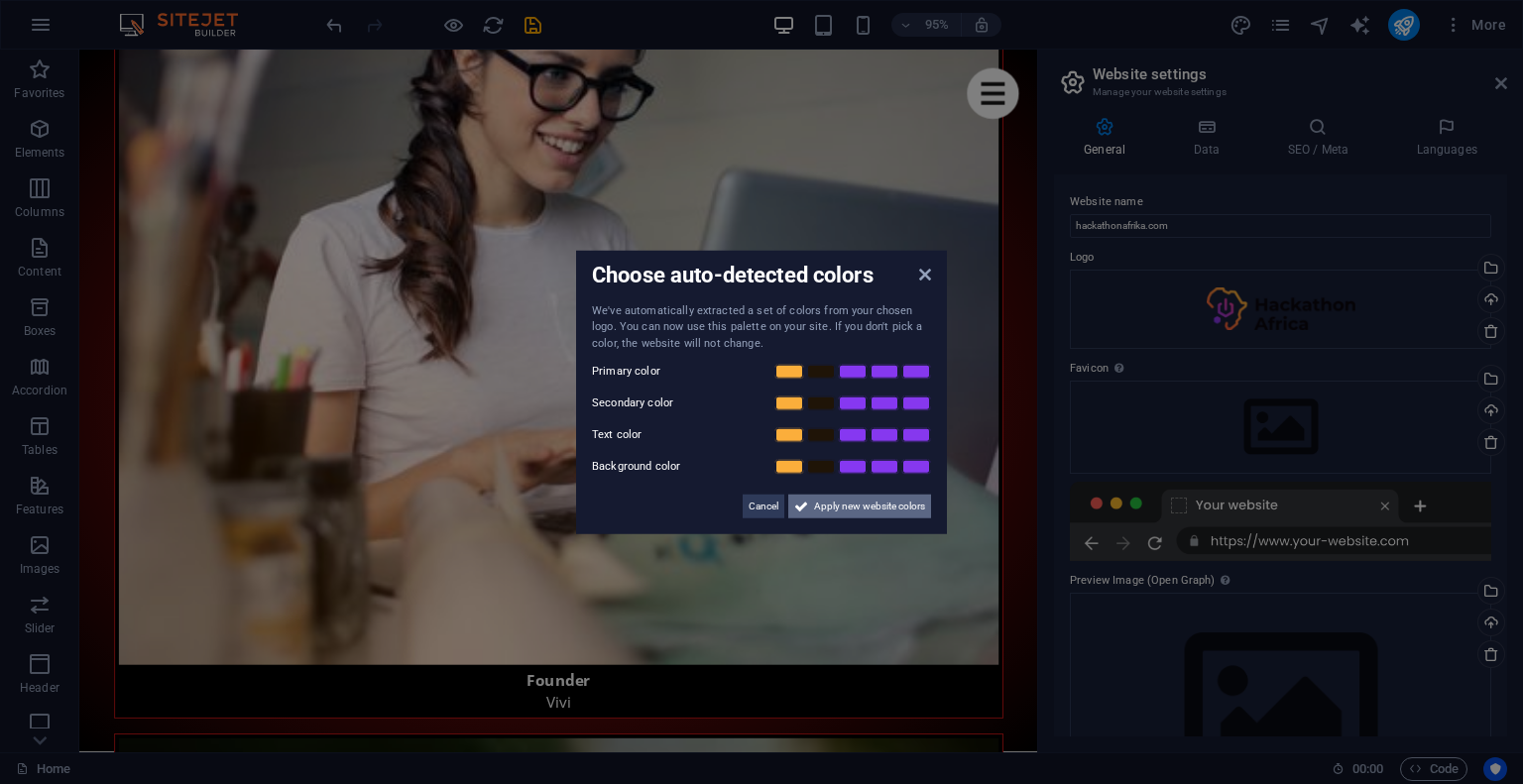 click on "Apply new website colors" at bounding box center (870, 506) 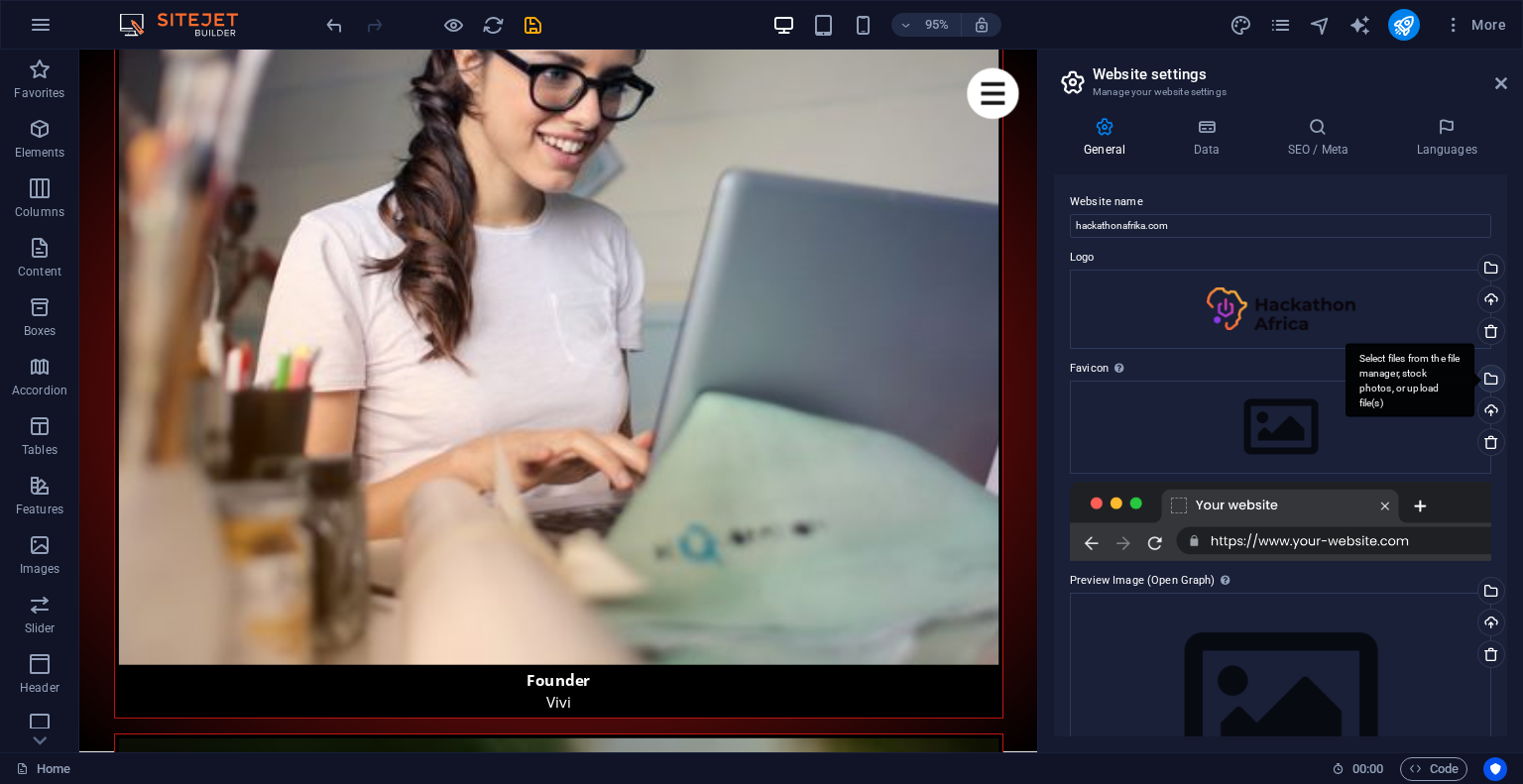 click on "Select files from the file manager, stock photos, or upload file(s)" at bounding box center (1489, 381) 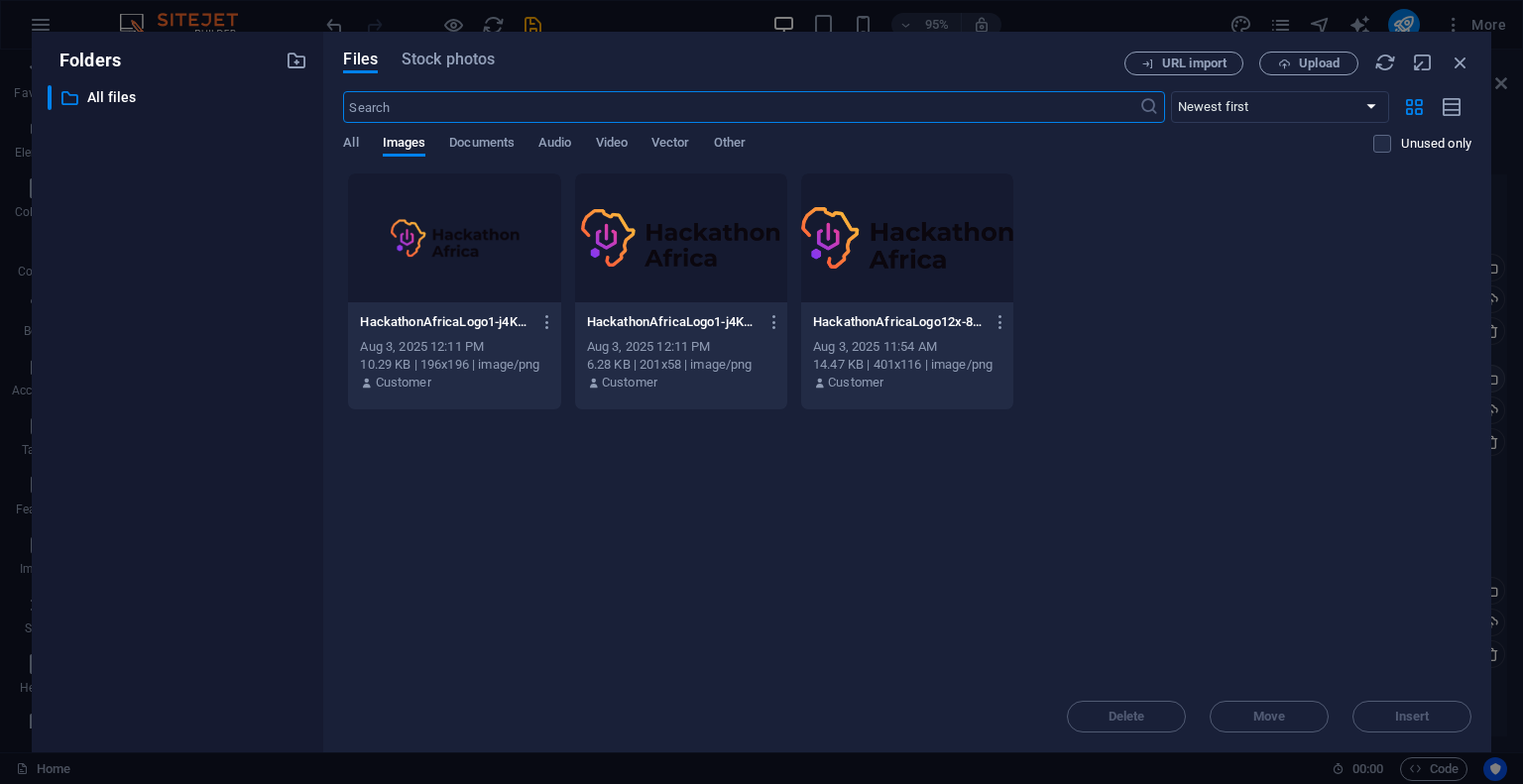 scroll, scrollTop: 7713, scrollLeft: 0, axis: vertical 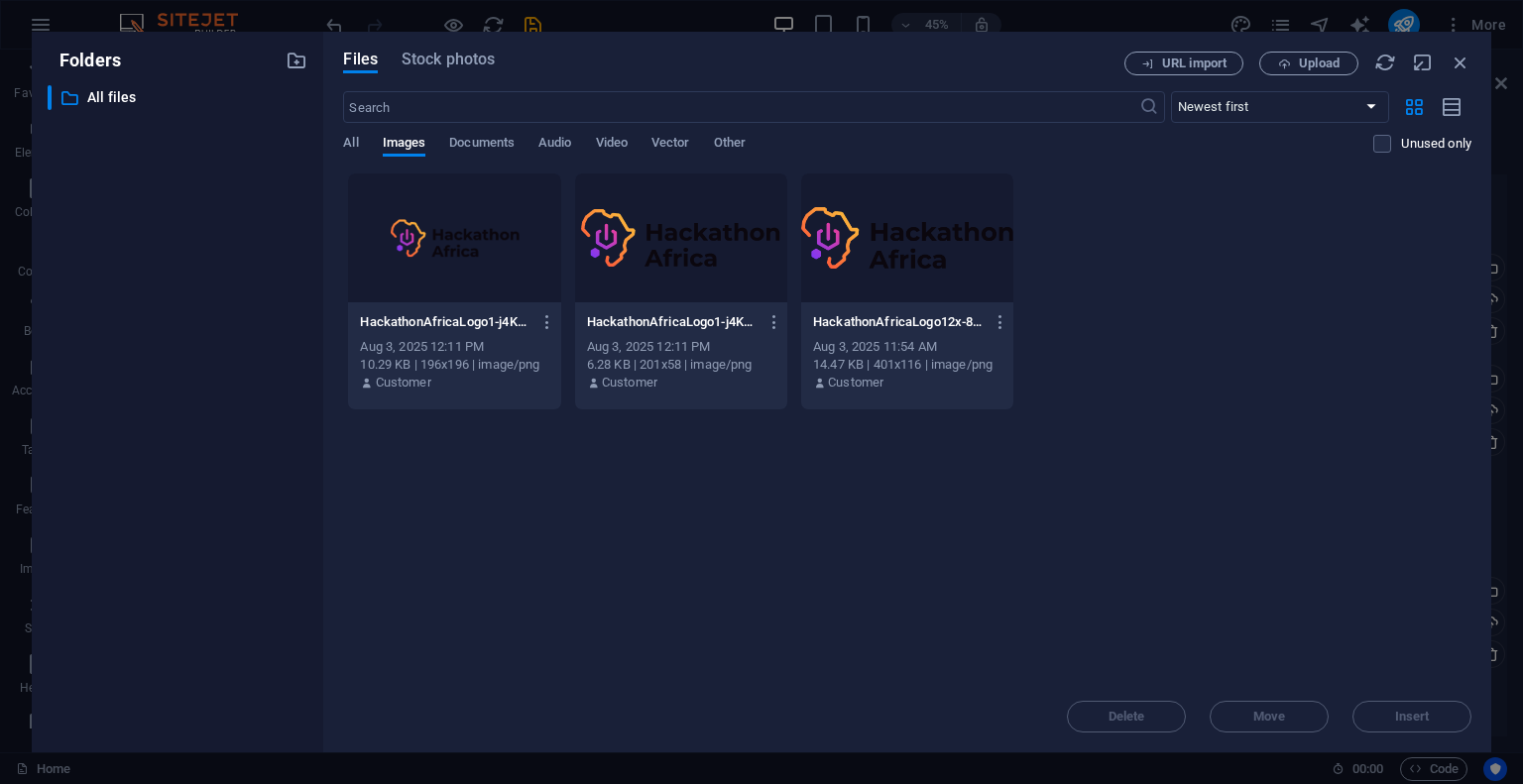 click at bounding box center [454, 238] 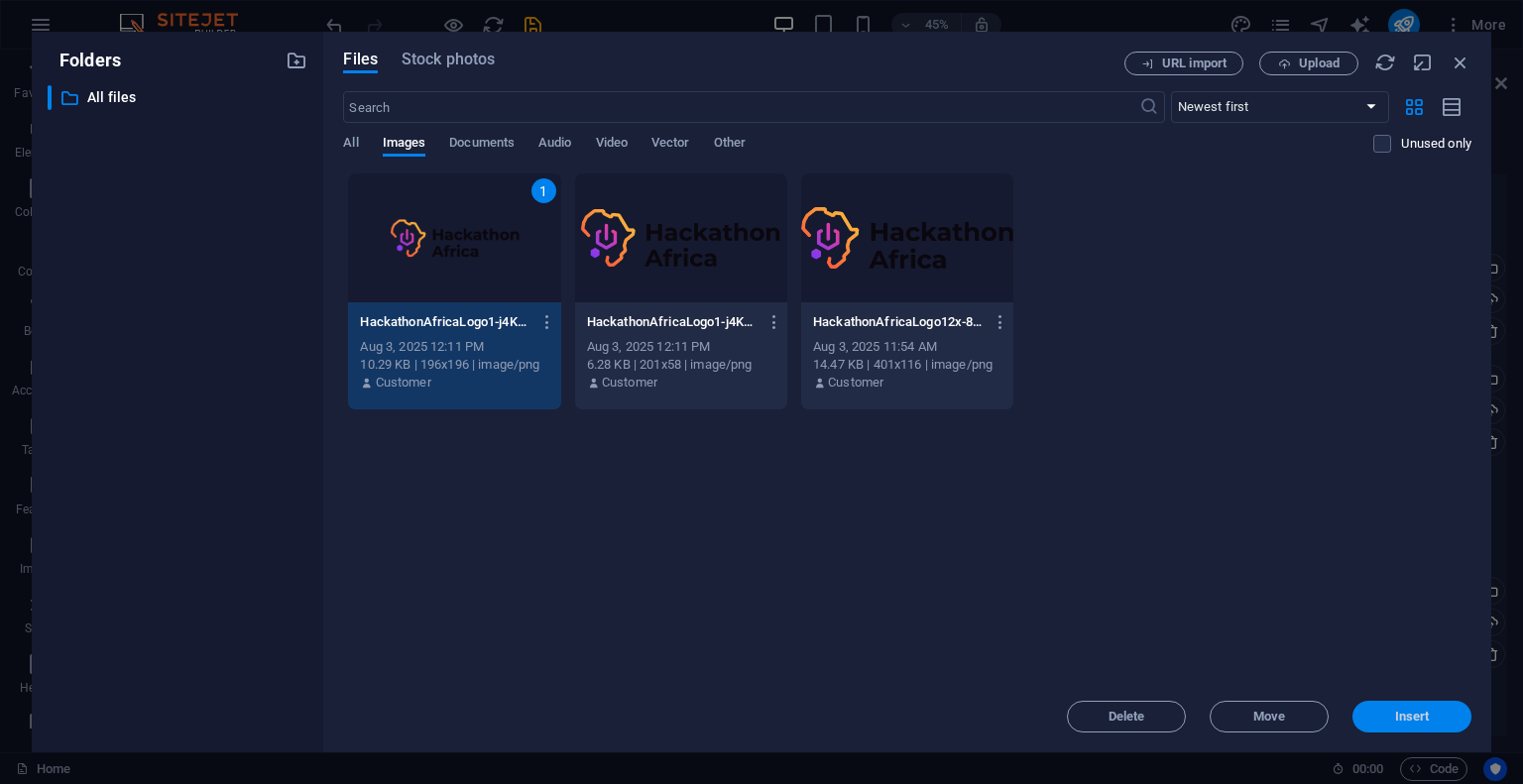 click on "Insert" at bounding box center [1412, 717] 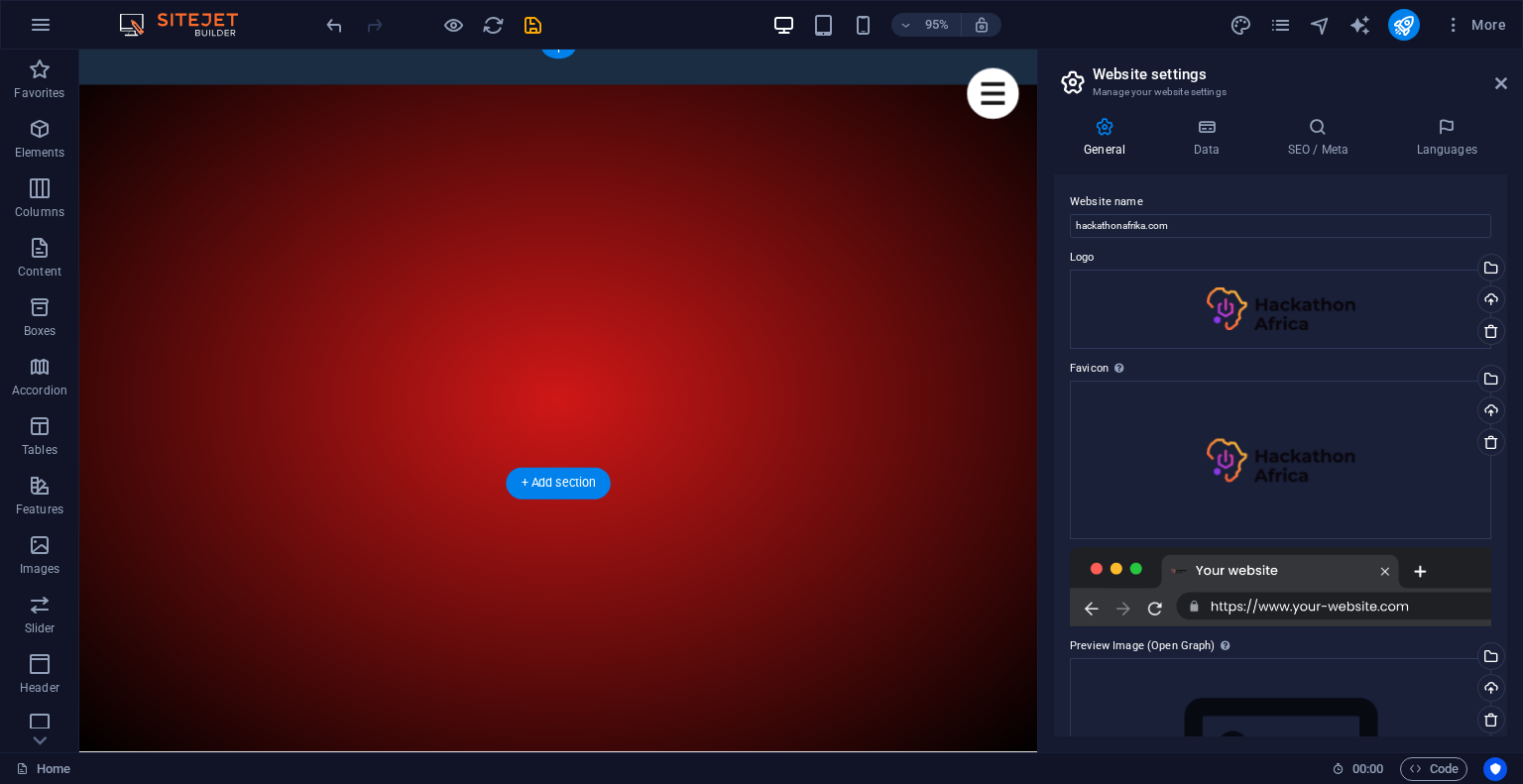 scroll, scrollTop: 0, scrollLeft: 0, axis: both 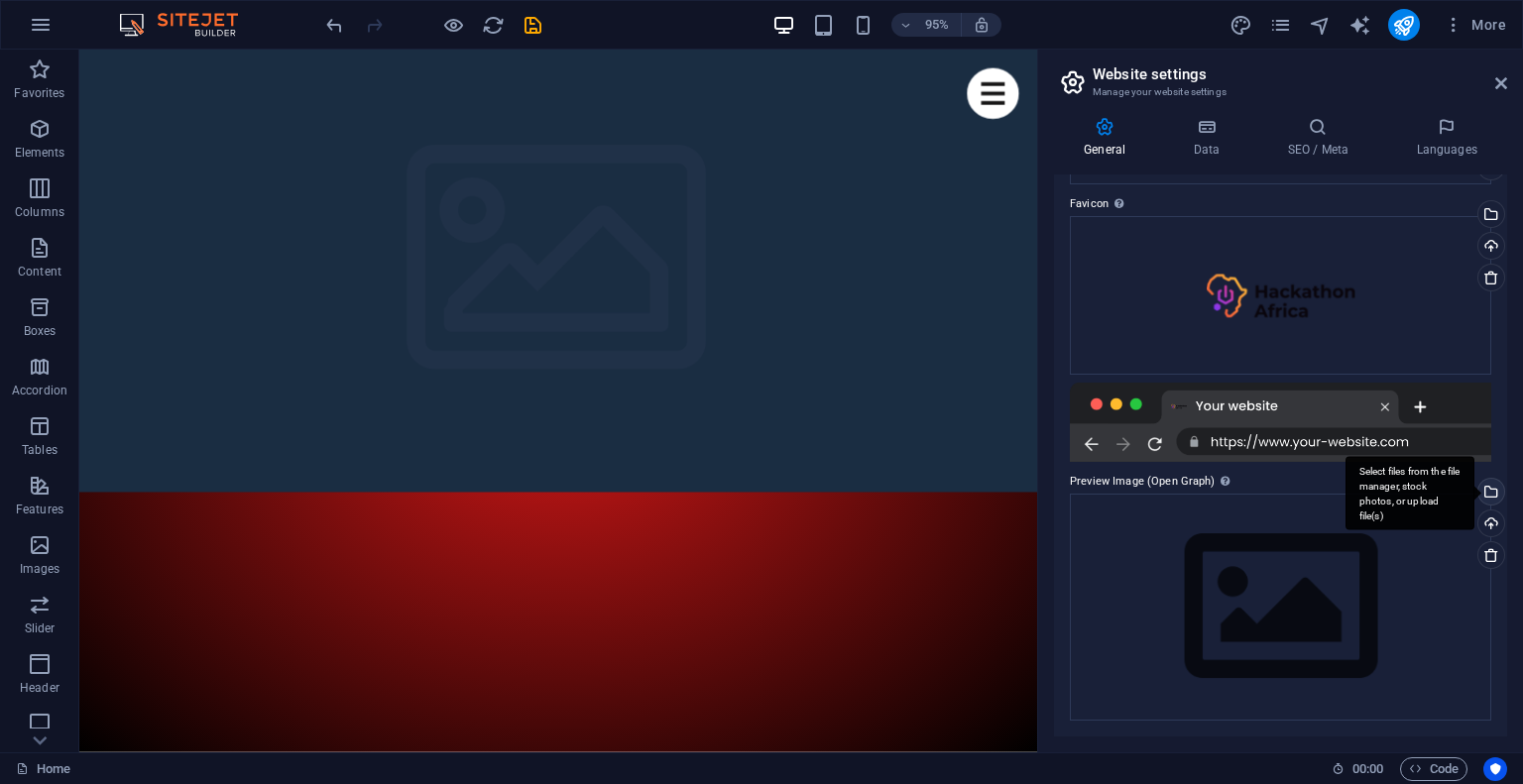 click on "Select files from the file manager, stock photos, or upload file(s)" at bounding box center [1489, 494] 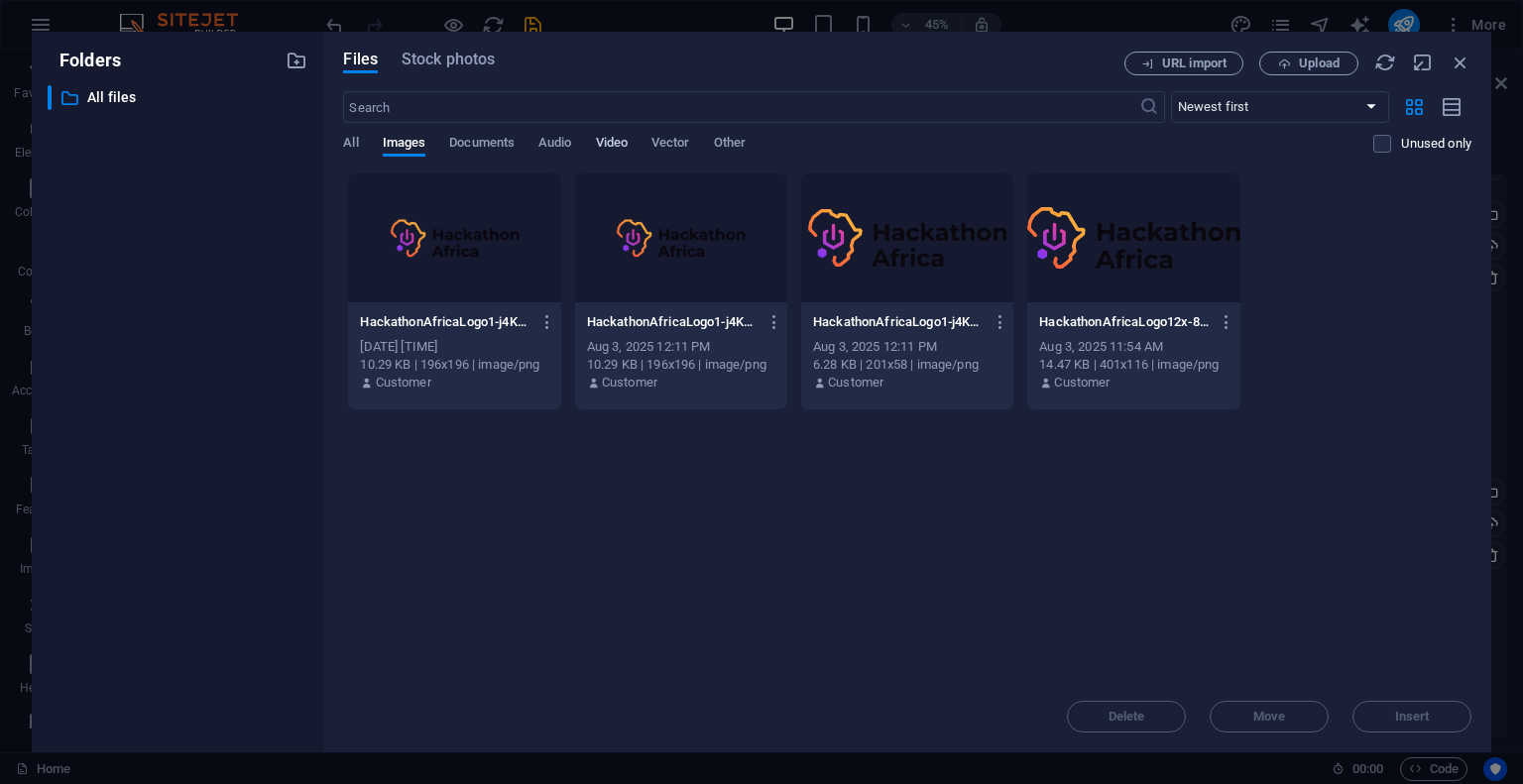 click on "Video" at bounding box center (612, 145) 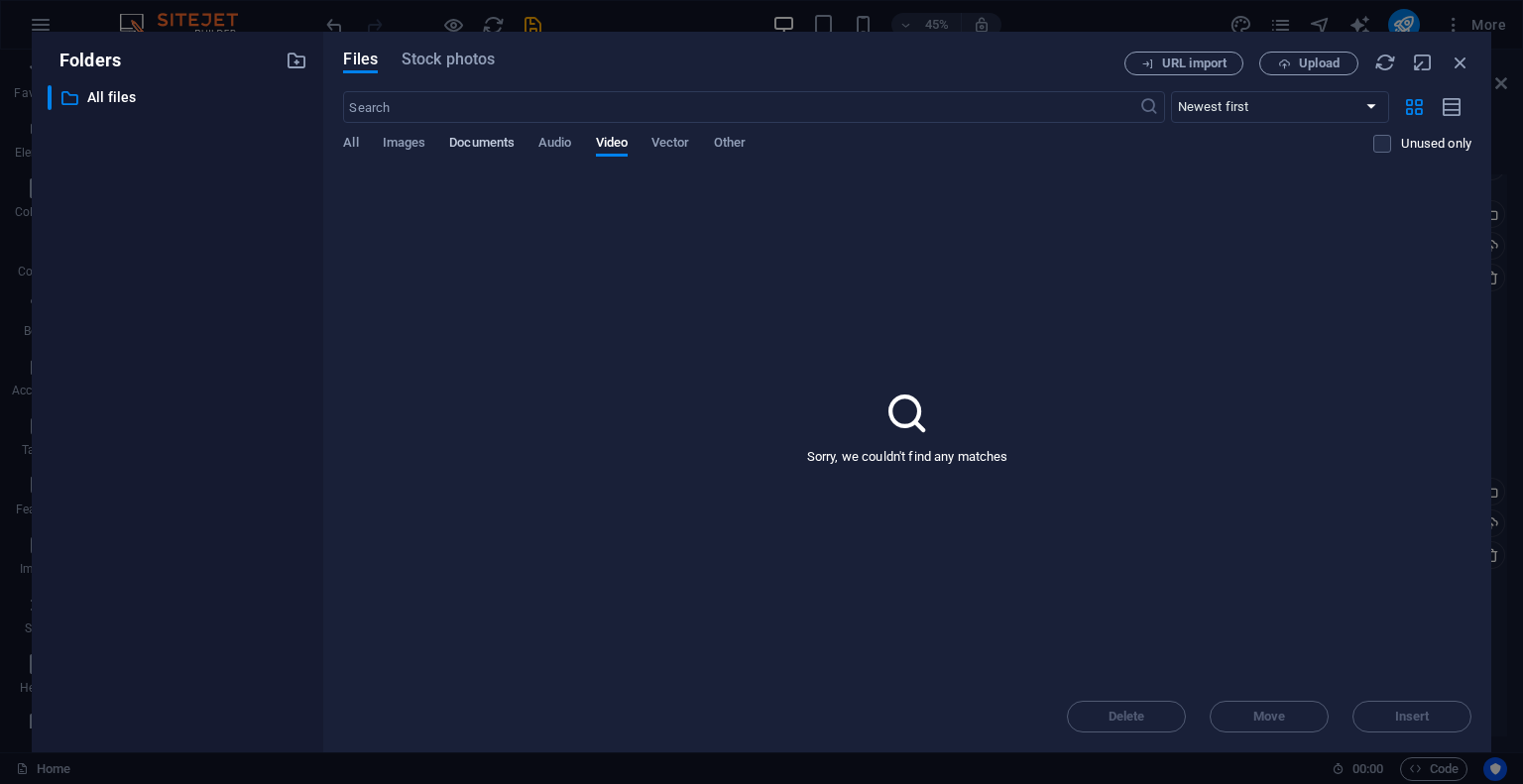 click on "Documents" at bounding box center [482, 145] 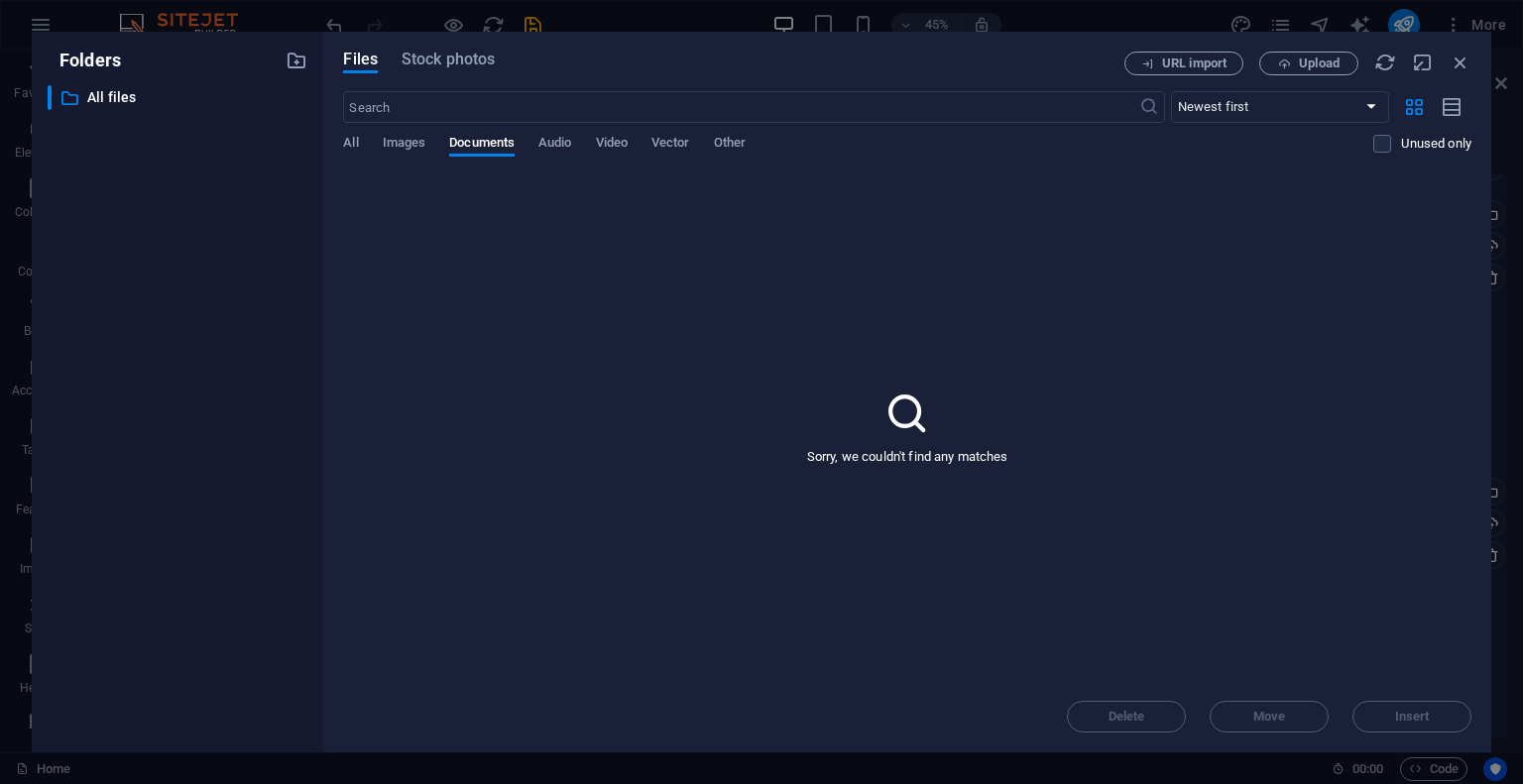 click on "Files Stock photos URL import Upload ​ Newest first Oldest first Name (A-Z) Name (Z-A) Size (0-9) Size (9-0) Resolution (0-9) Resolution (9-0) All Images Documents Audio Video Vector Other Unused only Sorry, we couldn't find any matches Delete Move Insert" at bounding box center [907, 392] 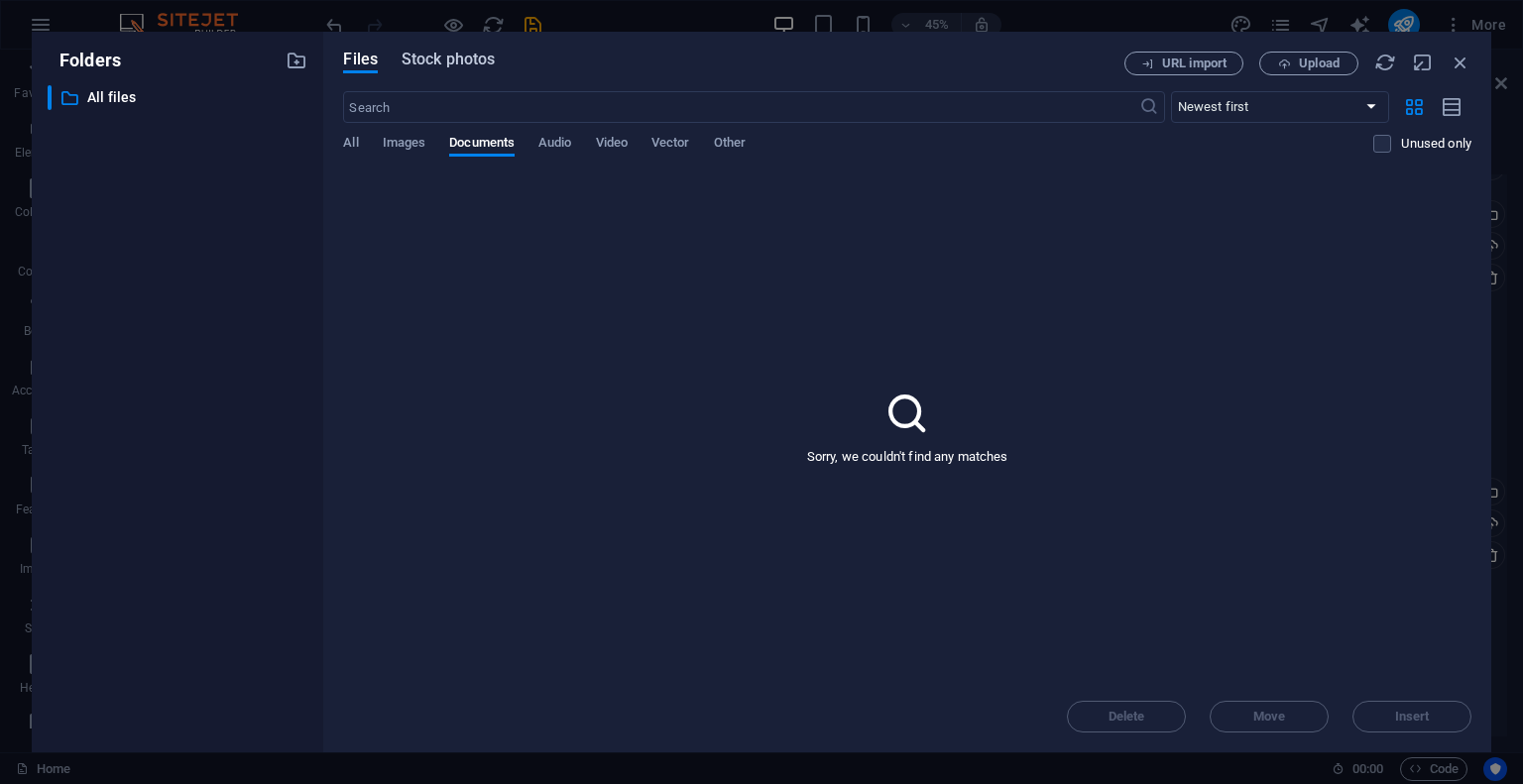 click on "Stock photos" at bounding box center (448, 59) 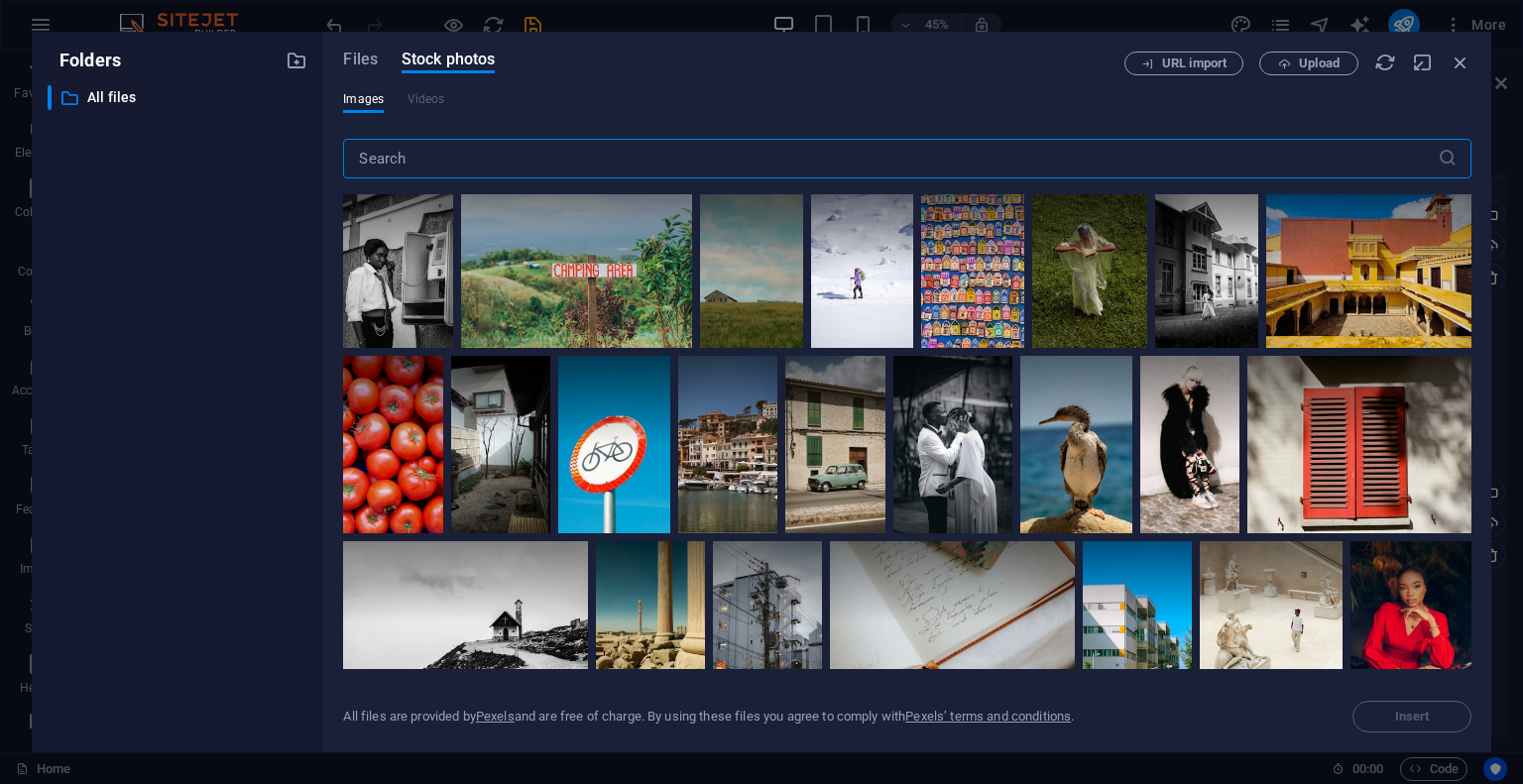 click at bounding box center [889, 159] 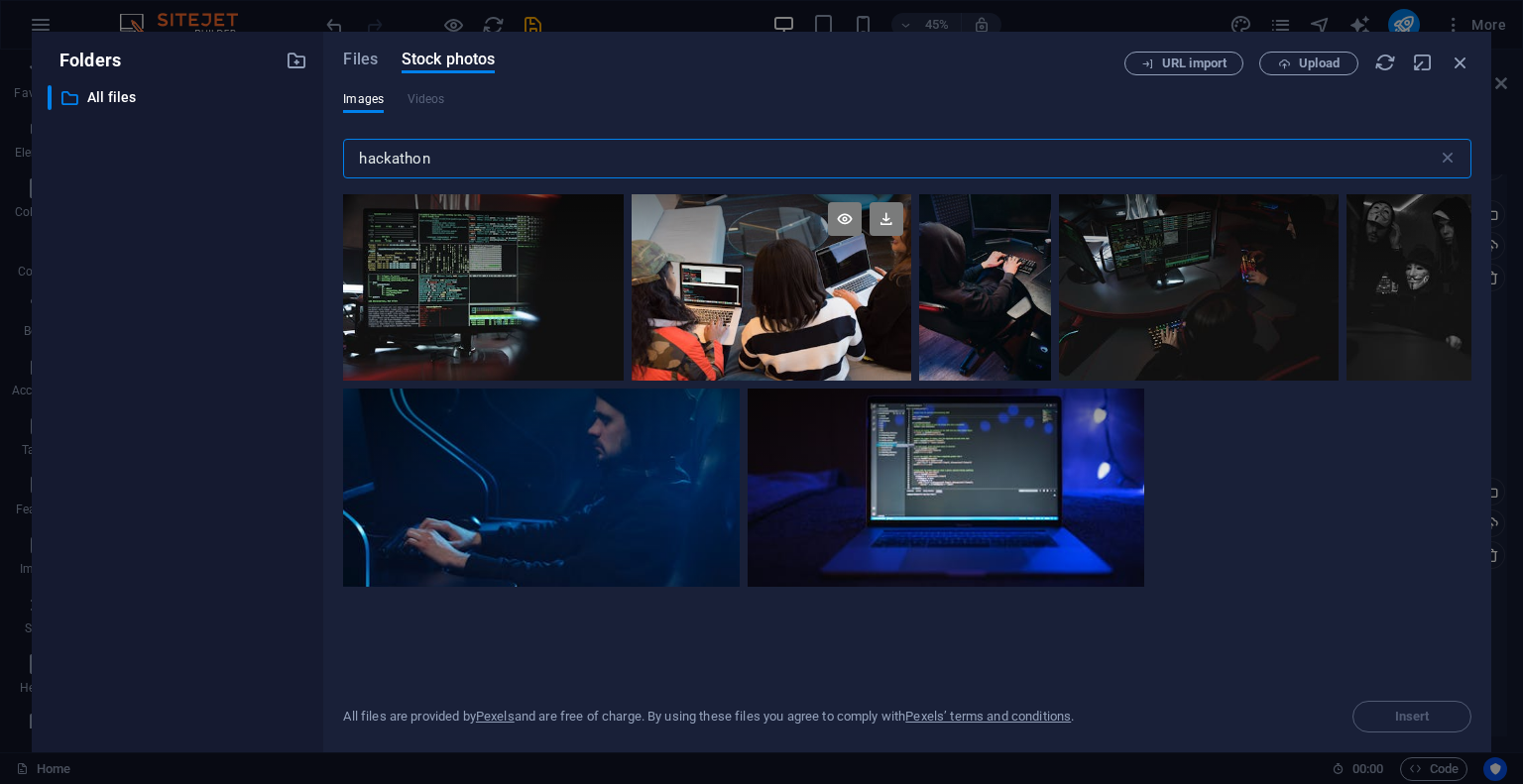 type on "hackathon" 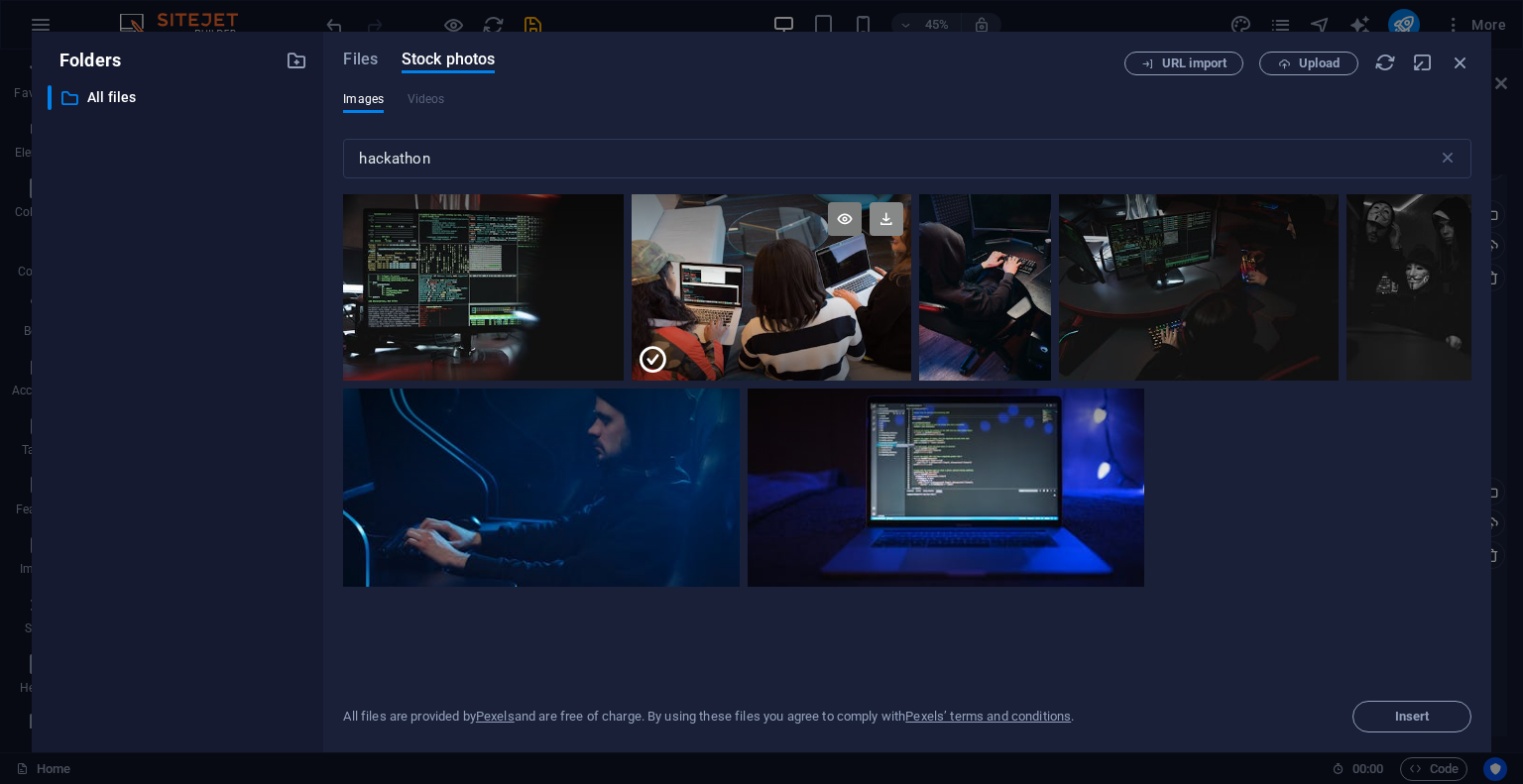click at bounding box center [886, 219] 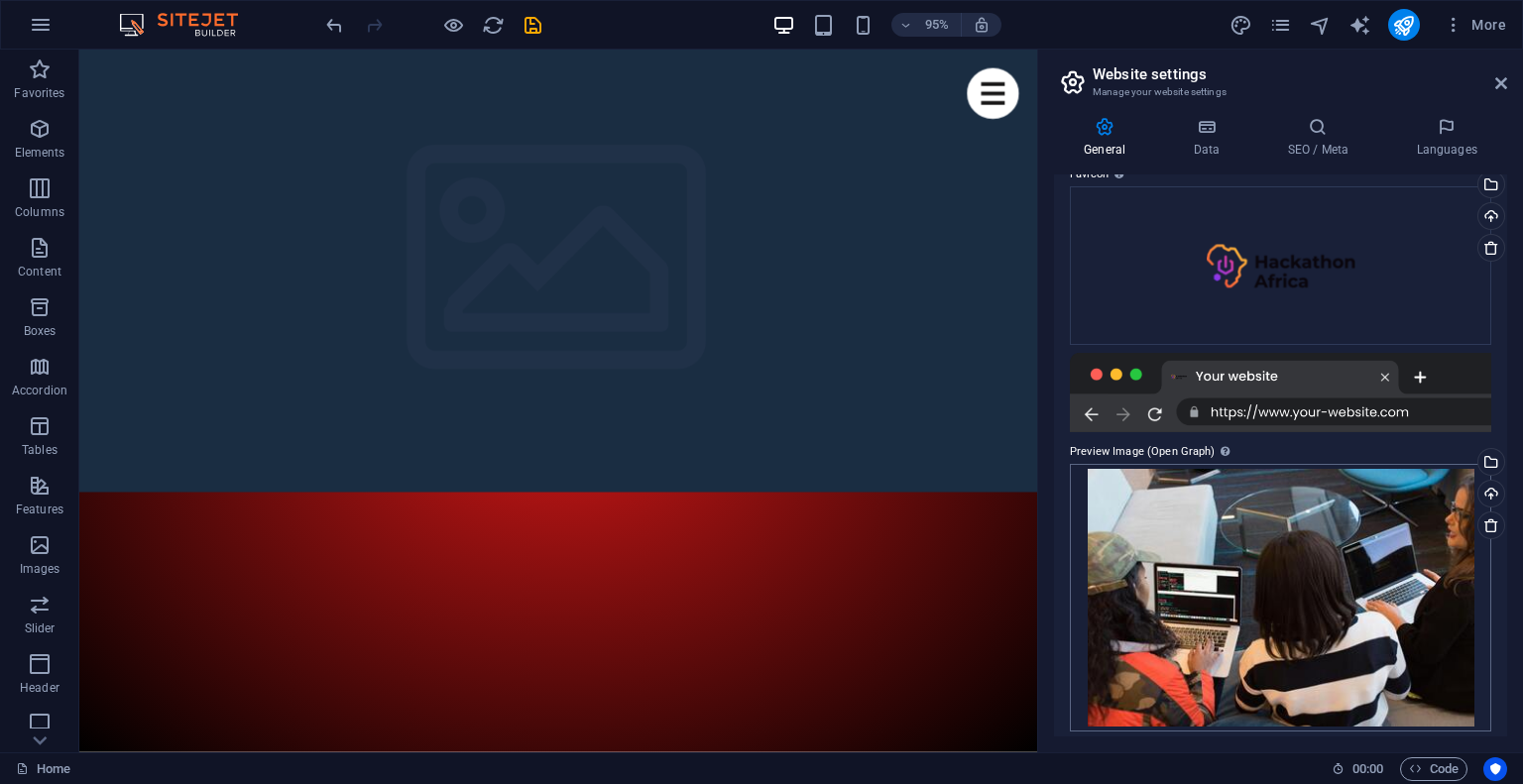 scroll, scrollTop: 205, scrollLeft: 0, axis: vertical 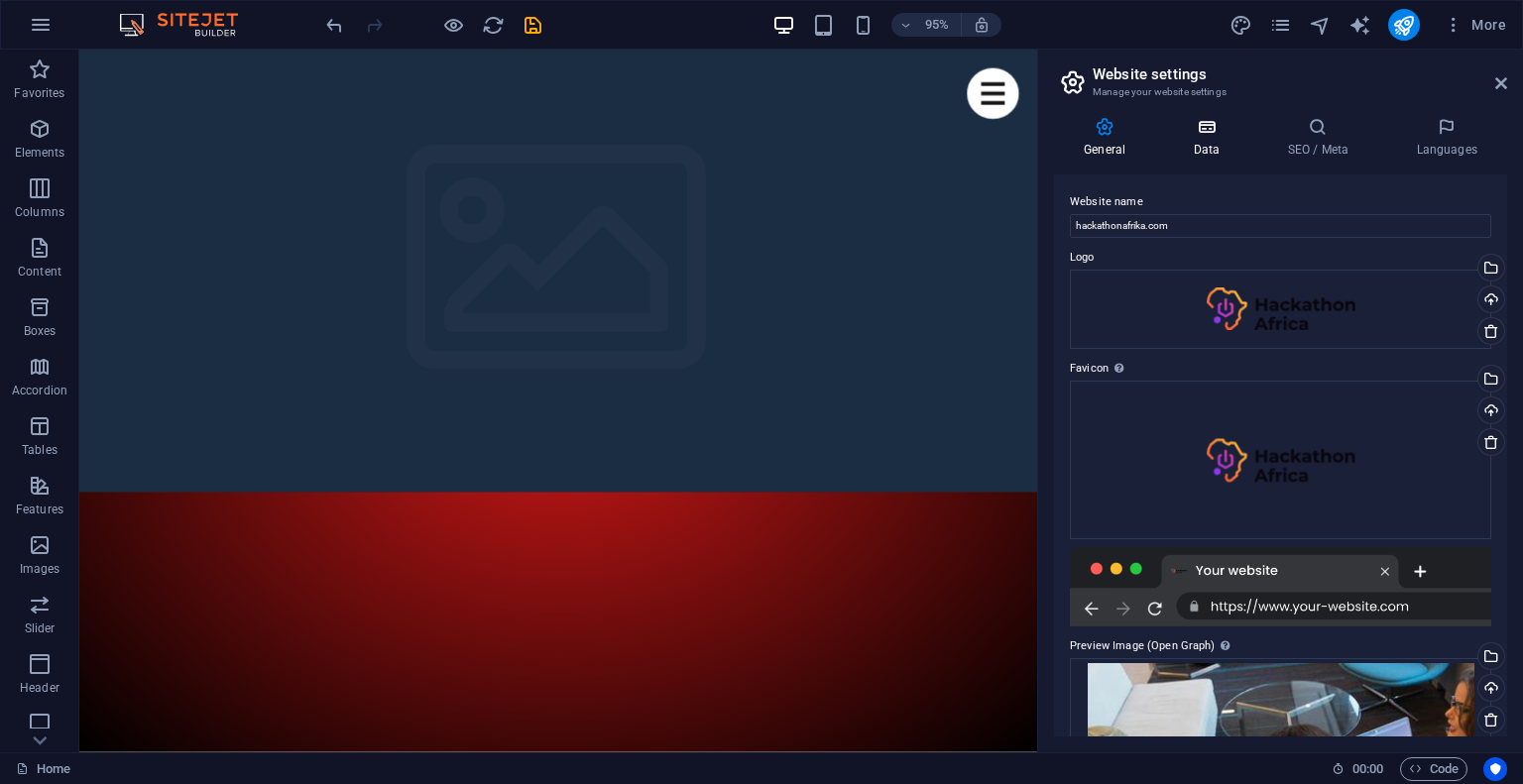 click on "Data" at bounding box center (1210, 138) 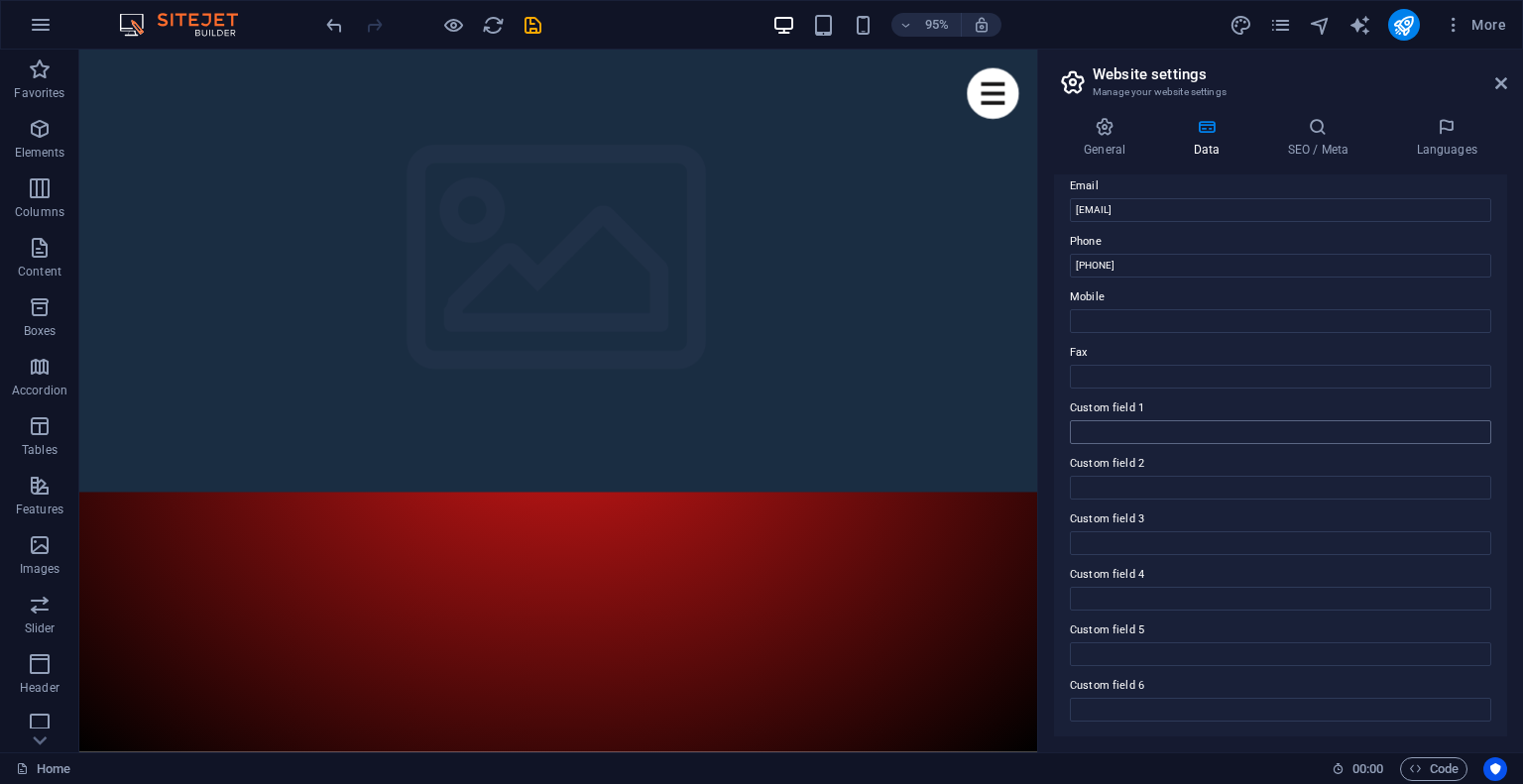 scroll, scrollTop: 0, scrollLeft: 0, axis: both 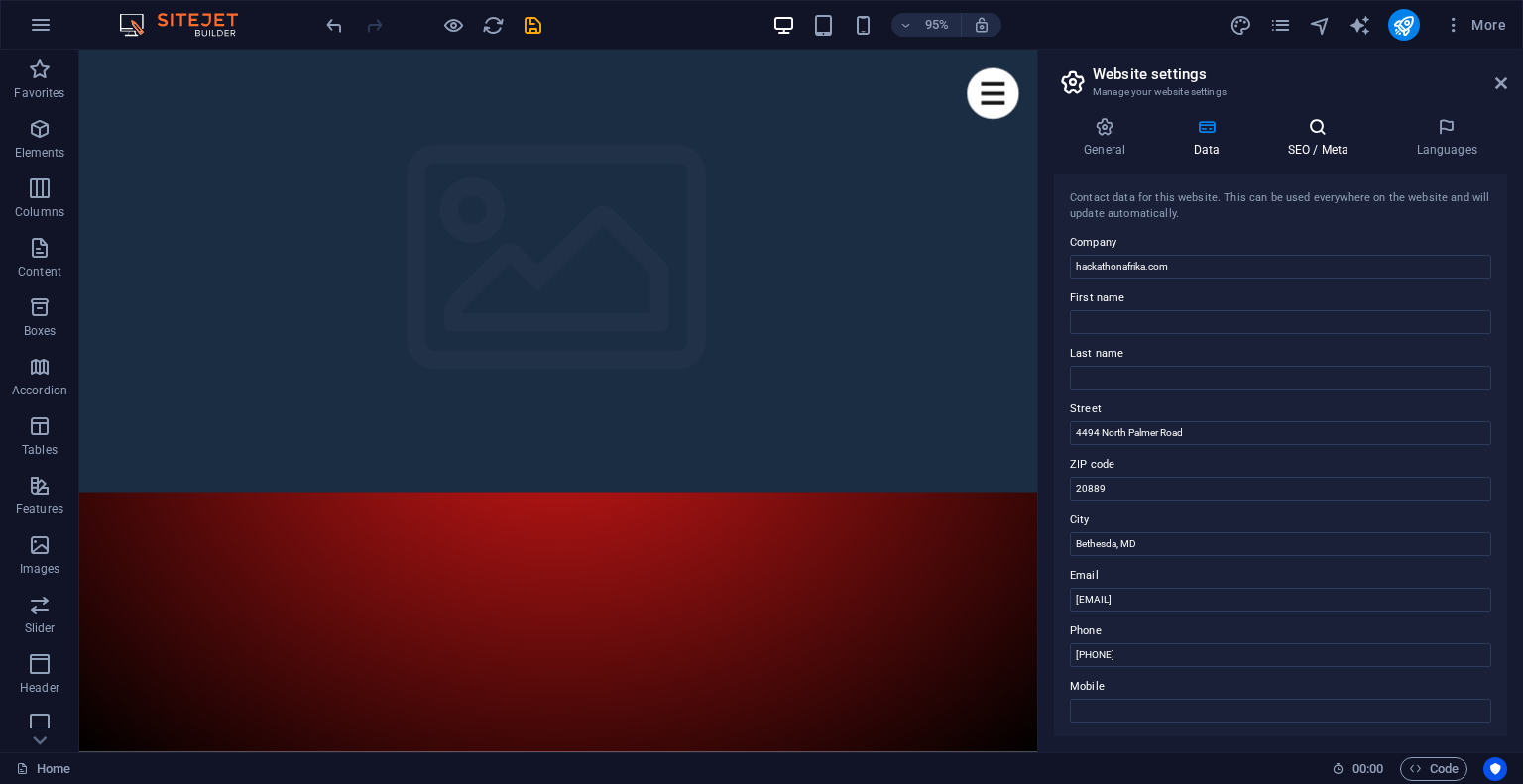 click on "SEO / Meta" at bounding box center [1322, 138] 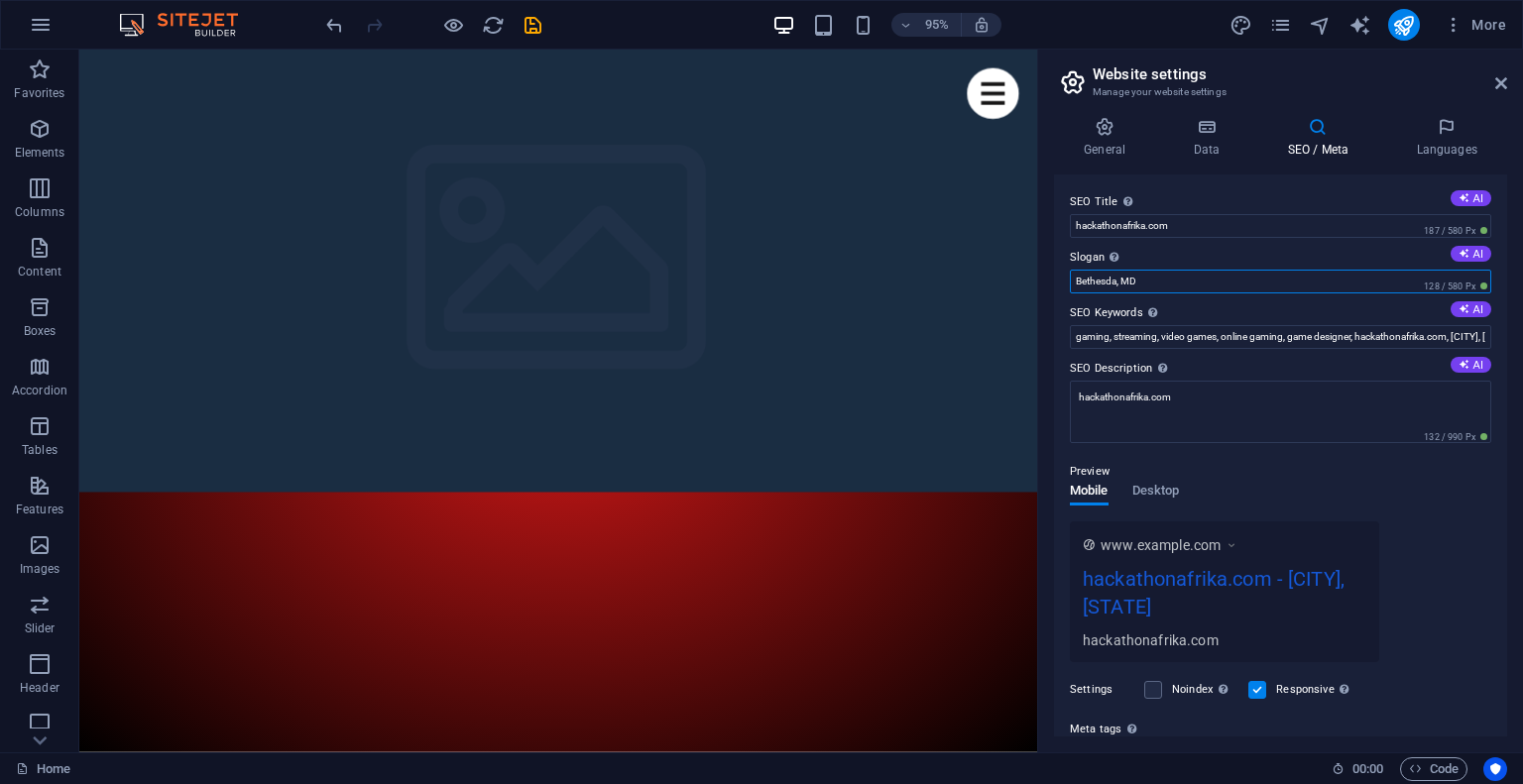 drag, startPoint x: 1152, startPoint y: 280, endPoint x: 1068, endPoint y: 279, distance: 84.00595 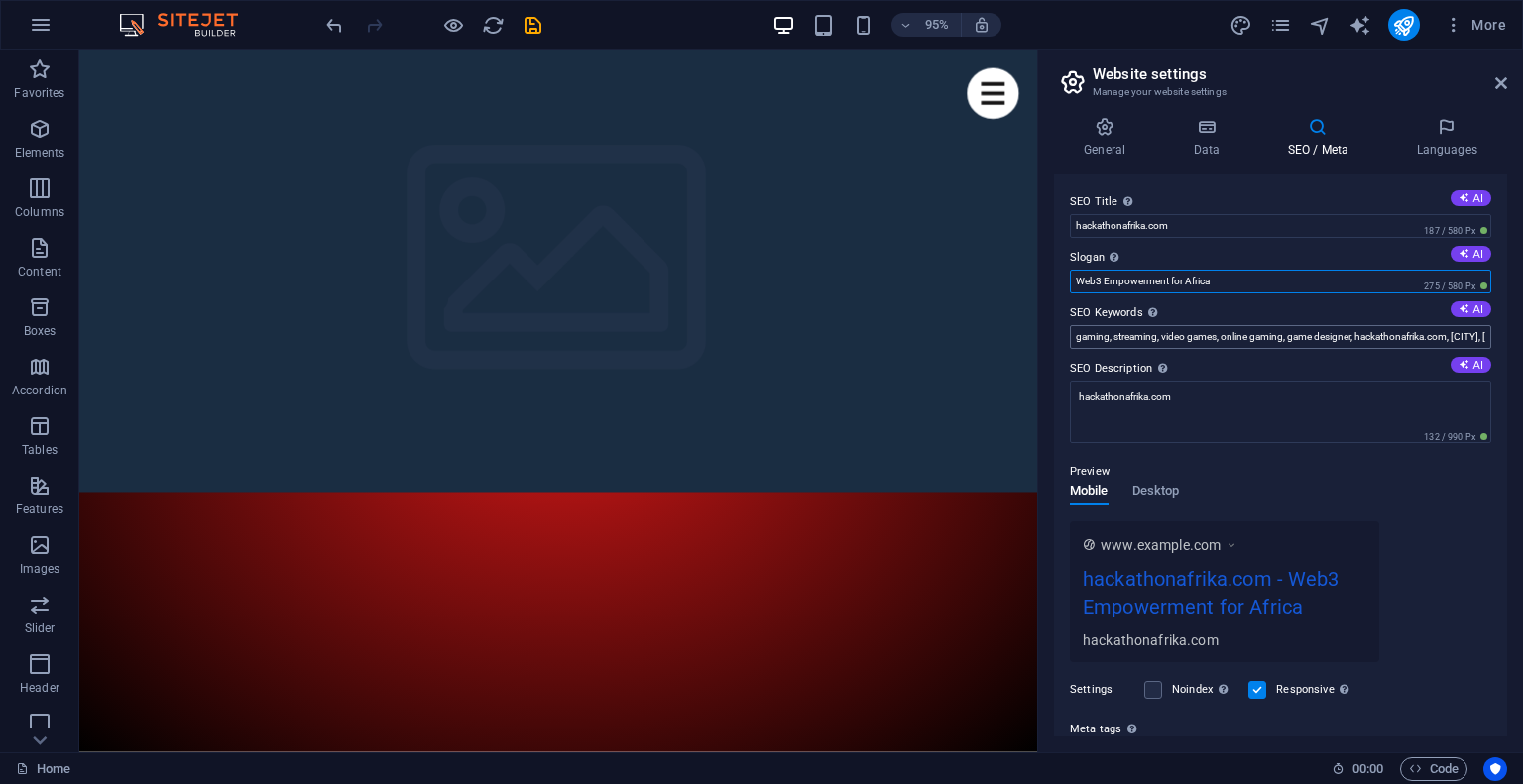 type on "Web3 Empowerment for Africa" 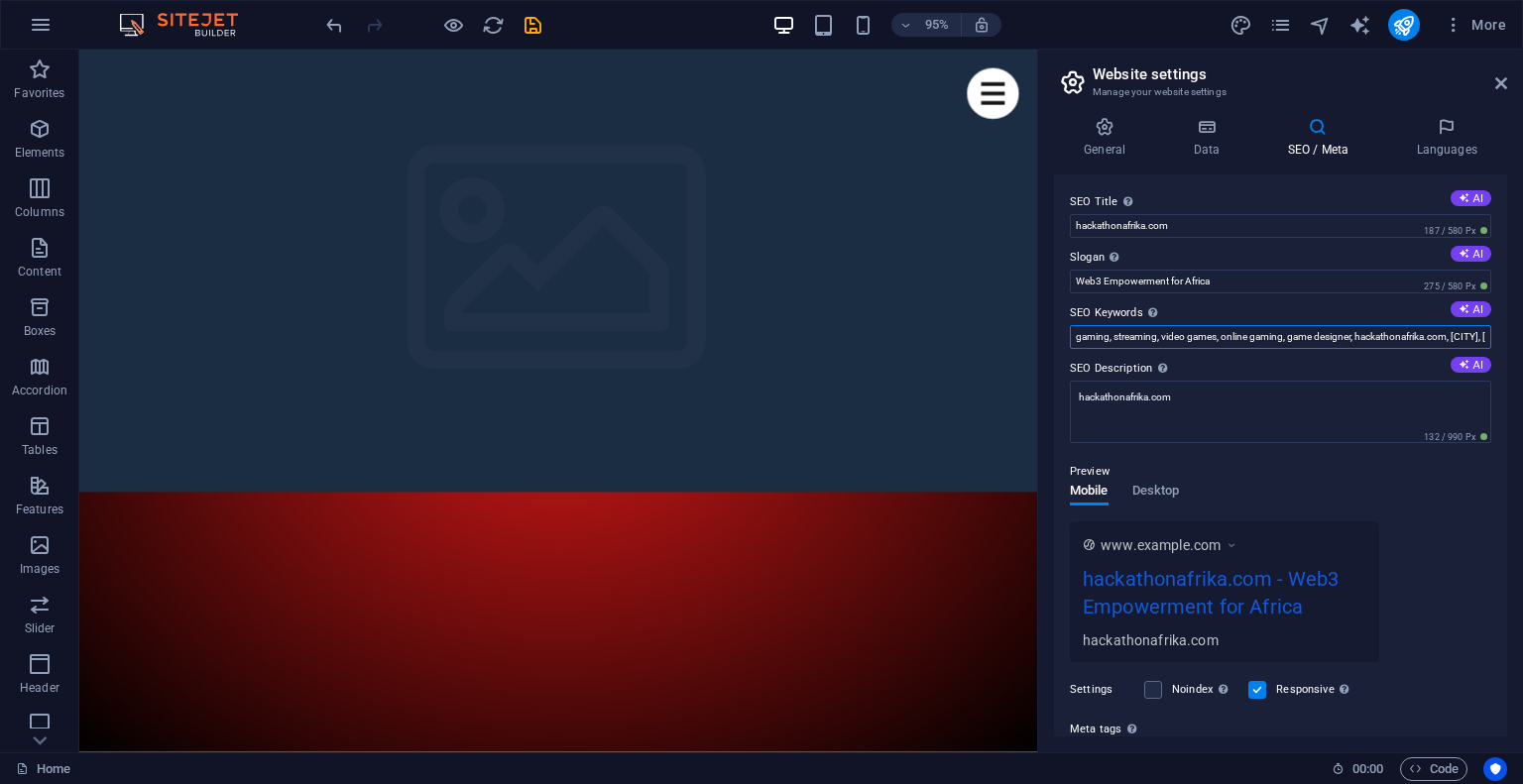 click on "gaming, streaming, video games, online gaming, game designer, hackathonafrika.com, [CITY], [STATE]" at bounding box center [1280, 337] 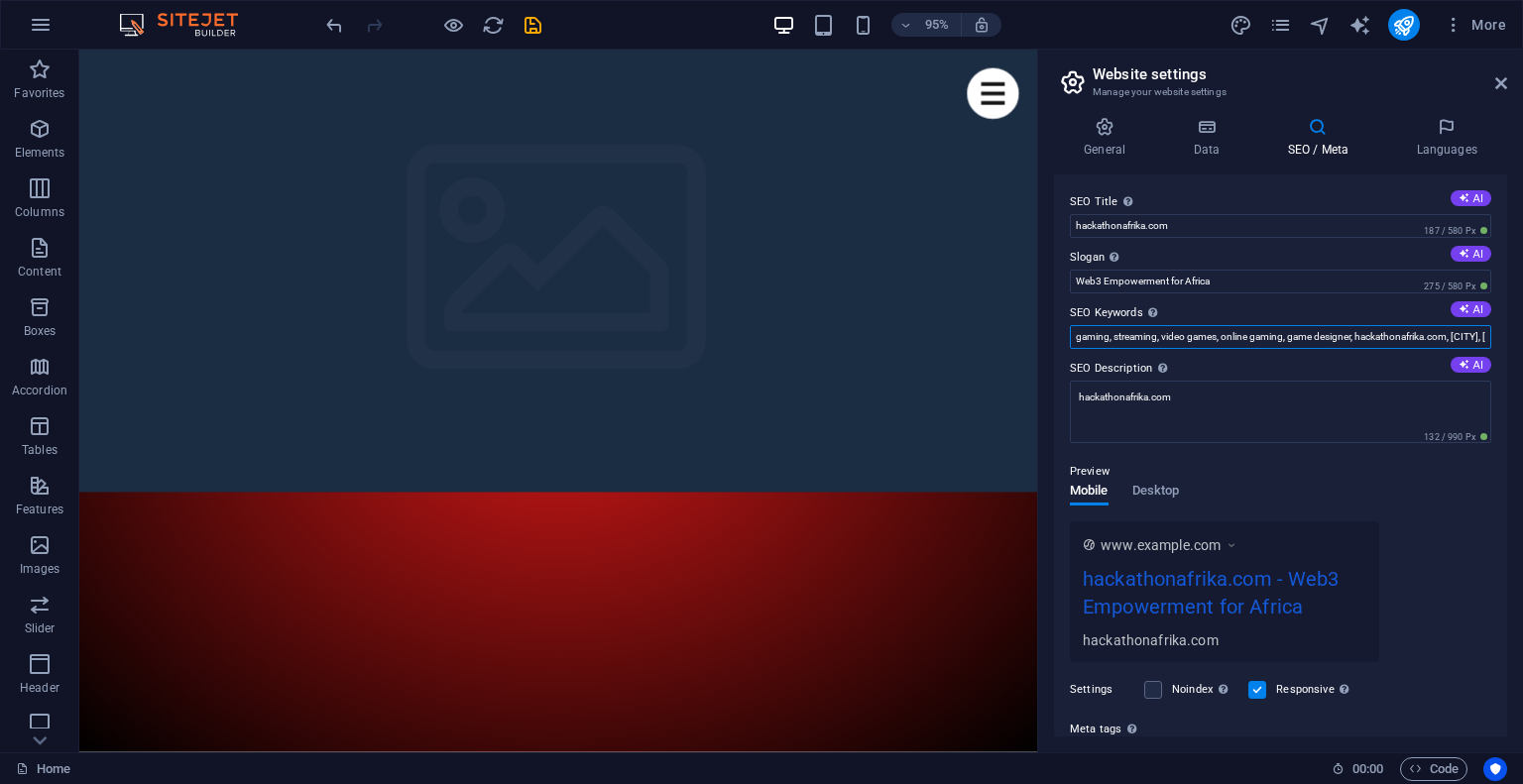 drag, startPoint x: 1109, startPoint y: 334, endPoint x: 1046, endPoint y: 340, distance: 63.28507 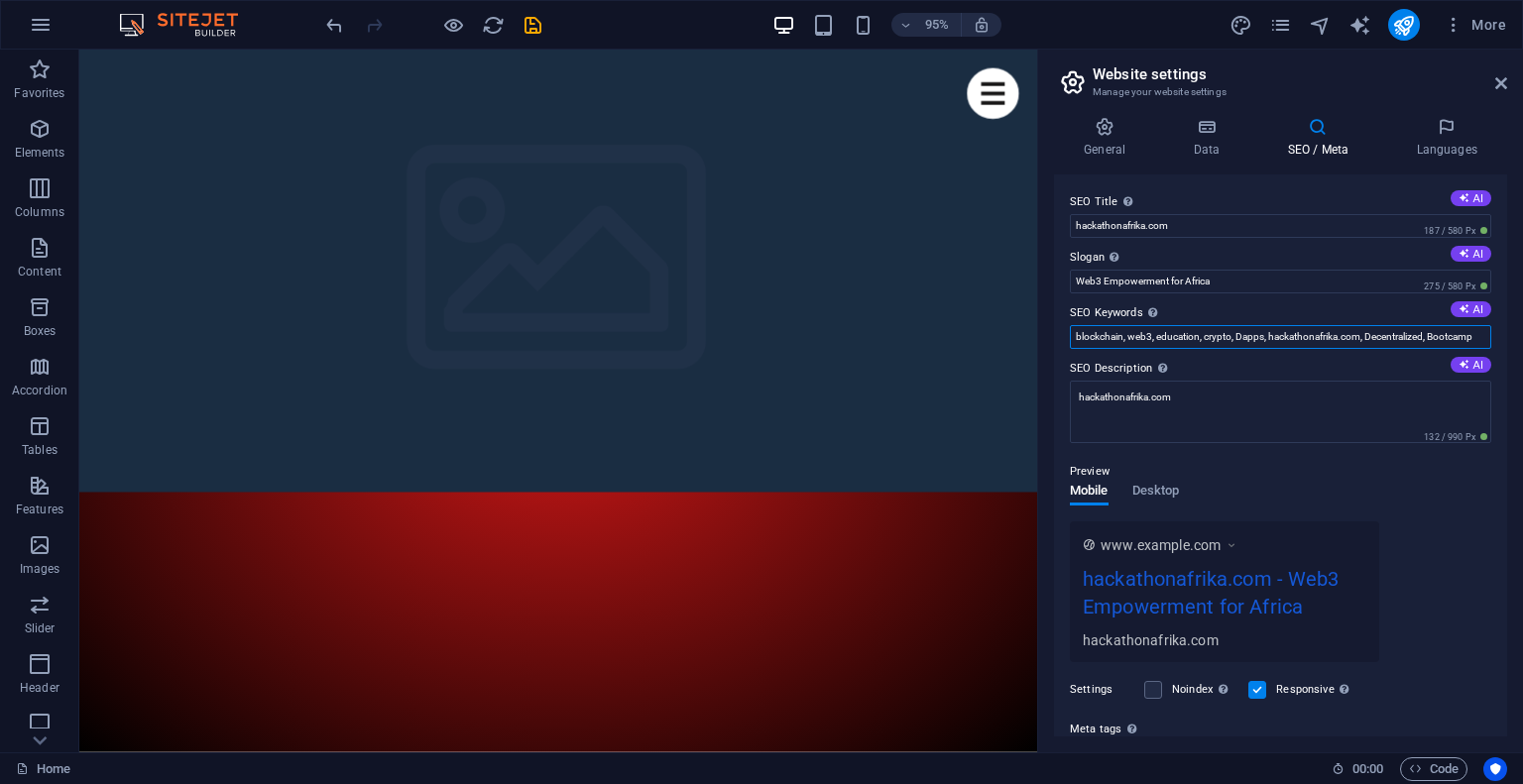 type on "blockchain, web3, education, crypto, Dapps, hackathonafrika.com, Decentralized, Bootcamp" 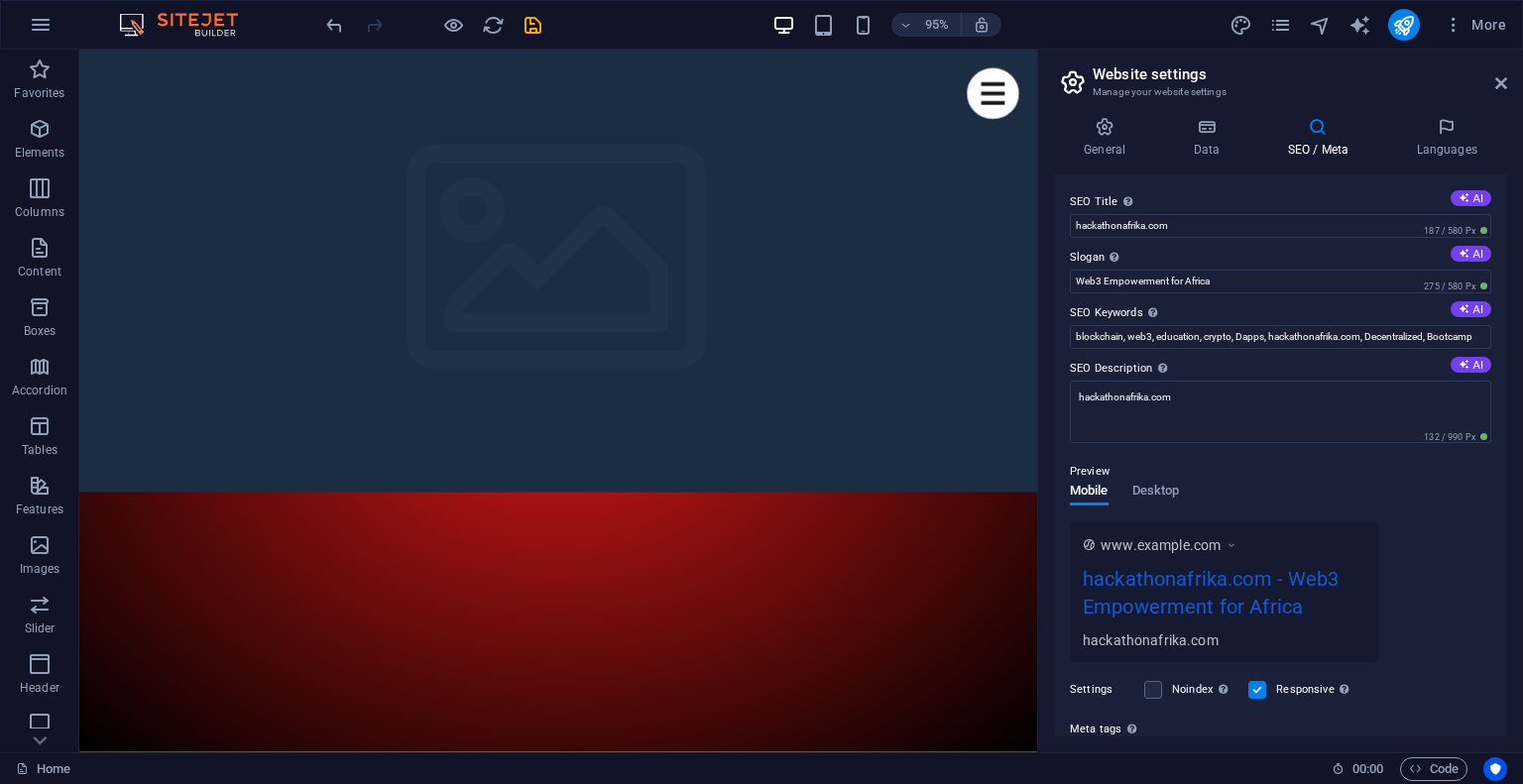 click on "www.example.com hackathonafrika.com - Web3 Empowerment for Africa hackathonafrika.com" at bounding box center (1280, 592) 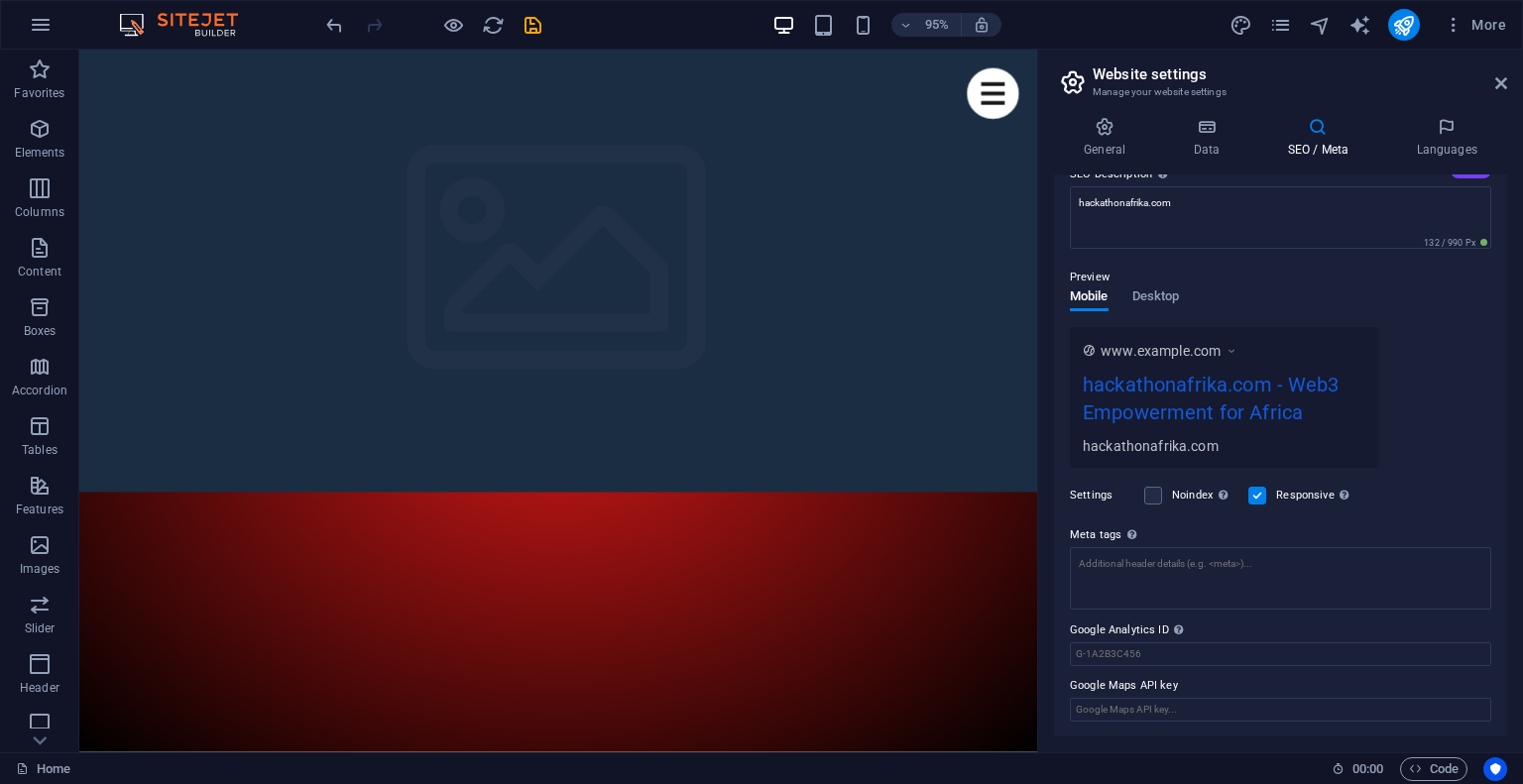 scroll, scrollTop: 0, scrollLeft: 0, axis: both 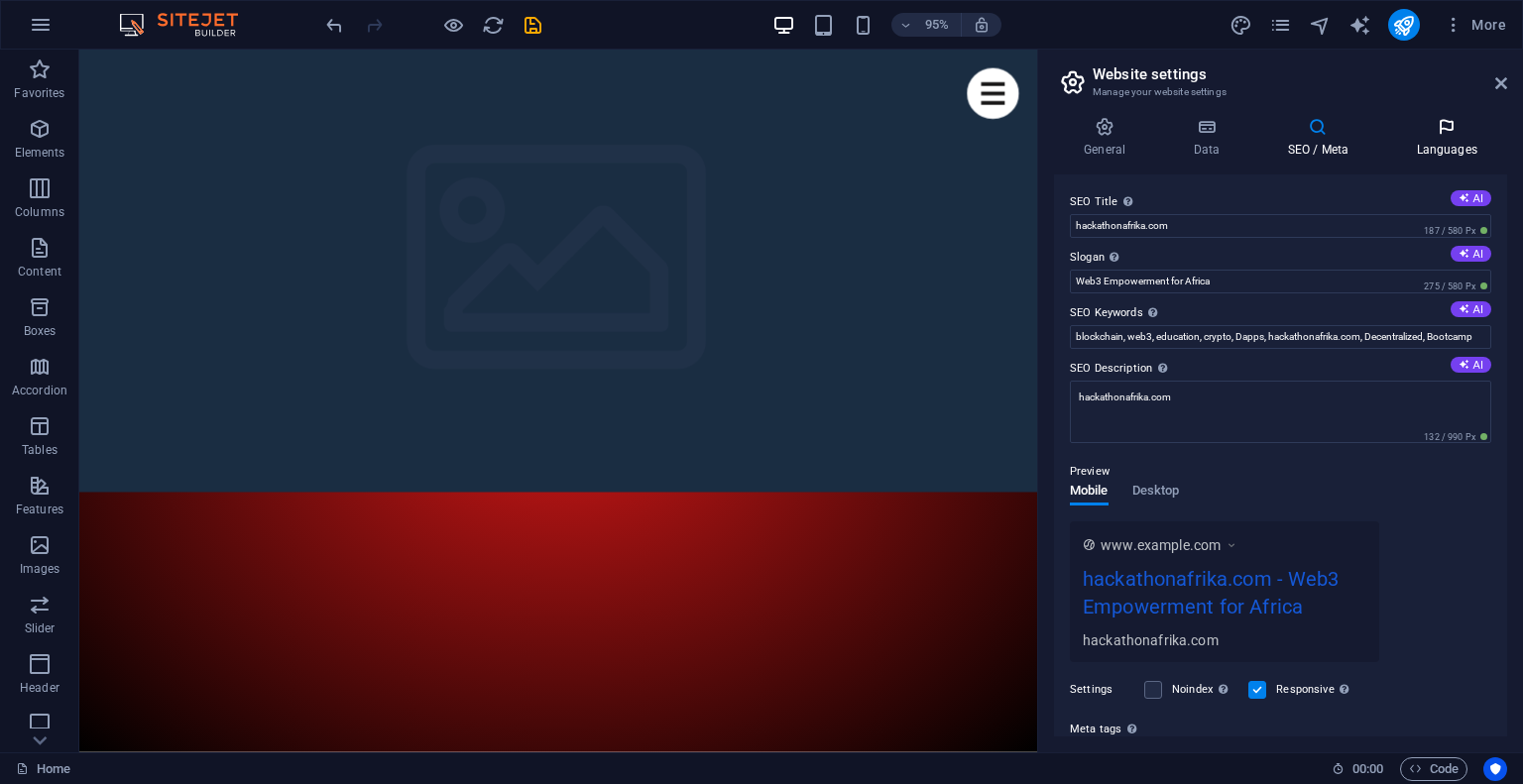 click on "Languages" at bounding box center (1447, 138) 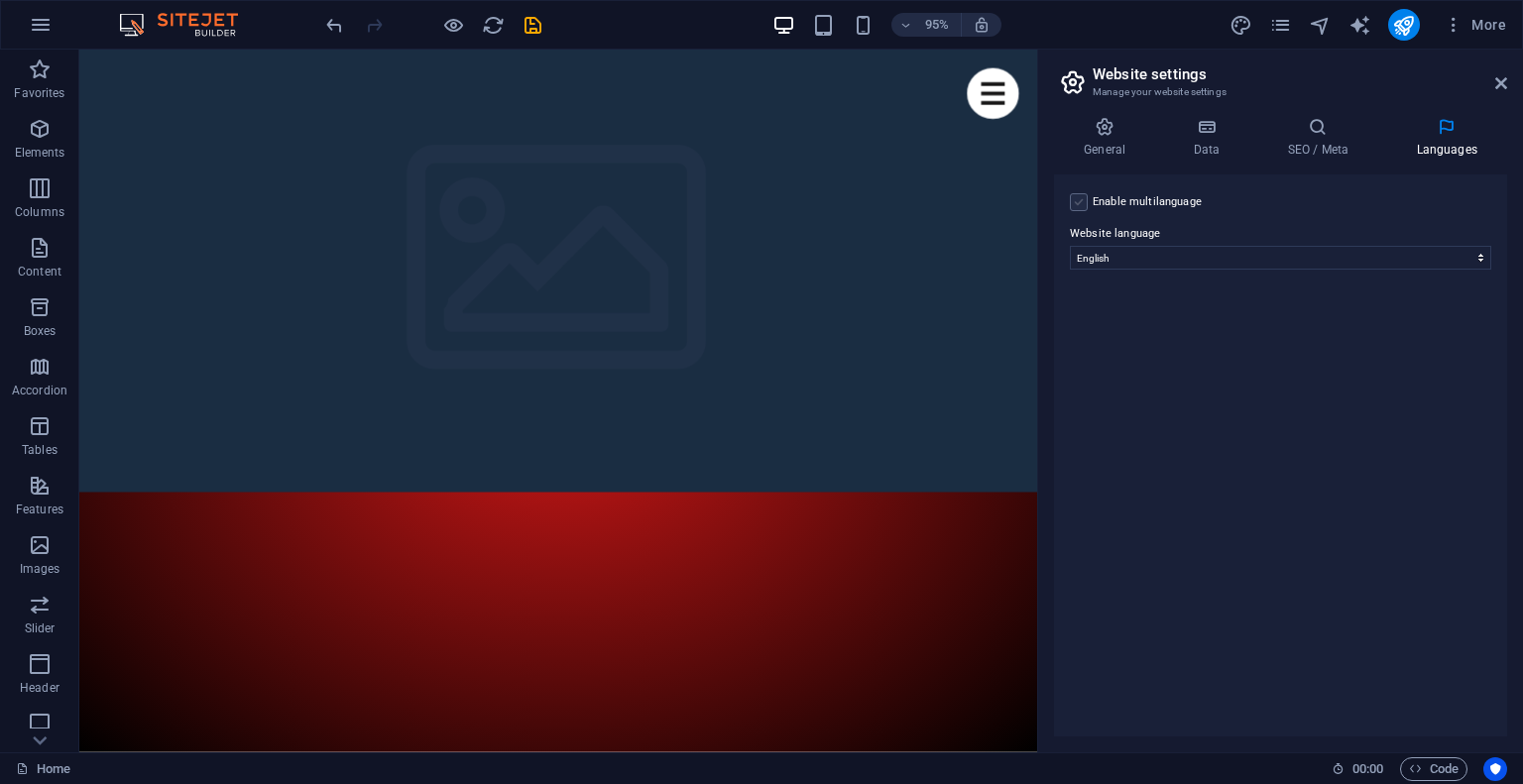 click at bounding box center (1079, 202) 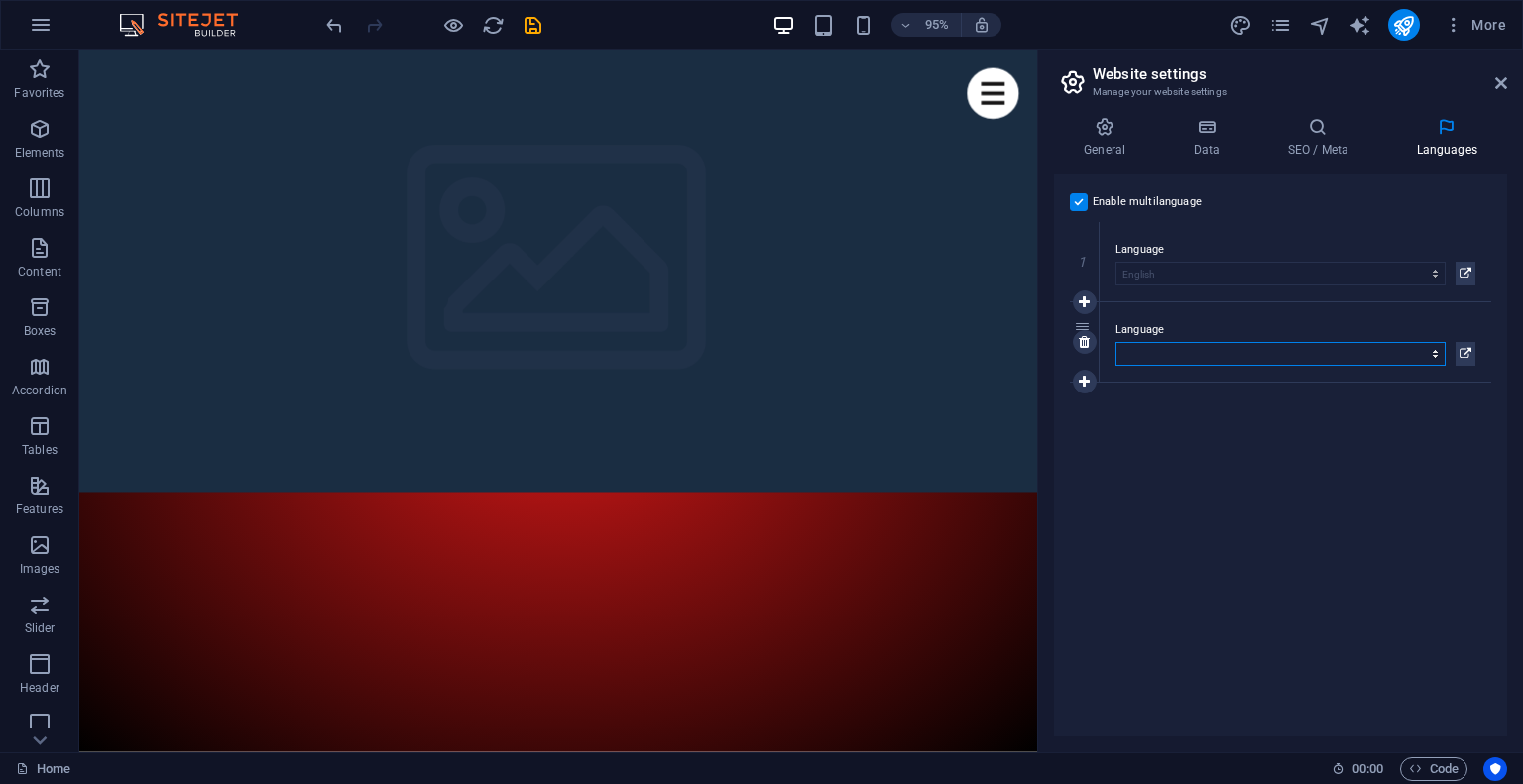 click on "Abkhazian Afar Afrikaans Akan Albanian Amharic Arabic Aragonese Armenian Assamese Avaric Avestan Aymara Azerbaijani Bambara Bashkir Basque Belarusian Bengali Bihari languages Bislama Bokmål Bosnian Breton Bulgarian Burmese Catalan Central Khmer Chamorro Chechen Chinese Church Slavic Chuvash Cornish Corsican Cree Croatian Czech Danish Dutch Dzongkha English Esperanto Estonian Ewe Faroese Farsi (Persian) Fijian Finnish French Fulah Gaelic Galician Ganda Georgian German Greek Greenlandic Guaraní Gujarati Haitian Creole Hausa Hebrew Herero Hindi Hiri Motu Hungarian Icelandic Ido Igbo Indonesian Interlingua Interlingue Inuktitut Inupiaq Irish Italian Japanese Javanese Kannada Kanuri Kashmiri Kazakh Kikuyu Kinyarwanda Komi Kongo Korean Kurdish Kwanyama Kyrgyz Lao Latin Latvian Limburgish Lingala Lithuanian Luba-Katanga Luxembourgish Macedonian Malagasy Malay Malayalam Maldivian Maltese Manx Maori Marathi Marshallese Mongolian Nauru Navajo Ndonga Nepali North Ndebele Northern Sami Norwegian Norwegian Nynorsk Nuosu" at bounding box center [1280, 354] 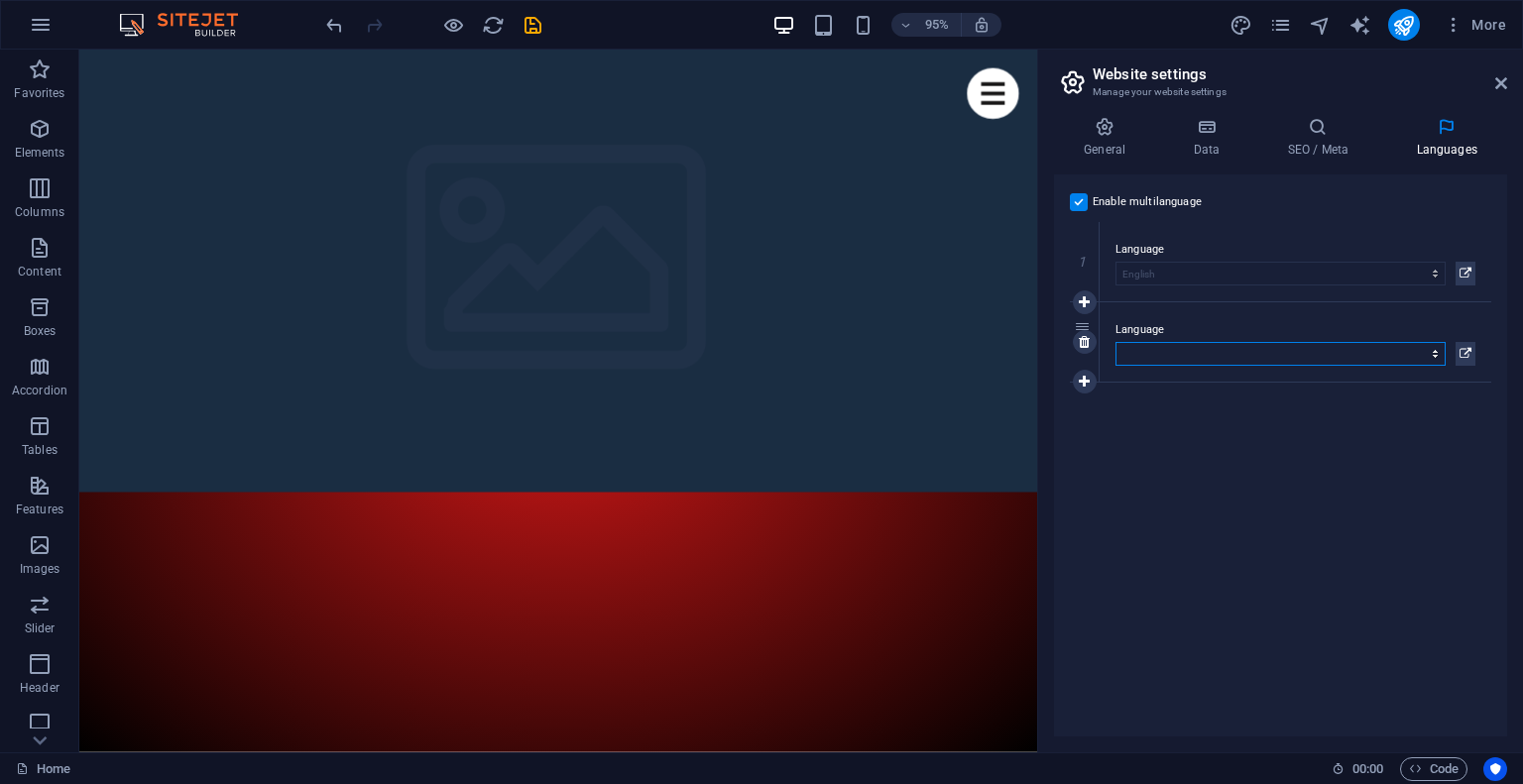 select on "49" 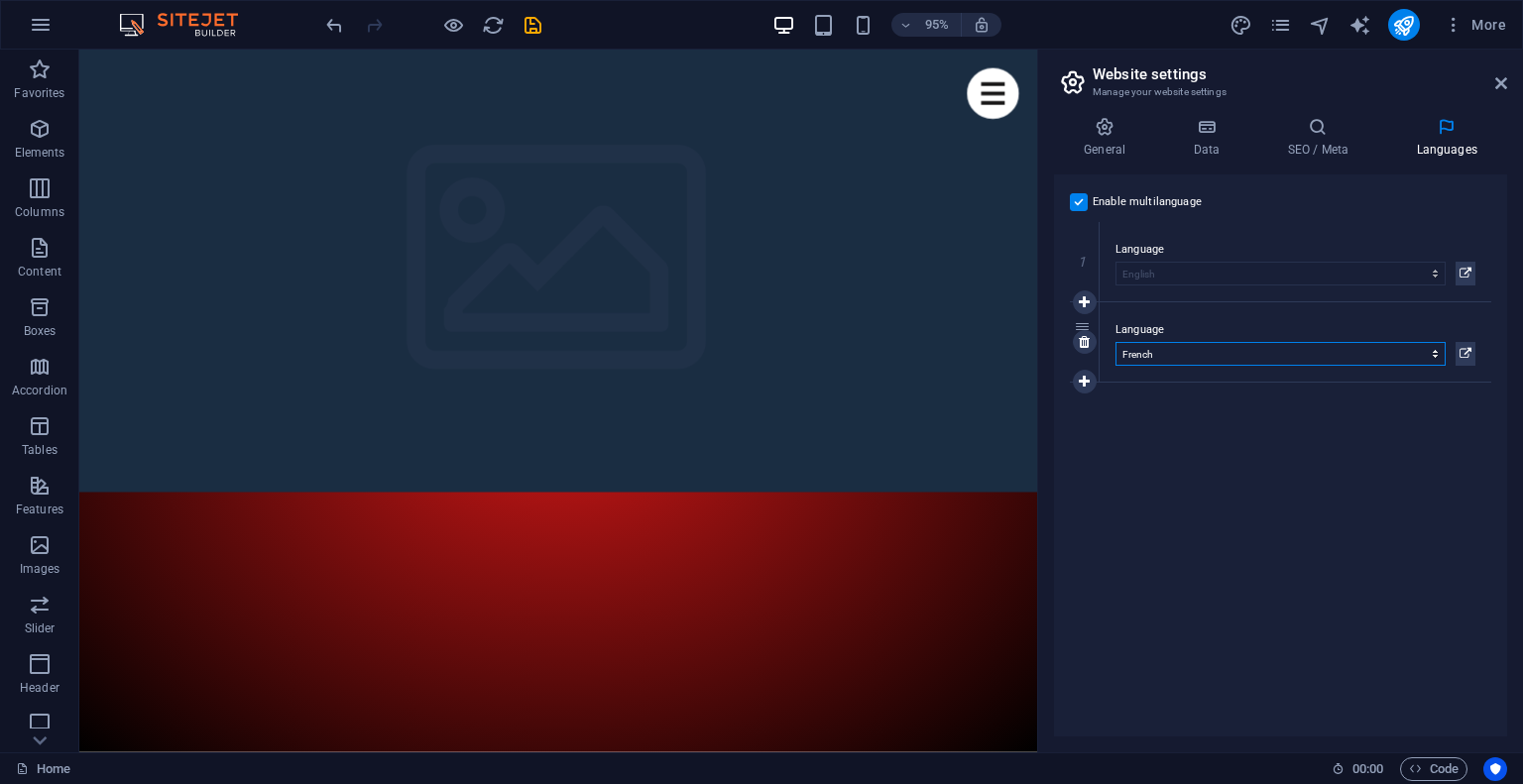 click on "Abkhazian Afar Afrikaans Akan Albanian Amharic Arabic Aragonese Armenian Assamese Avaric Avestan Aymara Azerbaijani Bambara Bashkir Basque Belarusian Bengali Bihari languages Bislama Bokmål Bosnian Breton Bulgarian Burmese Catalan Central Khmer Chamorro Chechen Chinese Church Slavic Chuvash Cornish Corsican Cree Croatian Czech Danish Dutch Dzongkha English Esperanto Estonian Ewe Faroese Farsi (Persian) Fijian Finnish French Fulah Gaelic Galician Ganda Georgian German Greek Greenlandic Guaraní Gujarati Haitian Creole Hausa Hebrew Herero Hindi Hiri Motu Hungarian Icelandic Ido Igbo Indonesian Interlingua Interlingue Inuktitut Inupiaq Irish Italian Japanese Javanese Kannada Kanuri Kashmiri Kazakh Kikuyu Kinyarwanda Komi Kongo Korean Kurdish Kwanyama Kyrgyz Lao Latin Latvian Limburgish Lingala Lithuanian Luba-Katanga Luxembourgish Macedonian Malagasy Malay Malayalam Maldivian Maltese Manx Maori Marathi Marshallese Mongolian Nauru Navajo Ndonga Nepali North Ndebele Northern Sami Norwegian Norwegian Nynorsk Nuosu" at bounding box center (1280, 354) 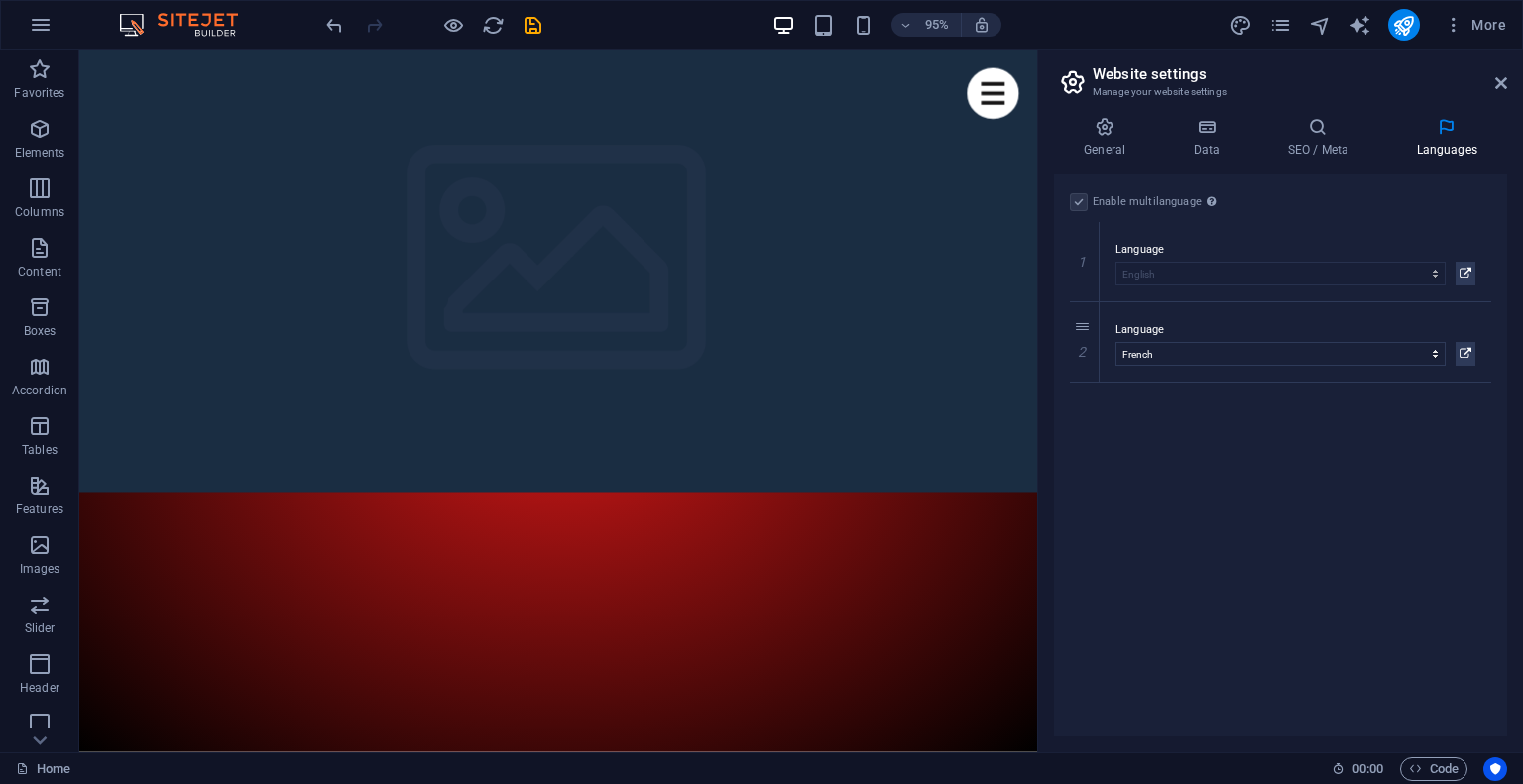 click on "Enable multilanguage To disable multilanguage delete all languages until only one language remains. Website language Abkhazian Afar Afrikaans Akan Albanian Amharic Arabic Aragonese Armenian Assamese Avaric Avestan Aymara Azerbaijani Bambara Bashkir Basque Belarusian Bengali Bihari languages Bislama Bokmål Bosnian Breton Bulgarian Burmese Catalan Central Khmer Chamorro Chechen Chinese Church Slavic Chuvash Cornish Corsican Cree Croatian Czech Danish Dutch Dzongkha English Esperanto Estonian Ewe Faroese Farsi (Persian) Fijian Finnish French Fulah Gaelic Galician Ganda Georgian German Greek Greenlandic Guaraní Gujarati Haitian Creole Hausa Hebrew Herero Hindi Hiri Motu Hungarian Icelandic Ido Igbo Indonesian Interlingua Interlingue Inuktitut Inupiaq Irish Italian Japanese Javanese Kannada Kanuri Kashmiri Kazakh Kikuyu Kinyarwanda Komi Kongo Korean Kurdish Kwanyama Kyrgyz Lao Latin Latvian Limburgish Lingala Lithuanian Luba-Katanga Luxembourgish Macedonian Malagasy Malay Malayalam Maldivian Maltese Manx Maori 1" at bounding box center [1280, 455] 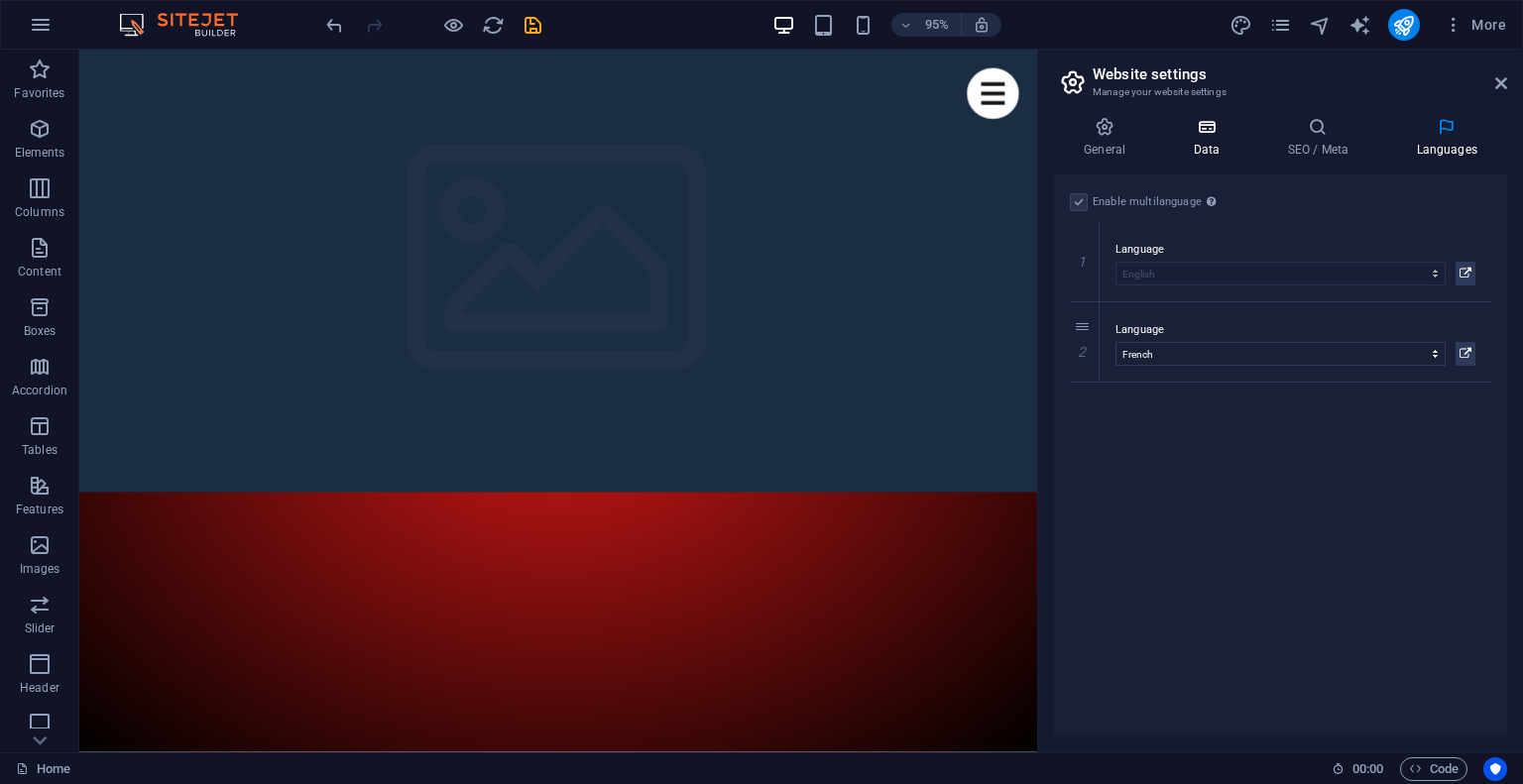 click at bounding box center [1206, 127] 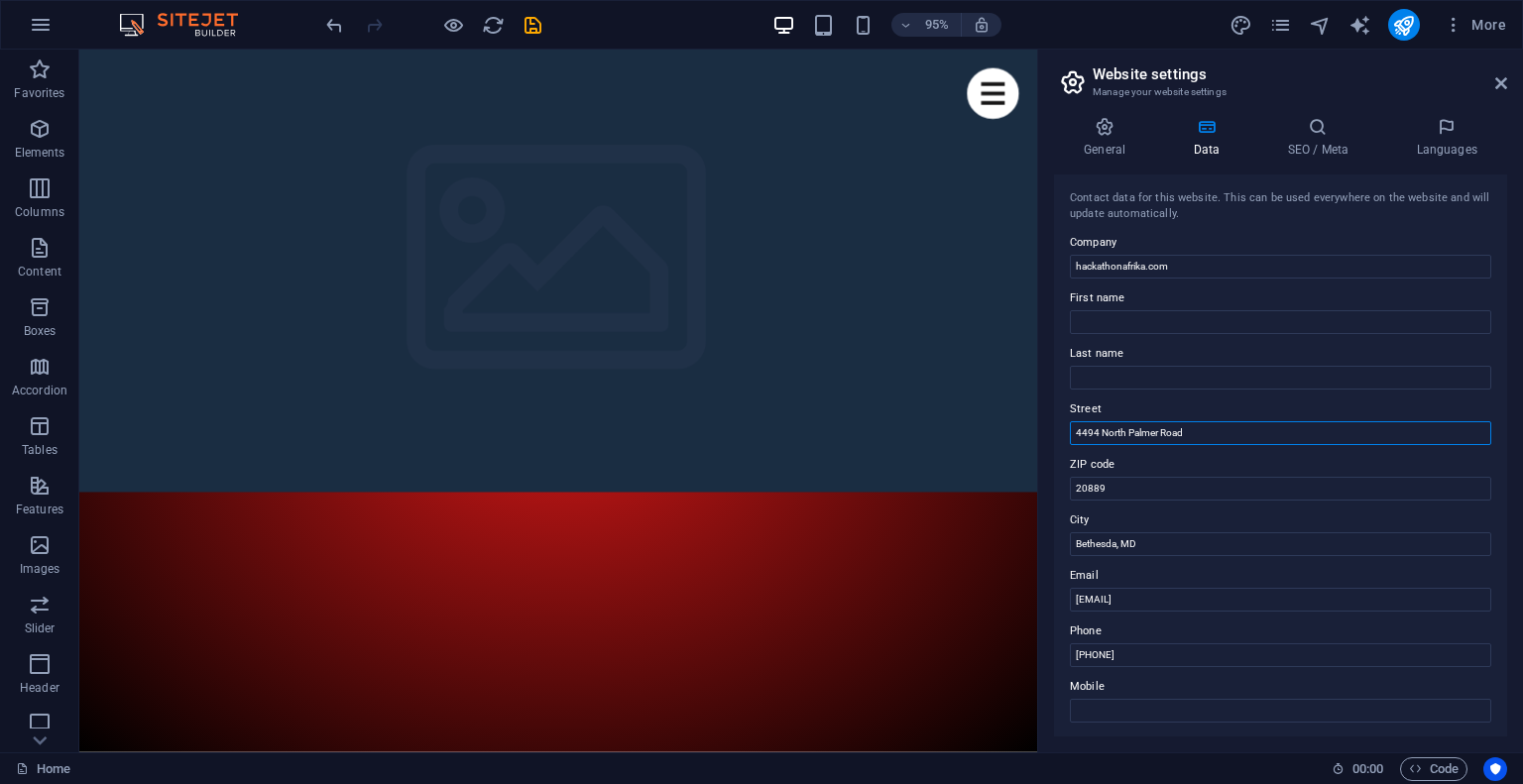 drag, startPoint x: 1296, startPoint y: 485, endPoint x: 1078, endPoint y: 434, distance: 223.88613 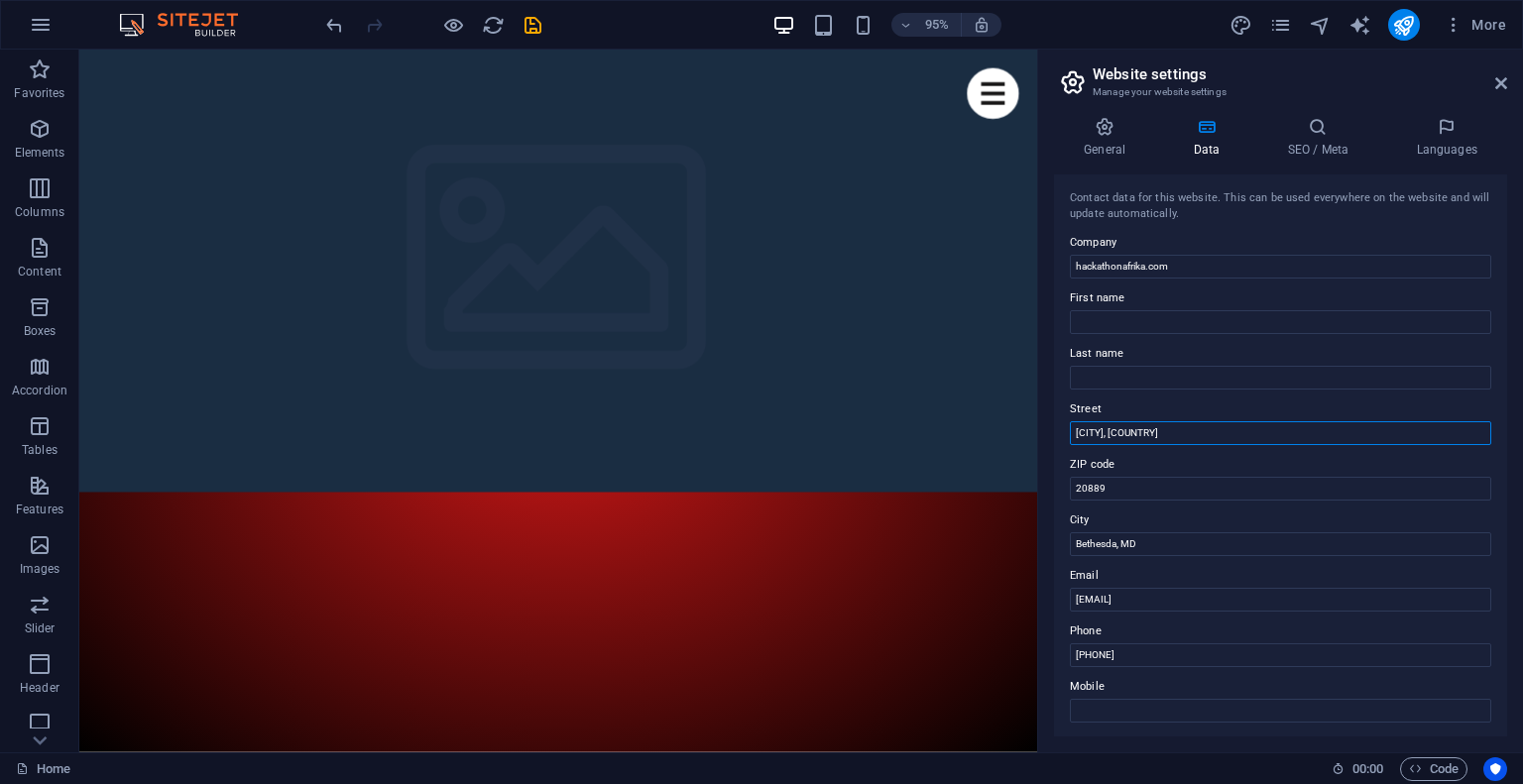 type on "[CITY], [COUNTRY]" 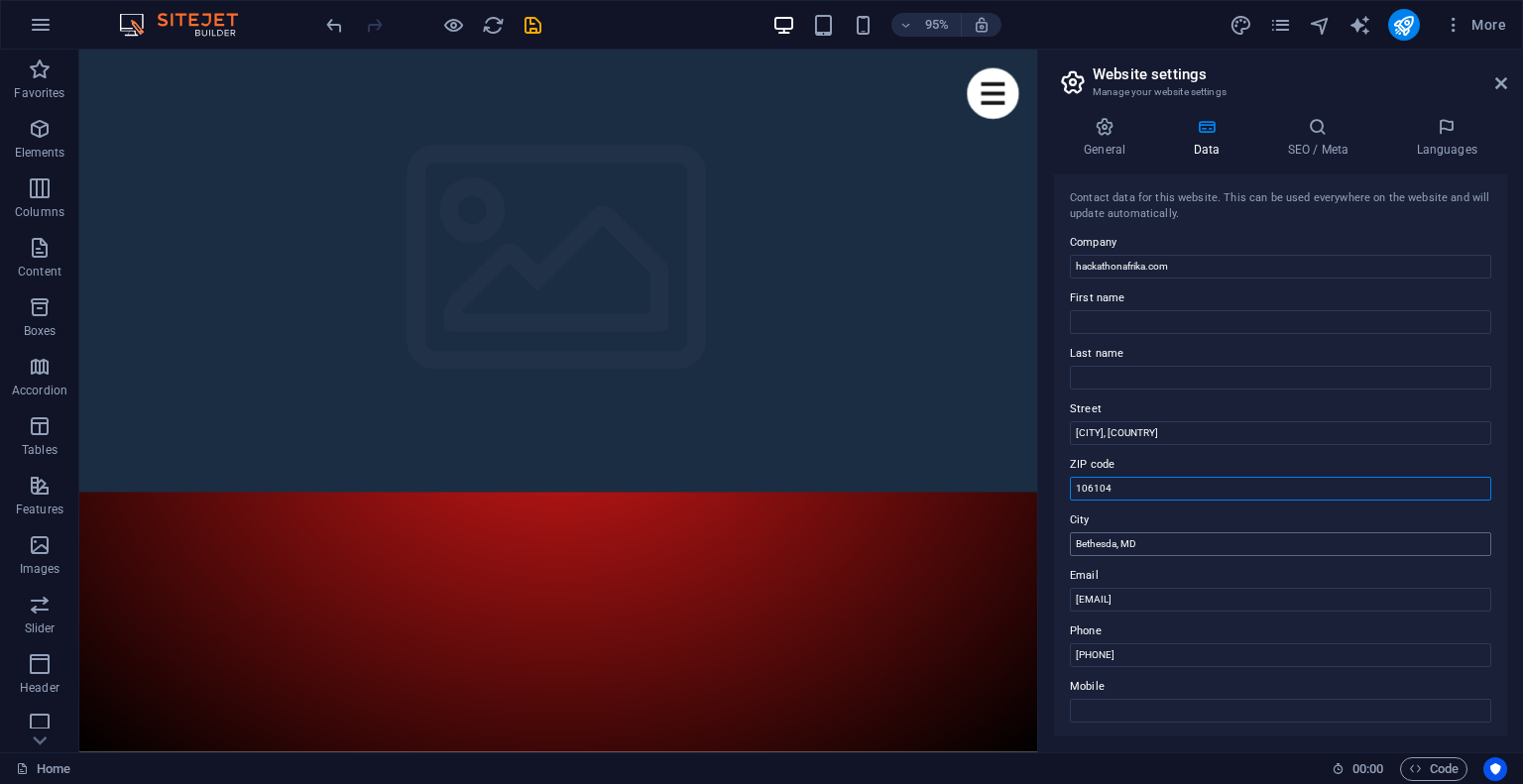 type on "106104" 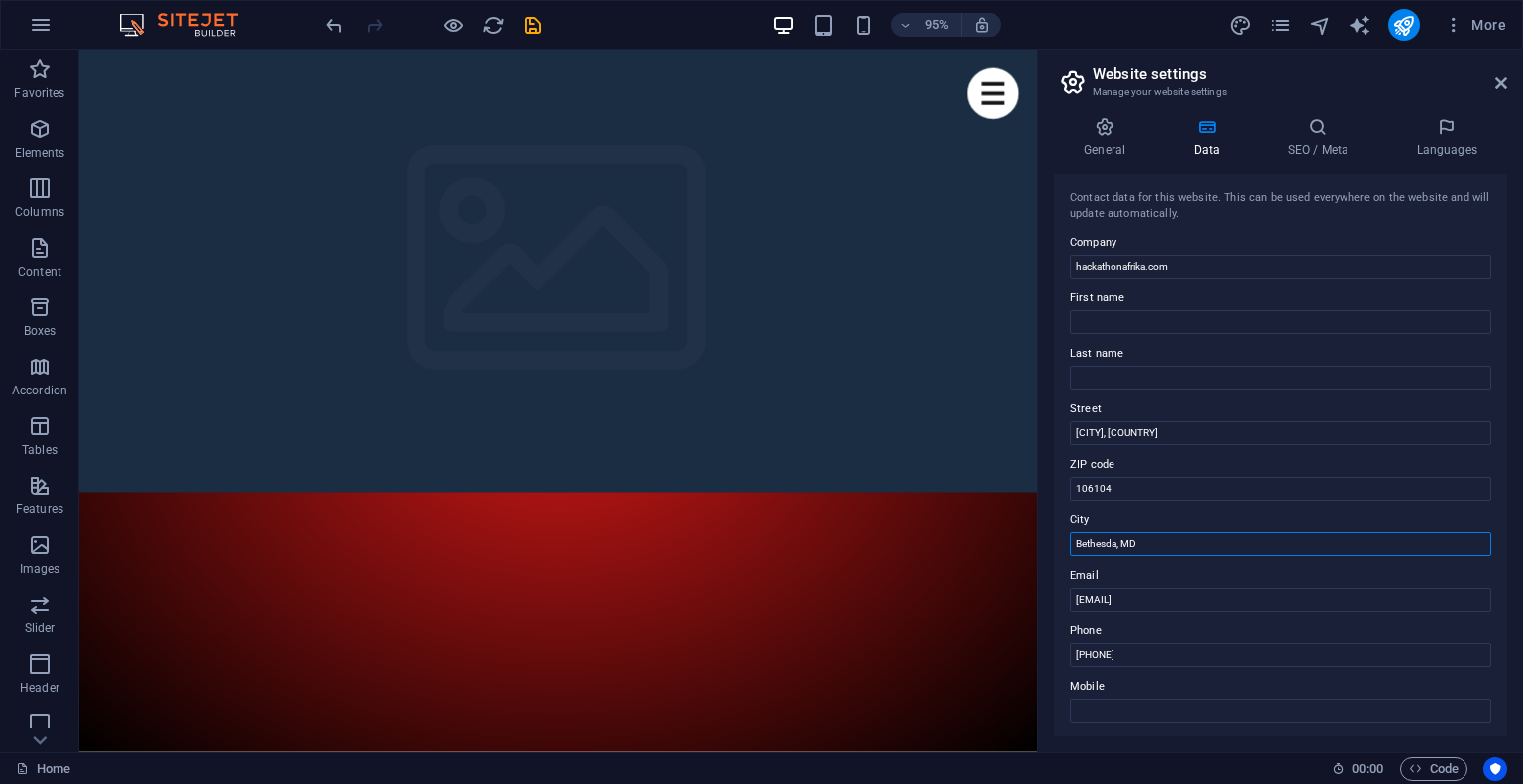 click on "Bethesda, MD" at bounding box center [1280, 544] 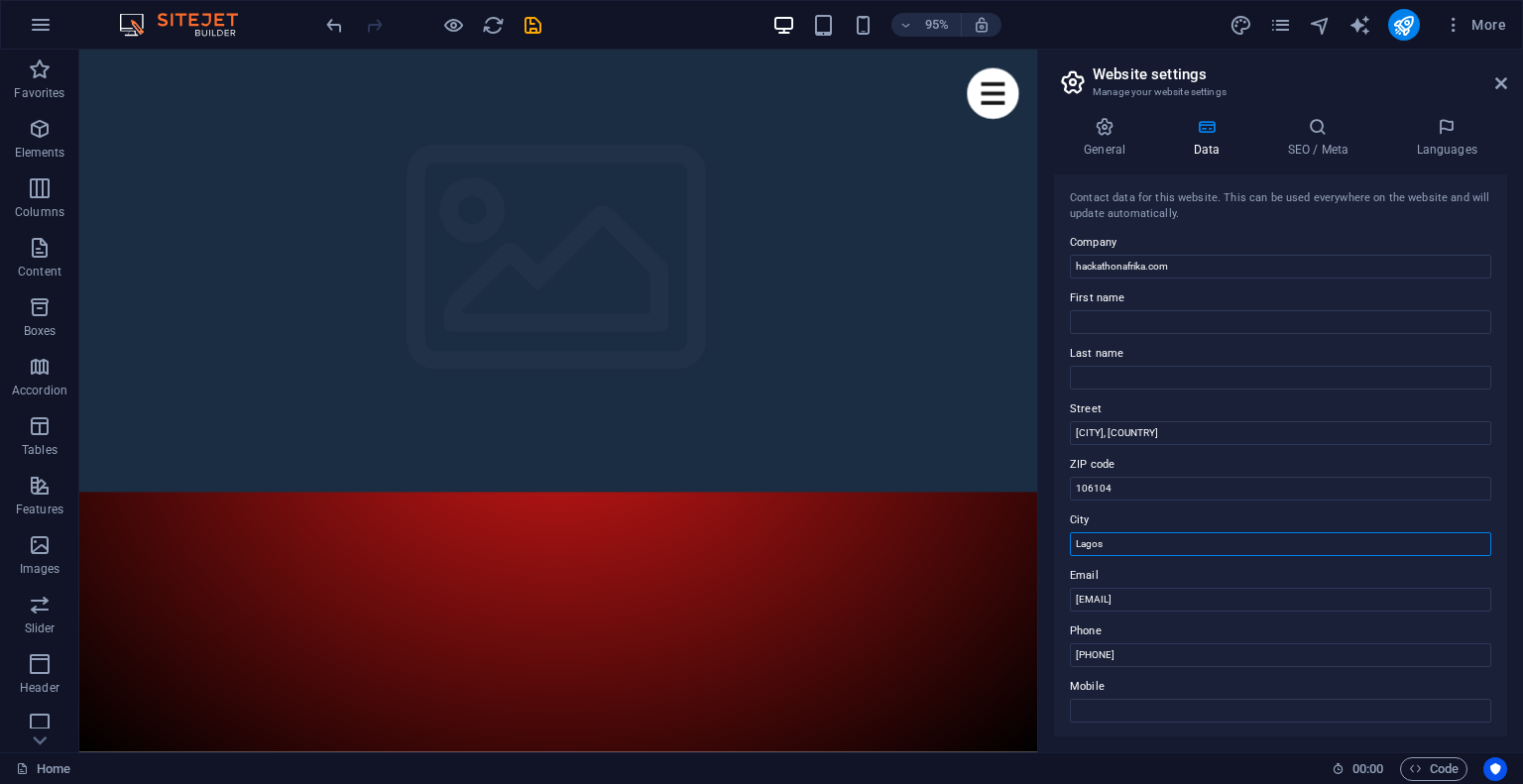 type on "Lagos" 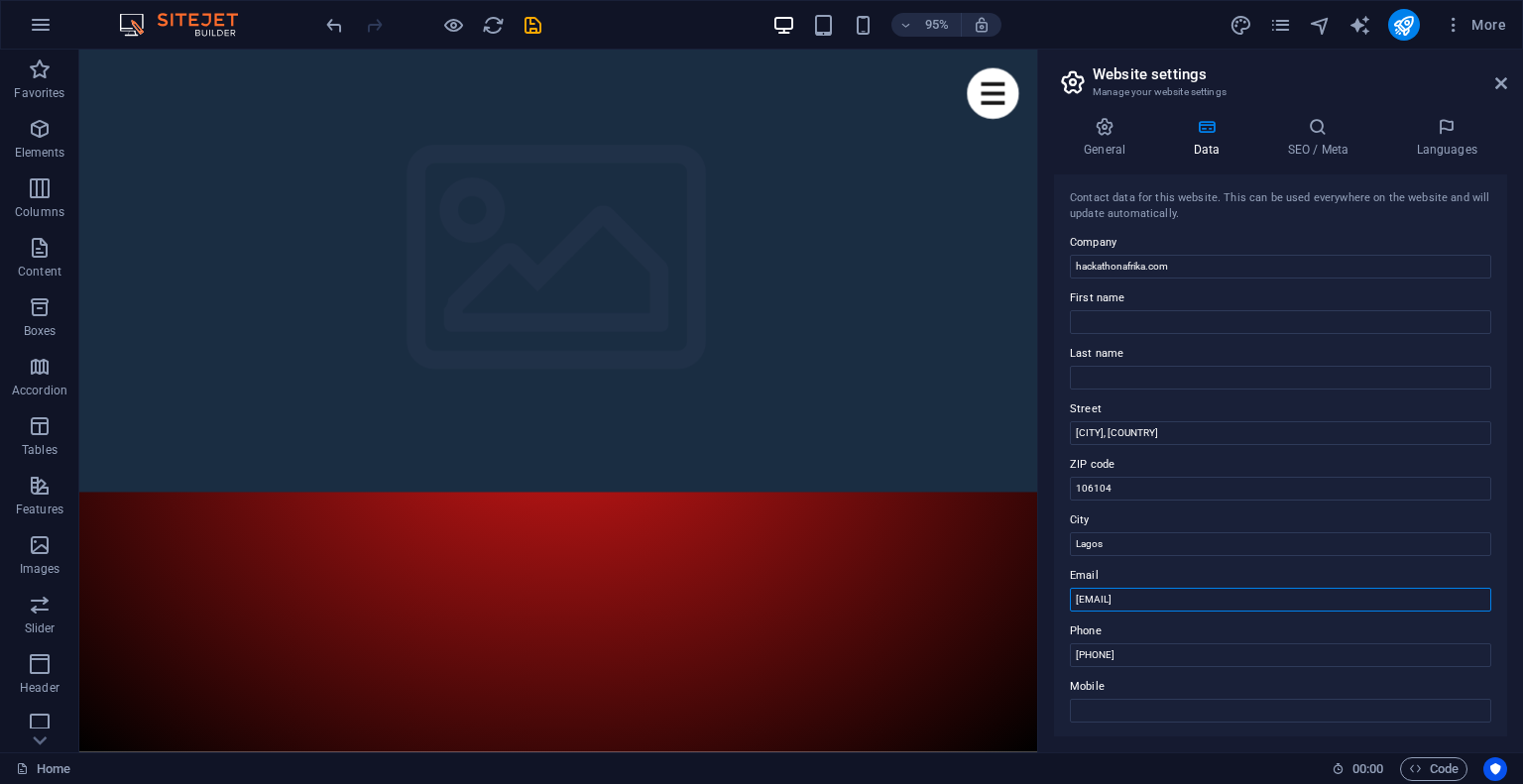 type on "[EMAIL]" 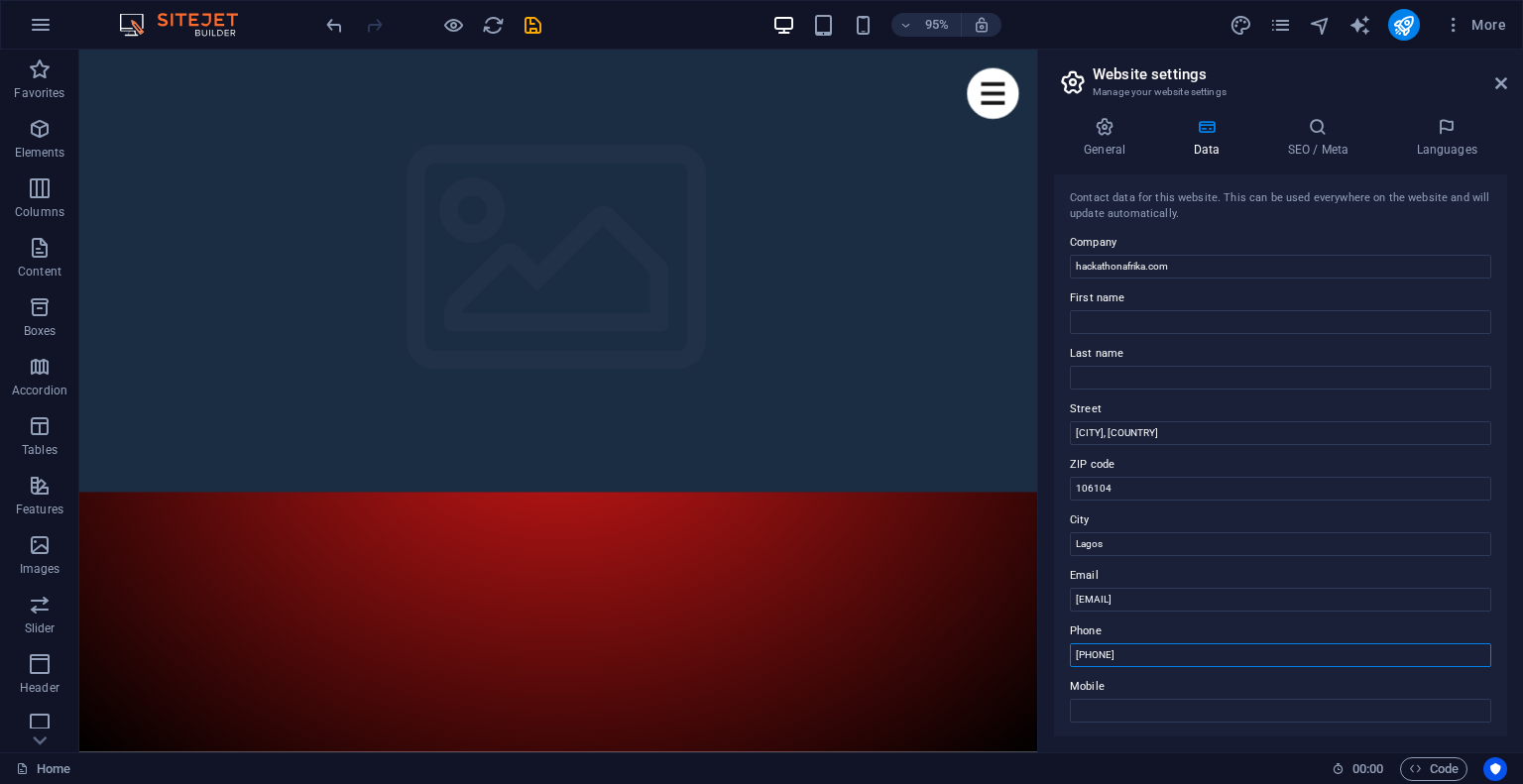 type on "[PHONE]" 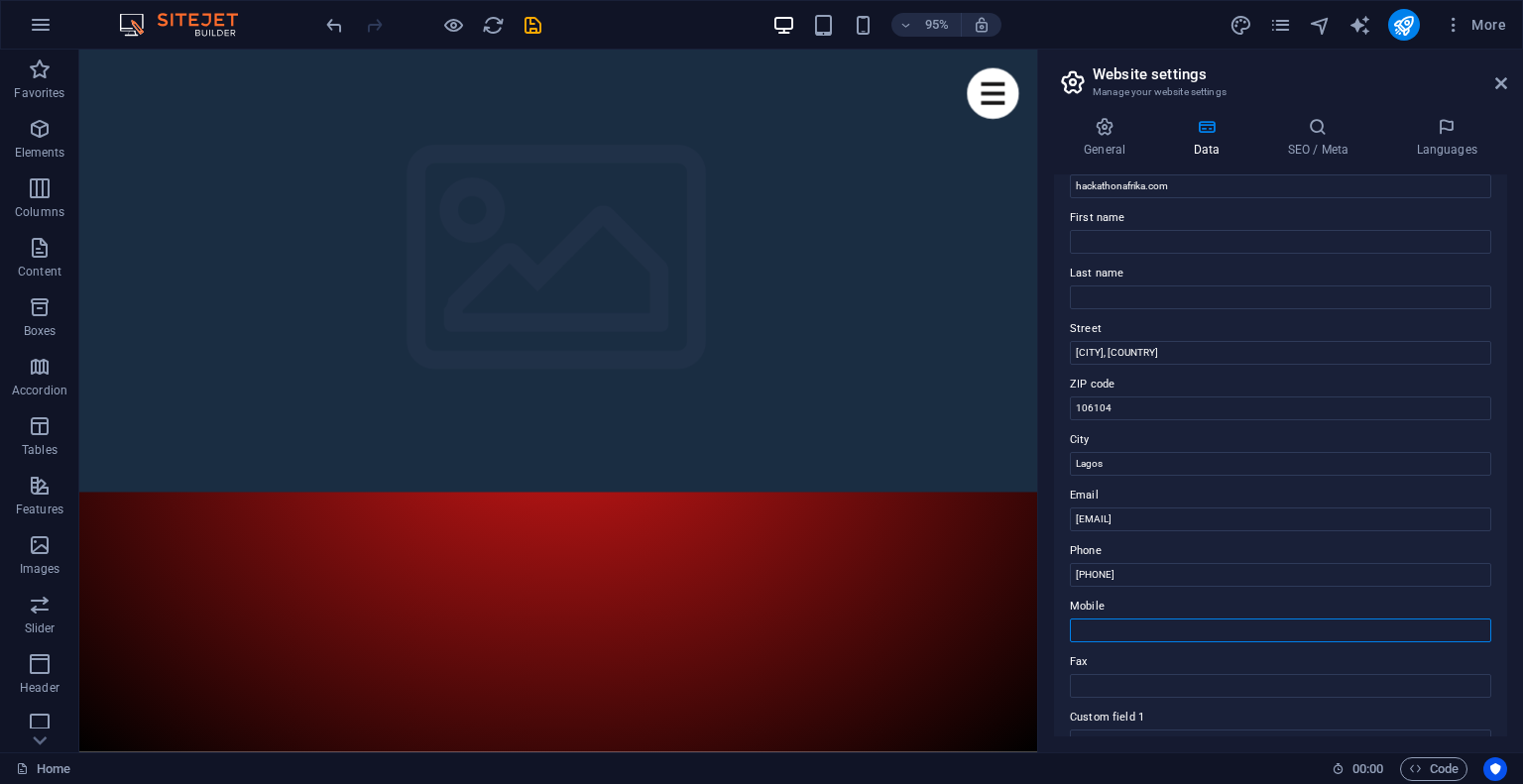 scroll, scrollTop: 0, scrollLeft: 0, axis: both 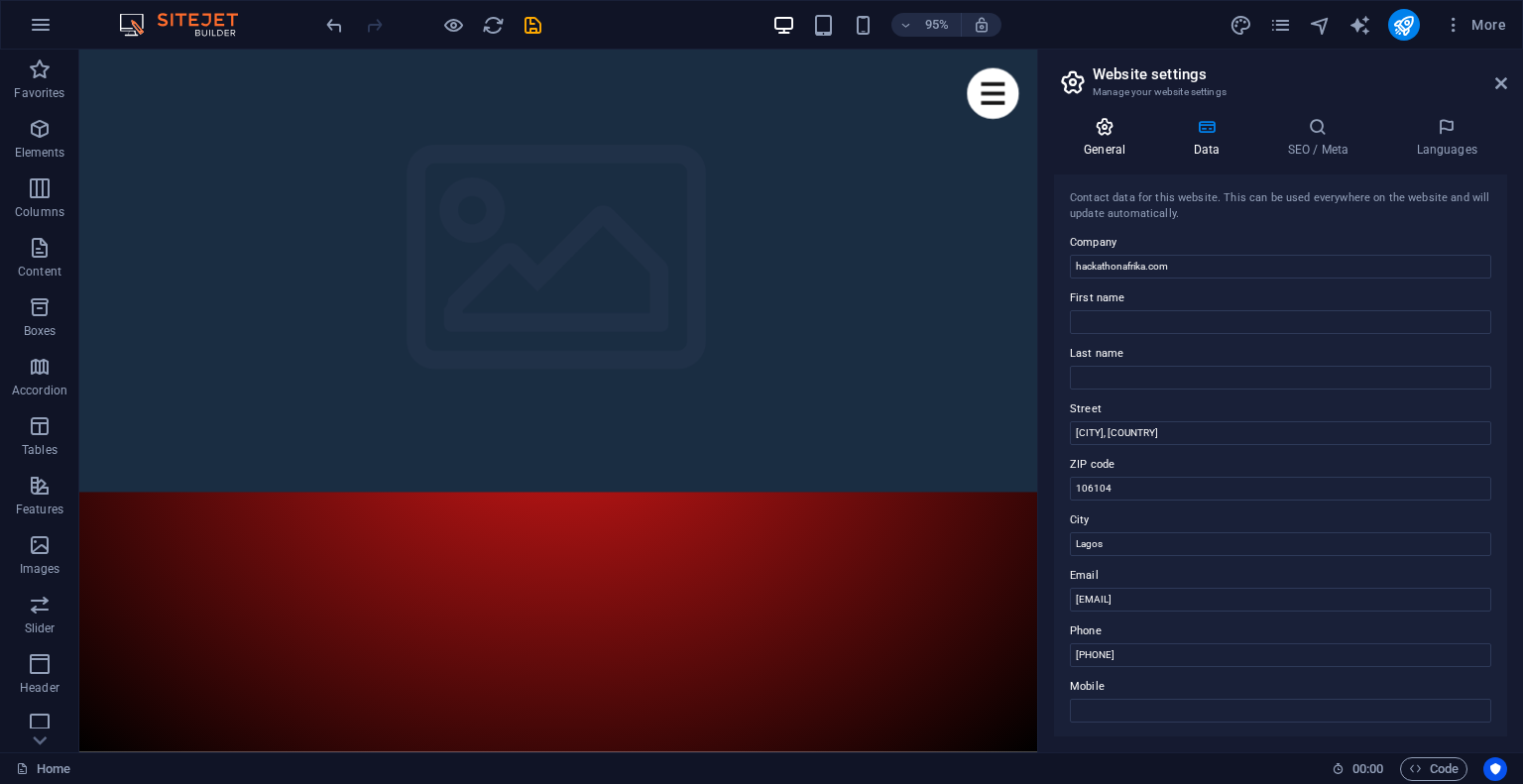 click at bounding box center [1105, 127] 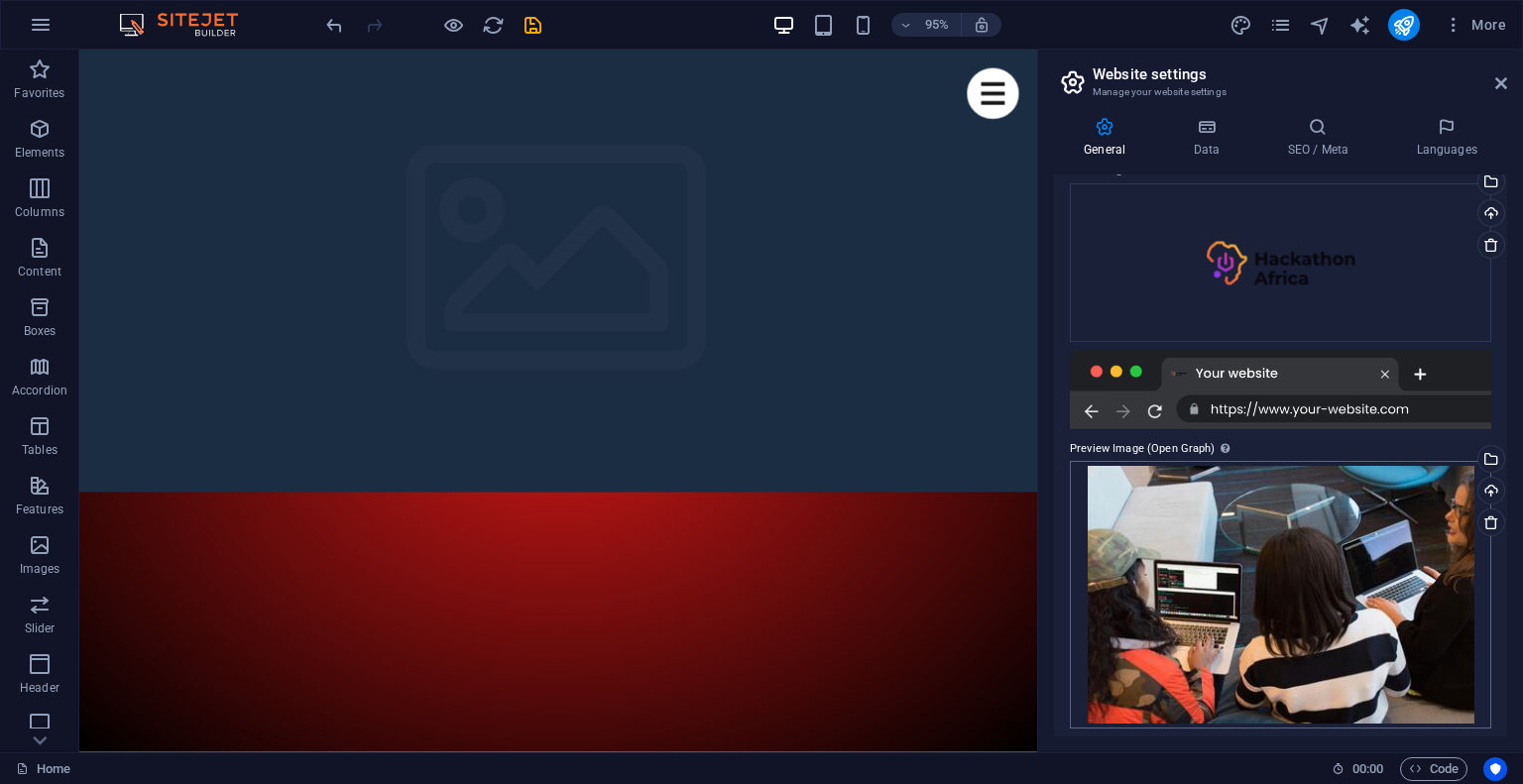 scroll, scrollTop: 198, scrollLeft: 0, axis: vertical 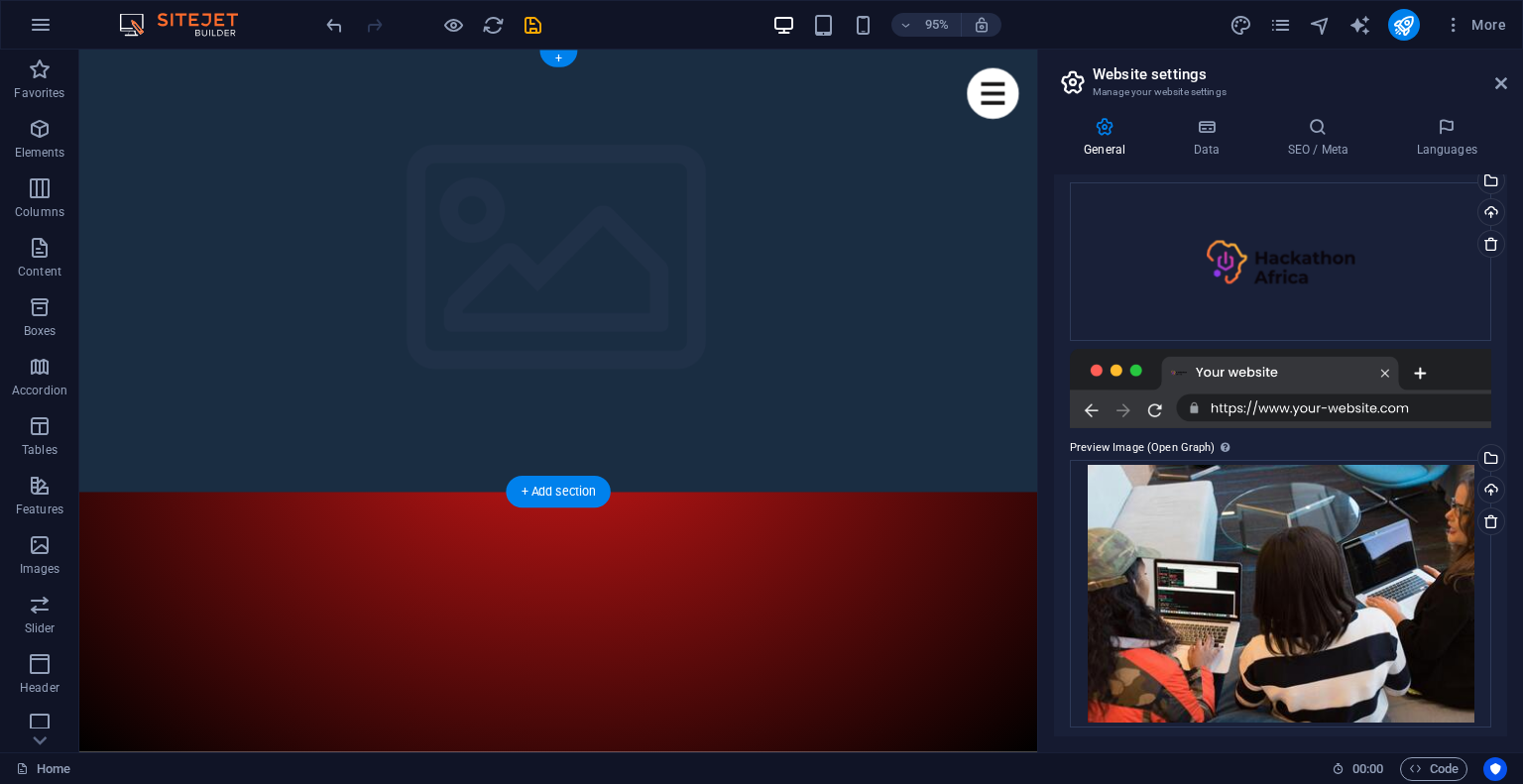 click at bounding box center [-417, 515] 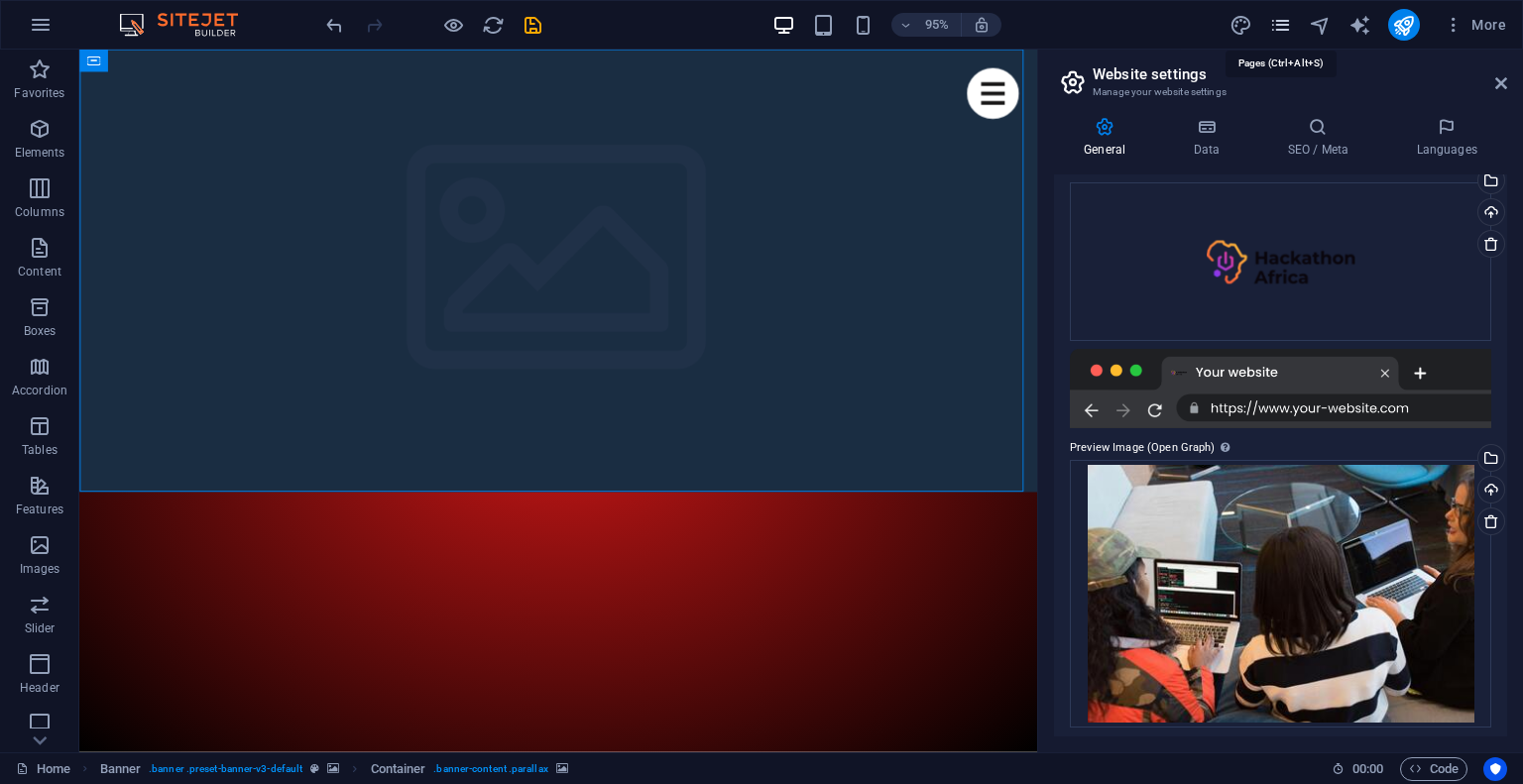 click at bounding box center (1280, 25) 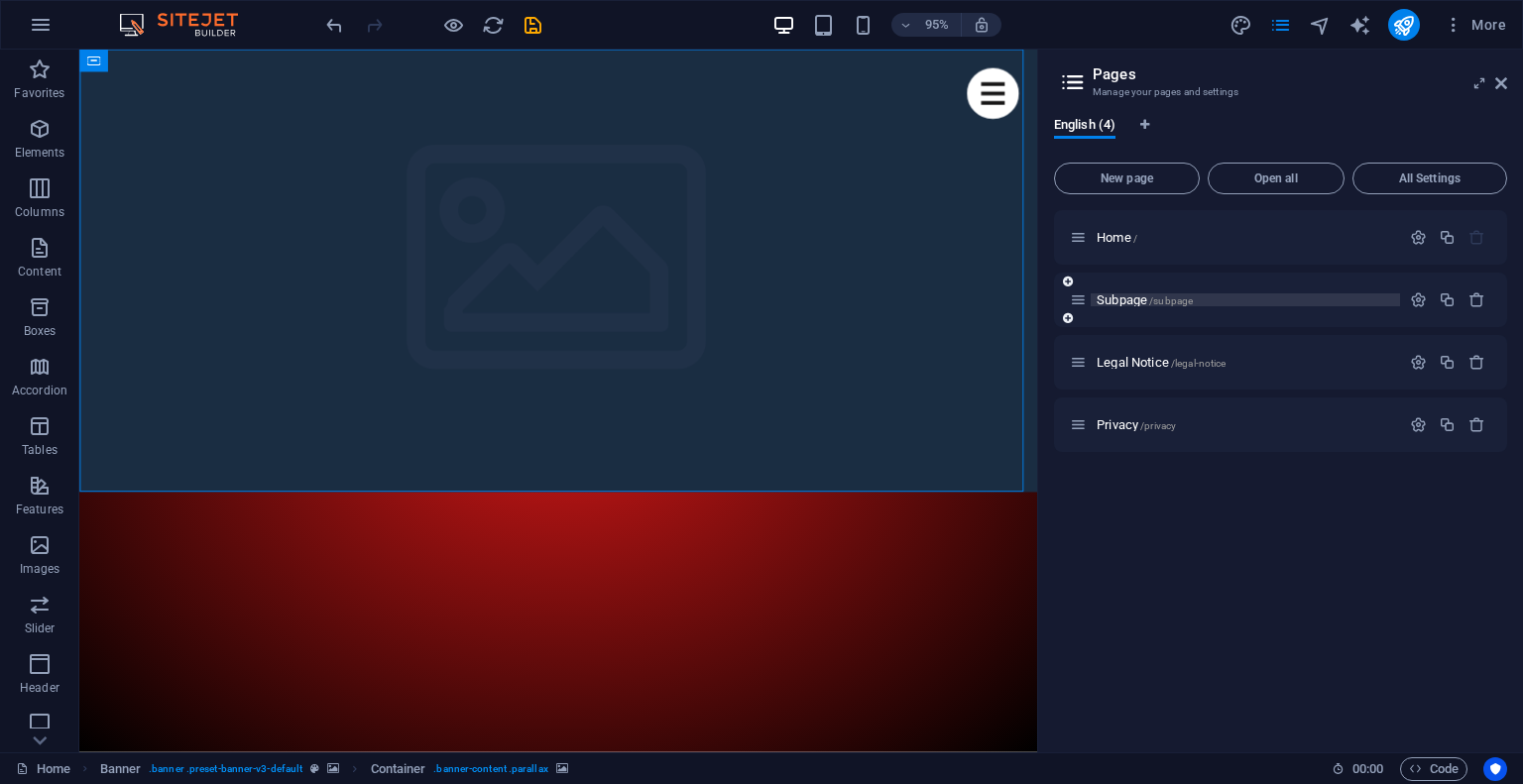 click on "Subpage /subpage" at bounding box center (1144, 299) 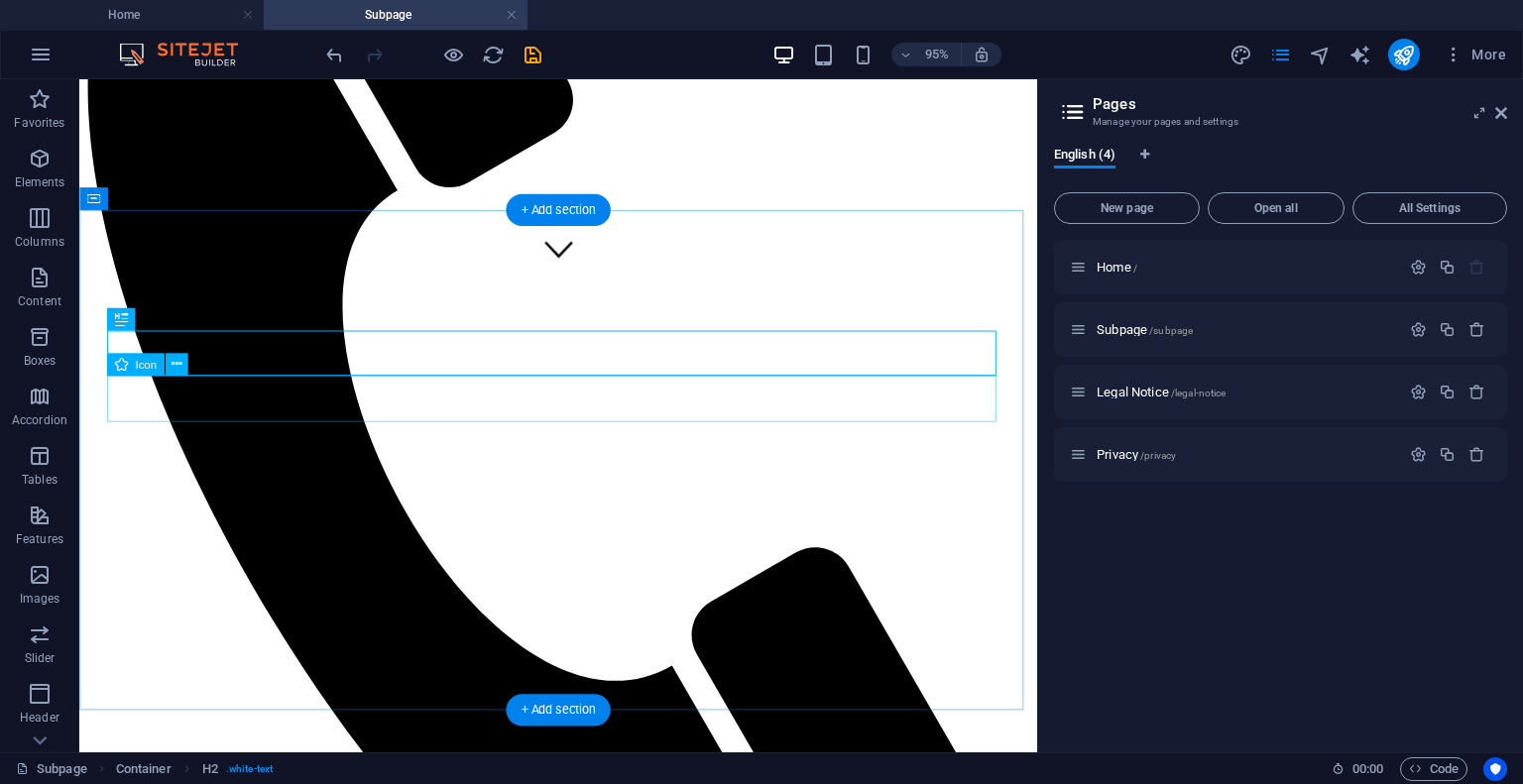 scroll, scrollTop: 0, scrollLeft: 0, axis: both 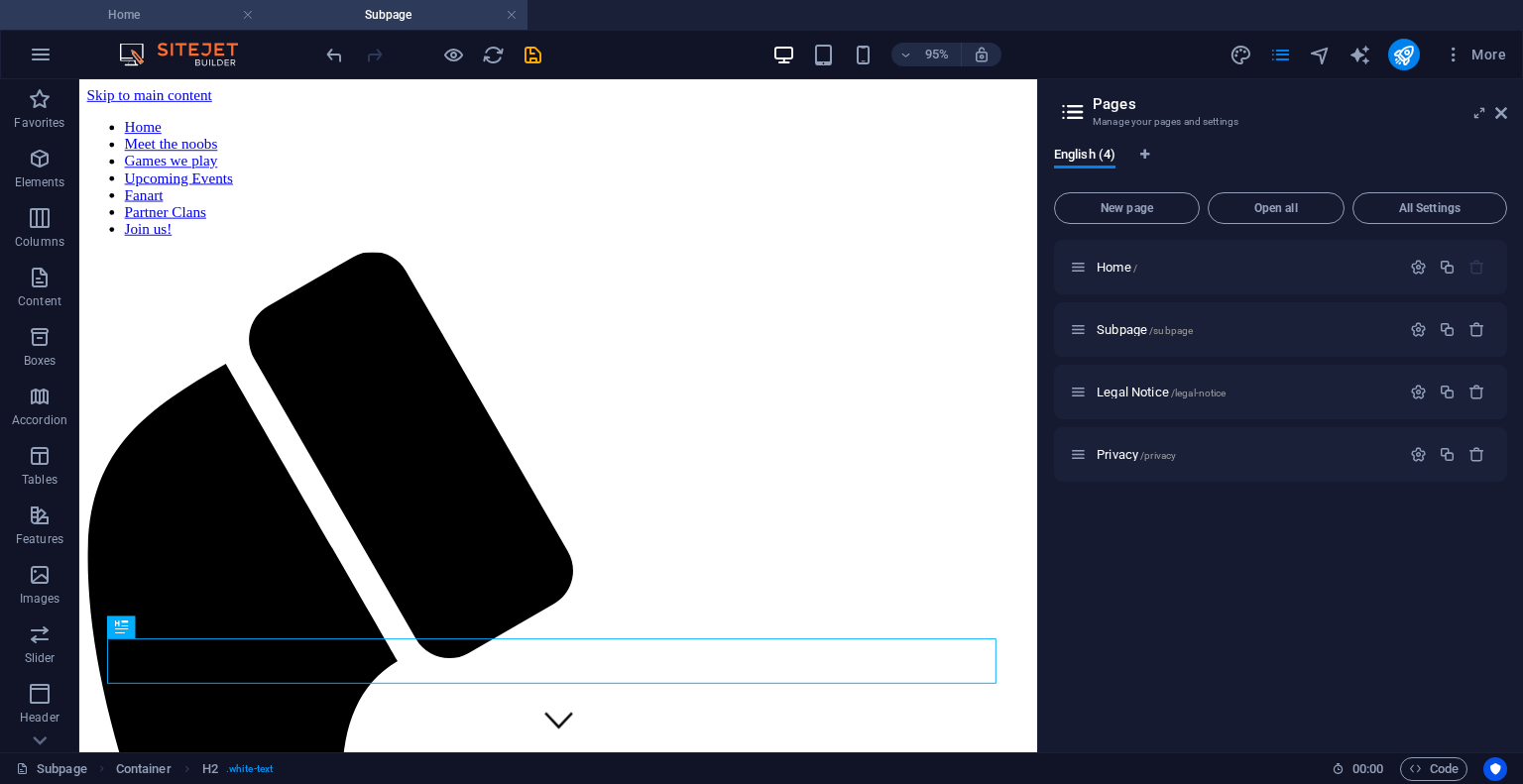 click on "Home" at bounding box center (132, 15) 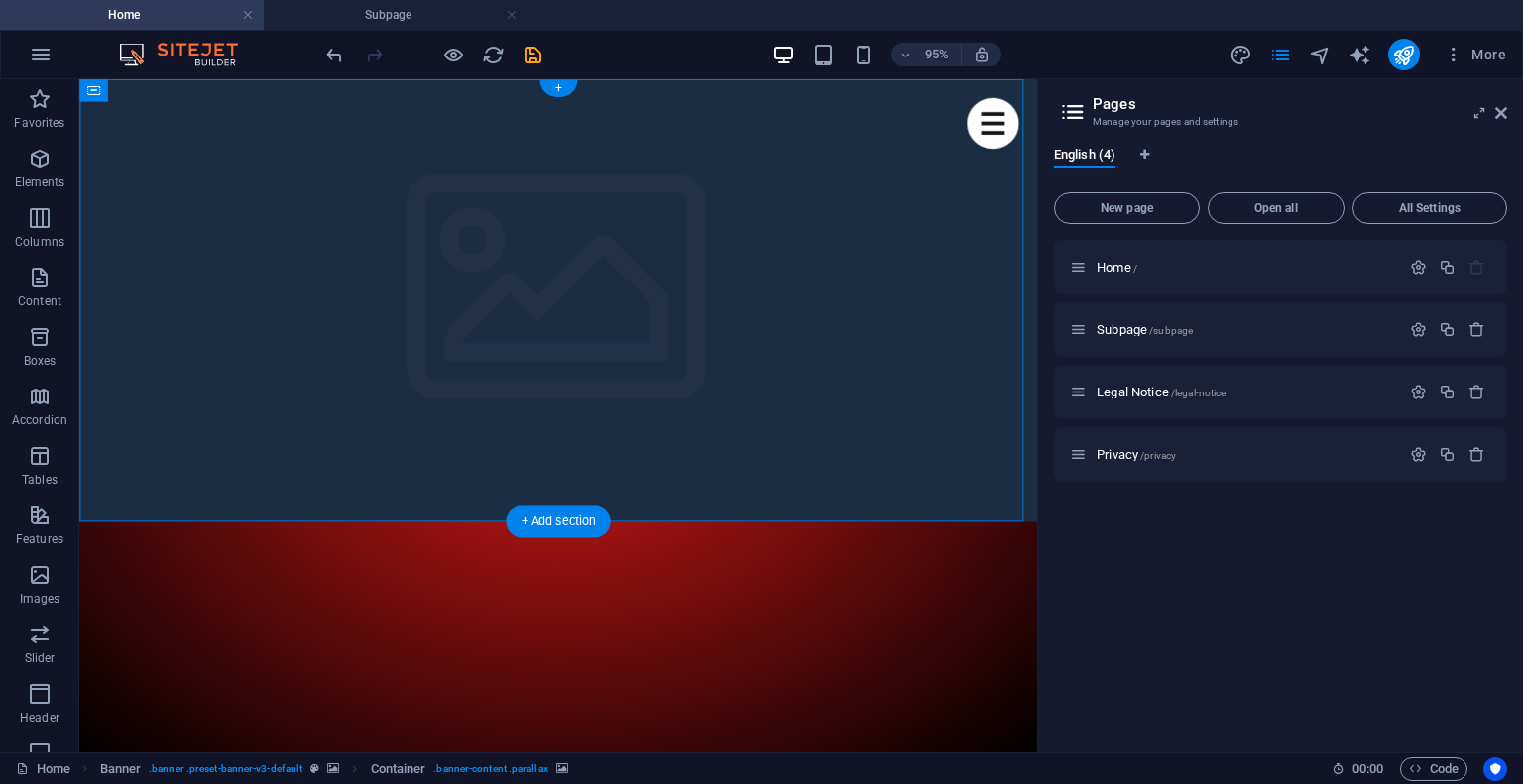 click at bounding box center (-2404, 545) 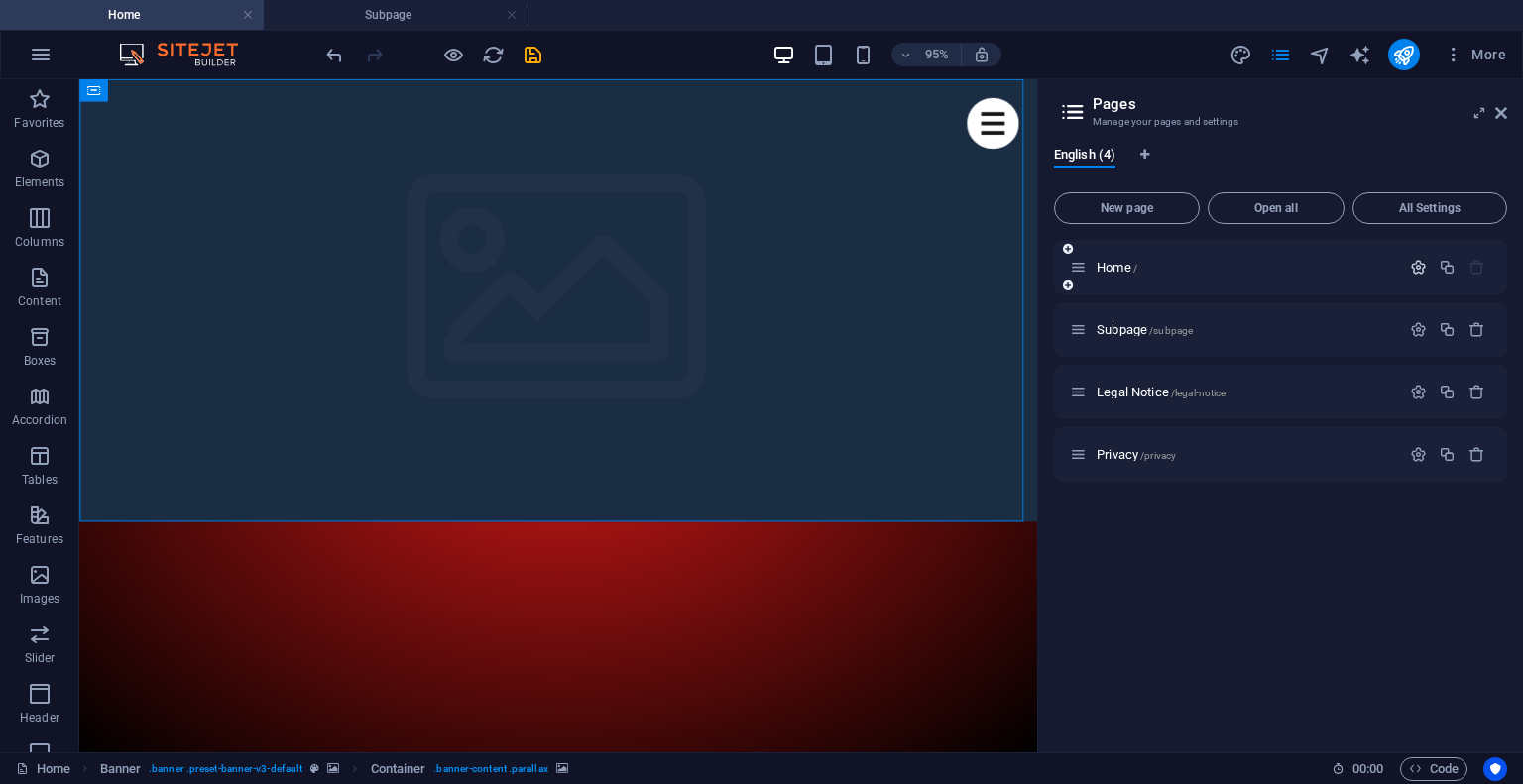 click at bounding box center (1418, 267) 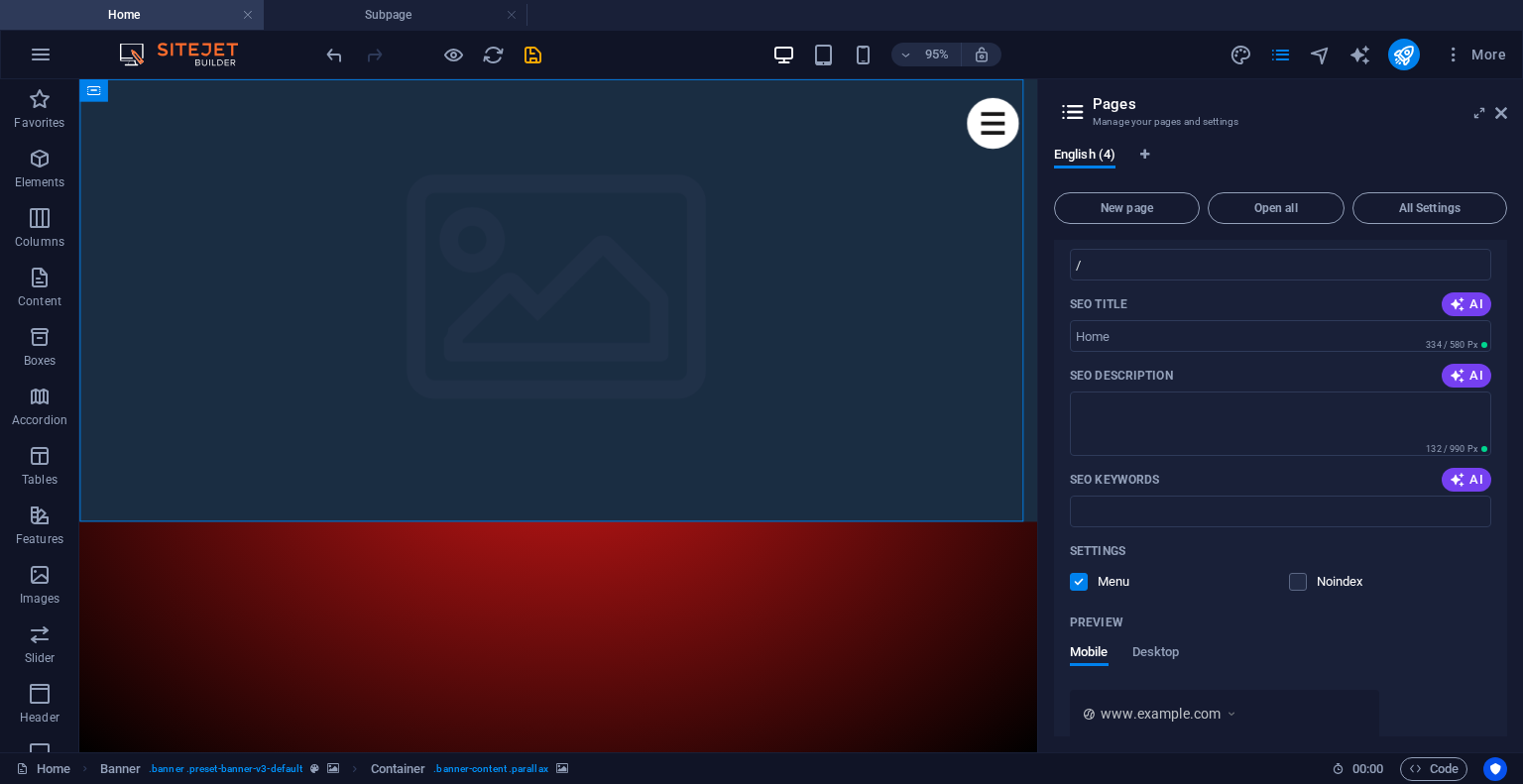 scroll, scrollTop: 0, scrollLeft: 0, axis: both 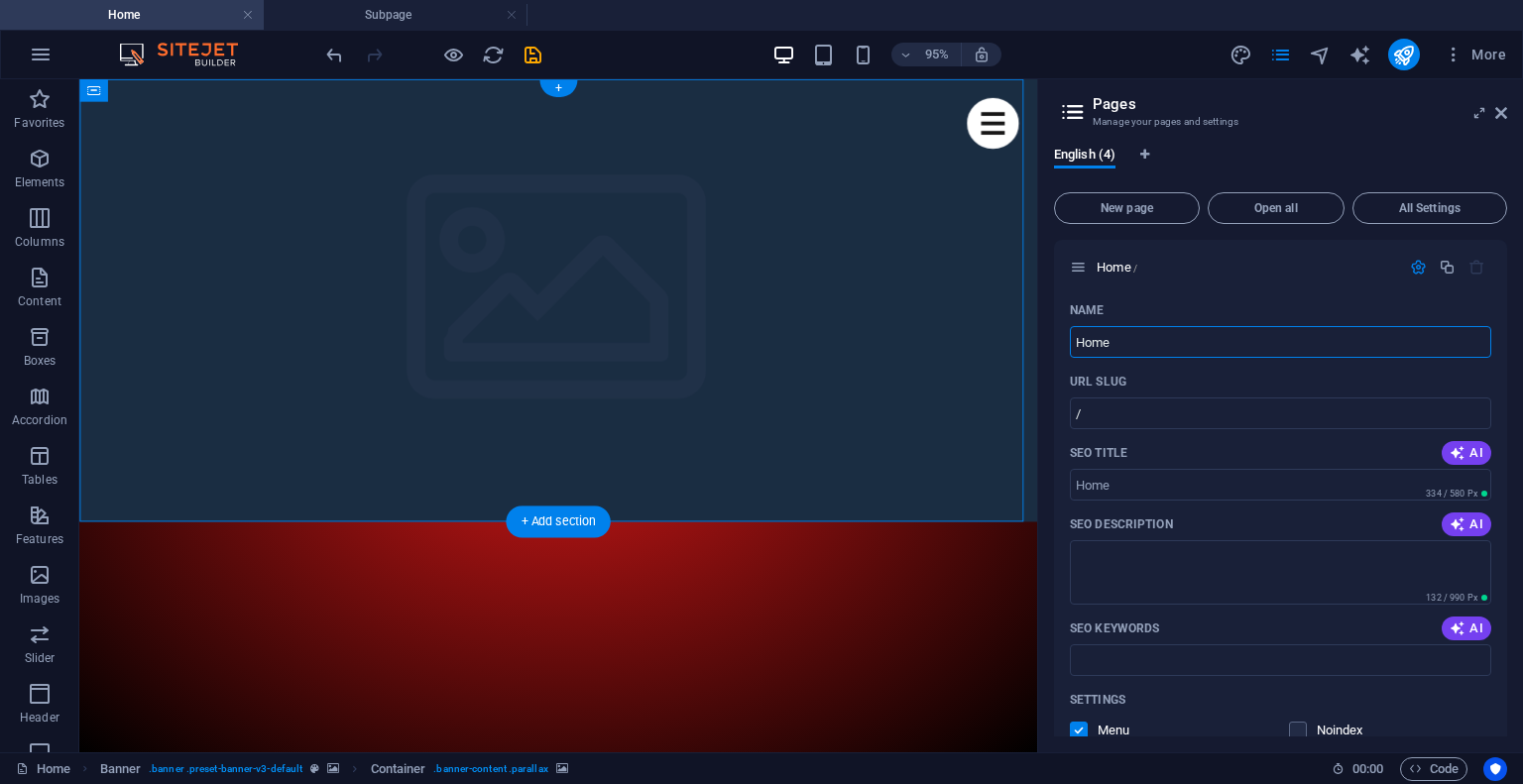 click at bounding box center (-417, 545) 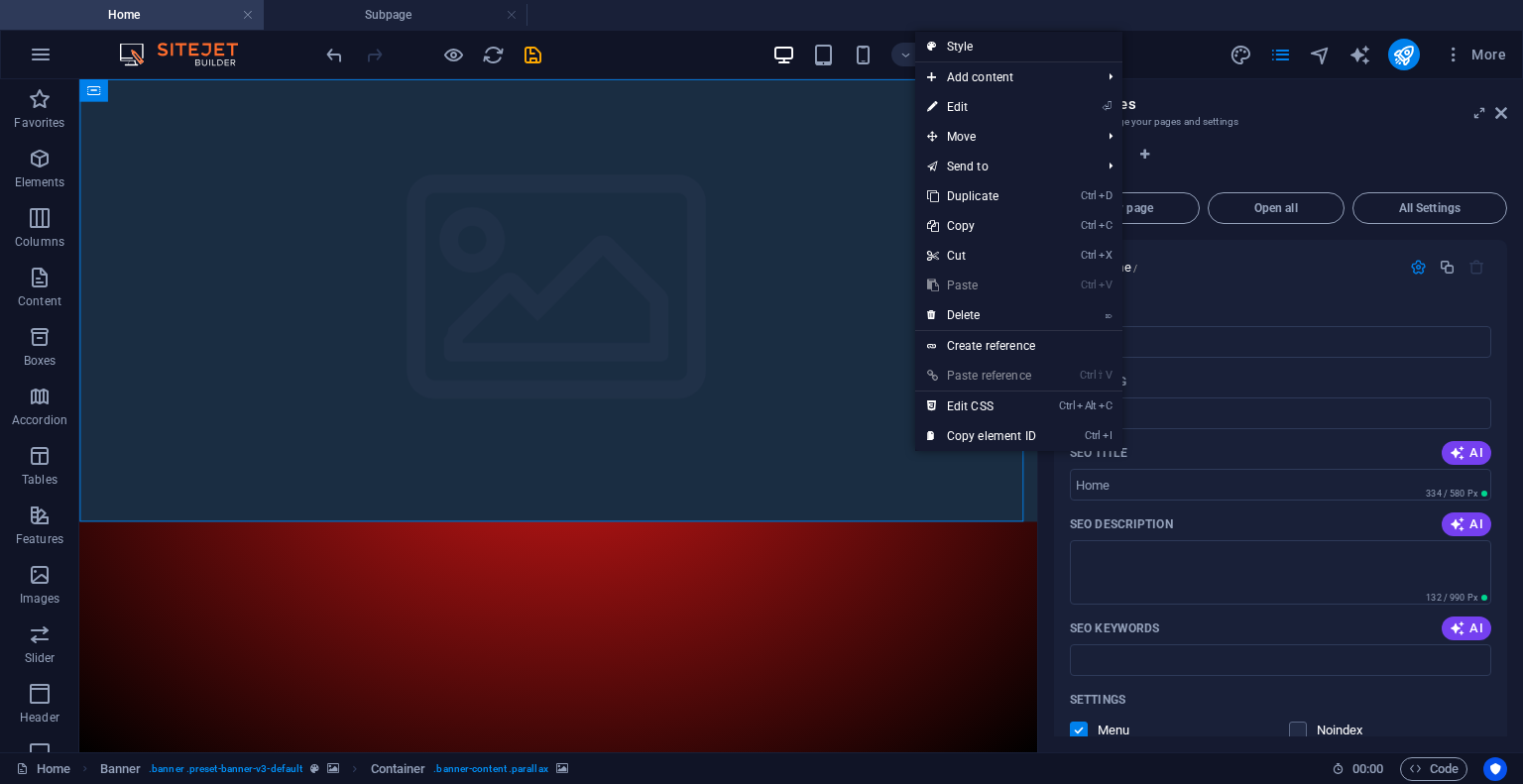 drag, startPoint x: 966, startPoint y: 43, endPoint x: 839, endPoint y: 395, distance: 374.20983 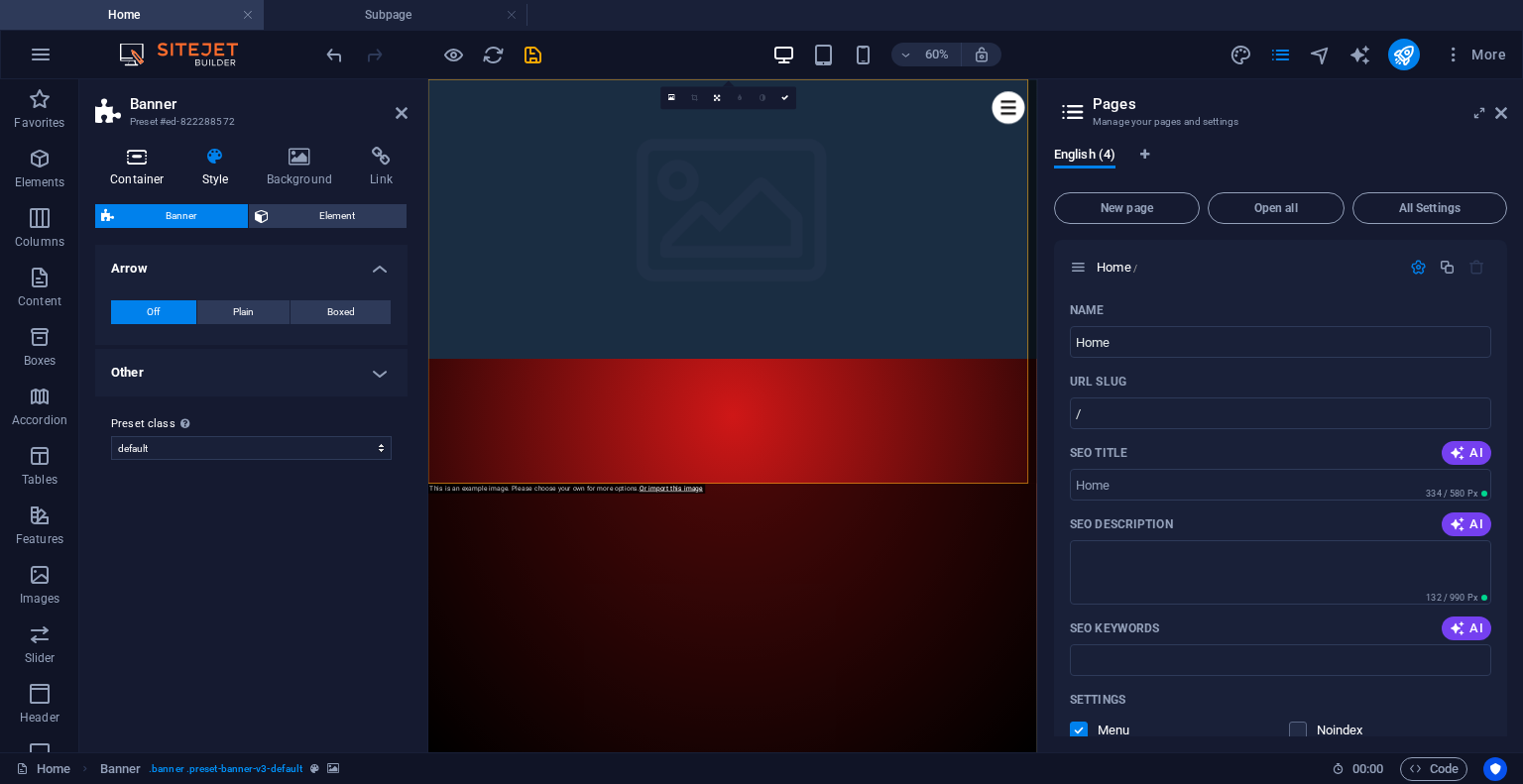 click at bounding box center [137, 157] 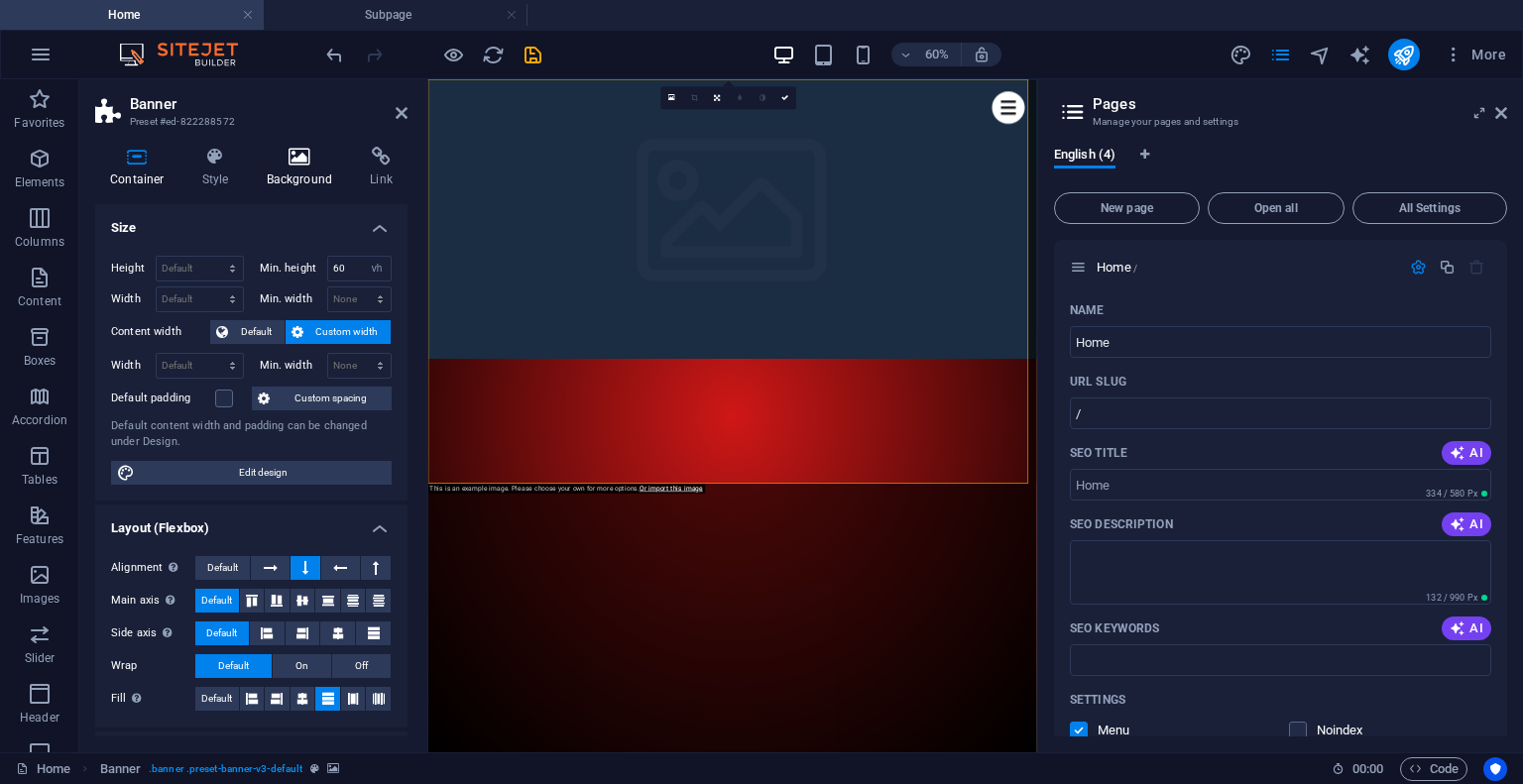 click at bounding box center (299, 157) 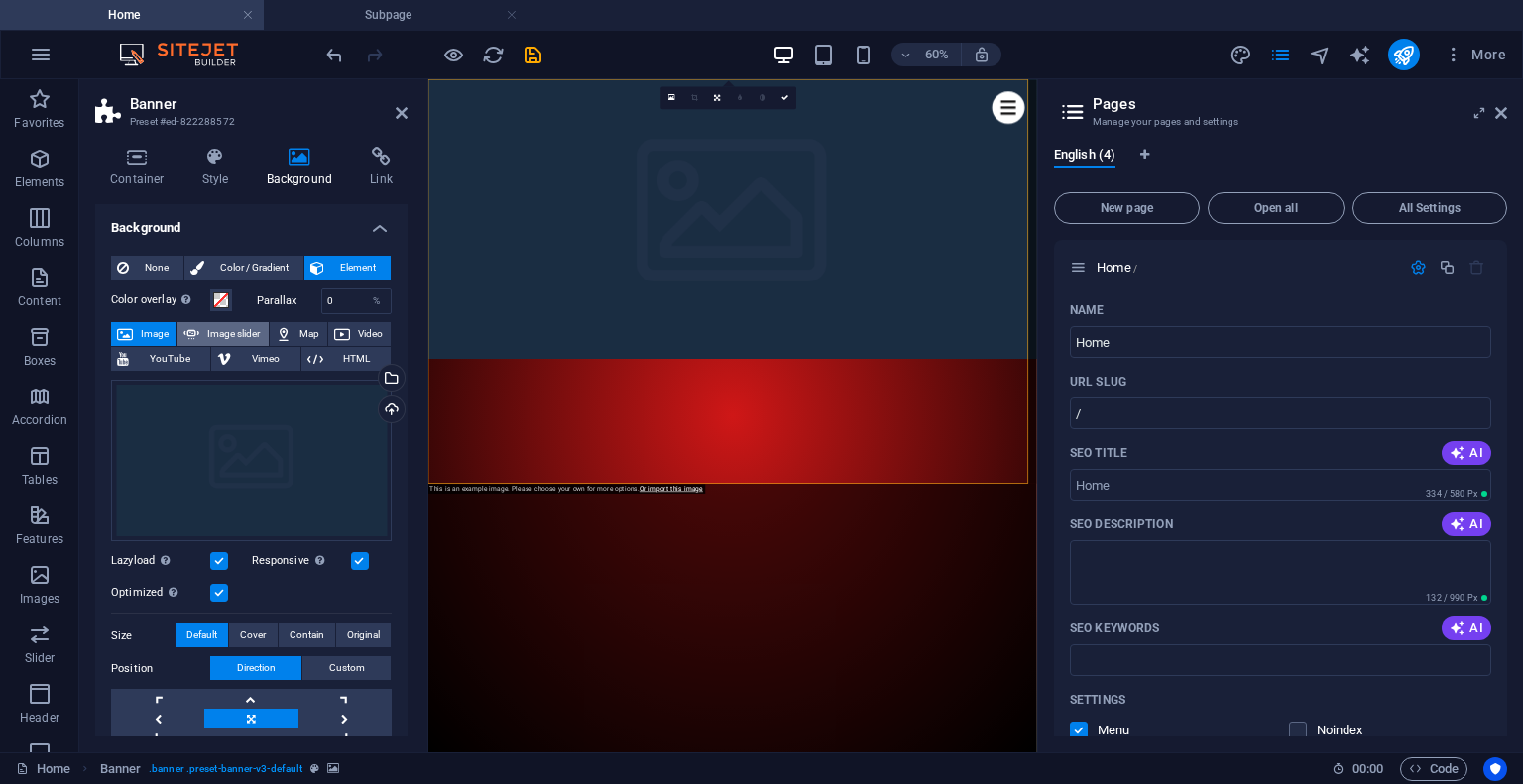 click on "Image slider" at bounding box center (222, 334) 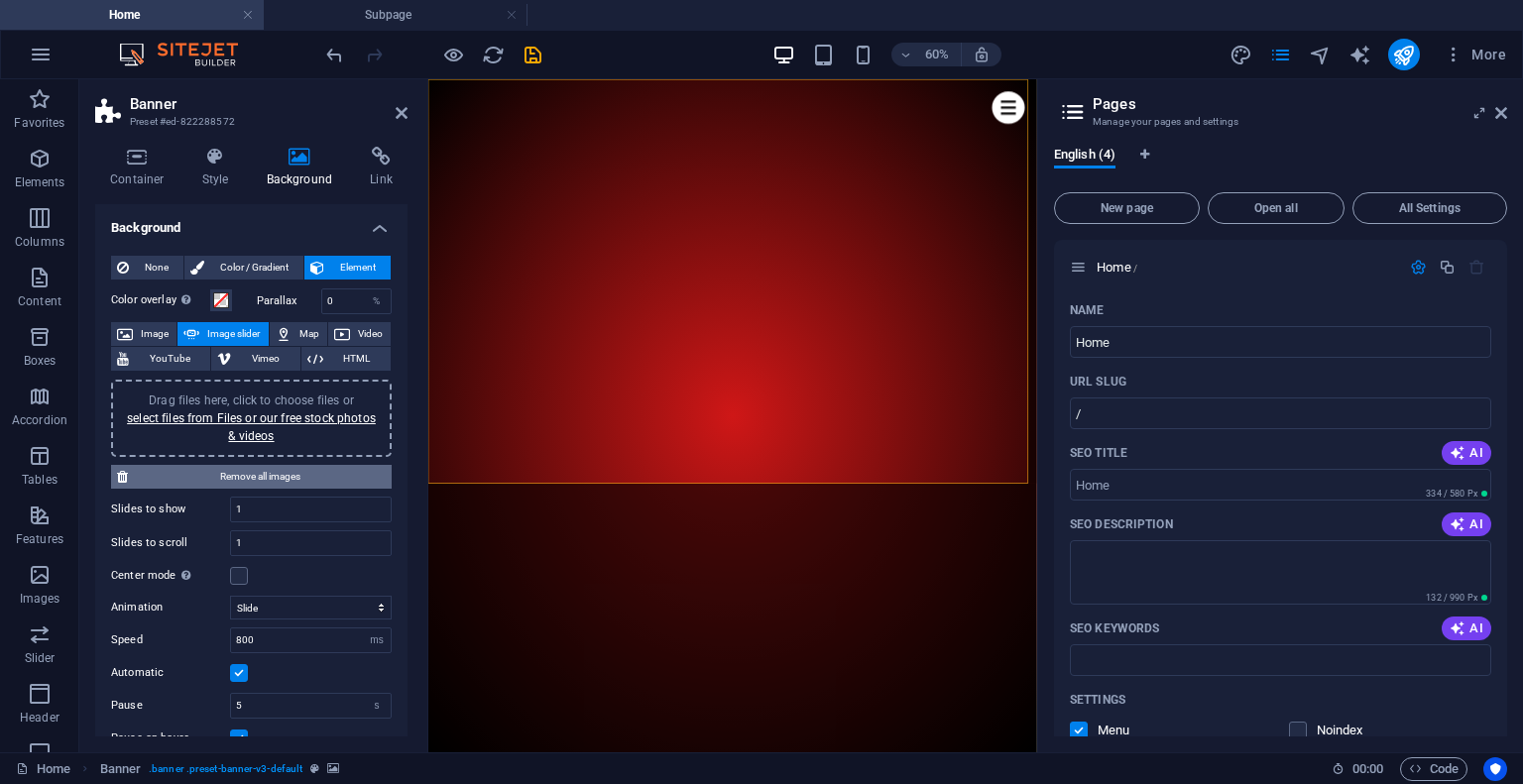 click on "Remove all images" at bounding box center (251, 477) 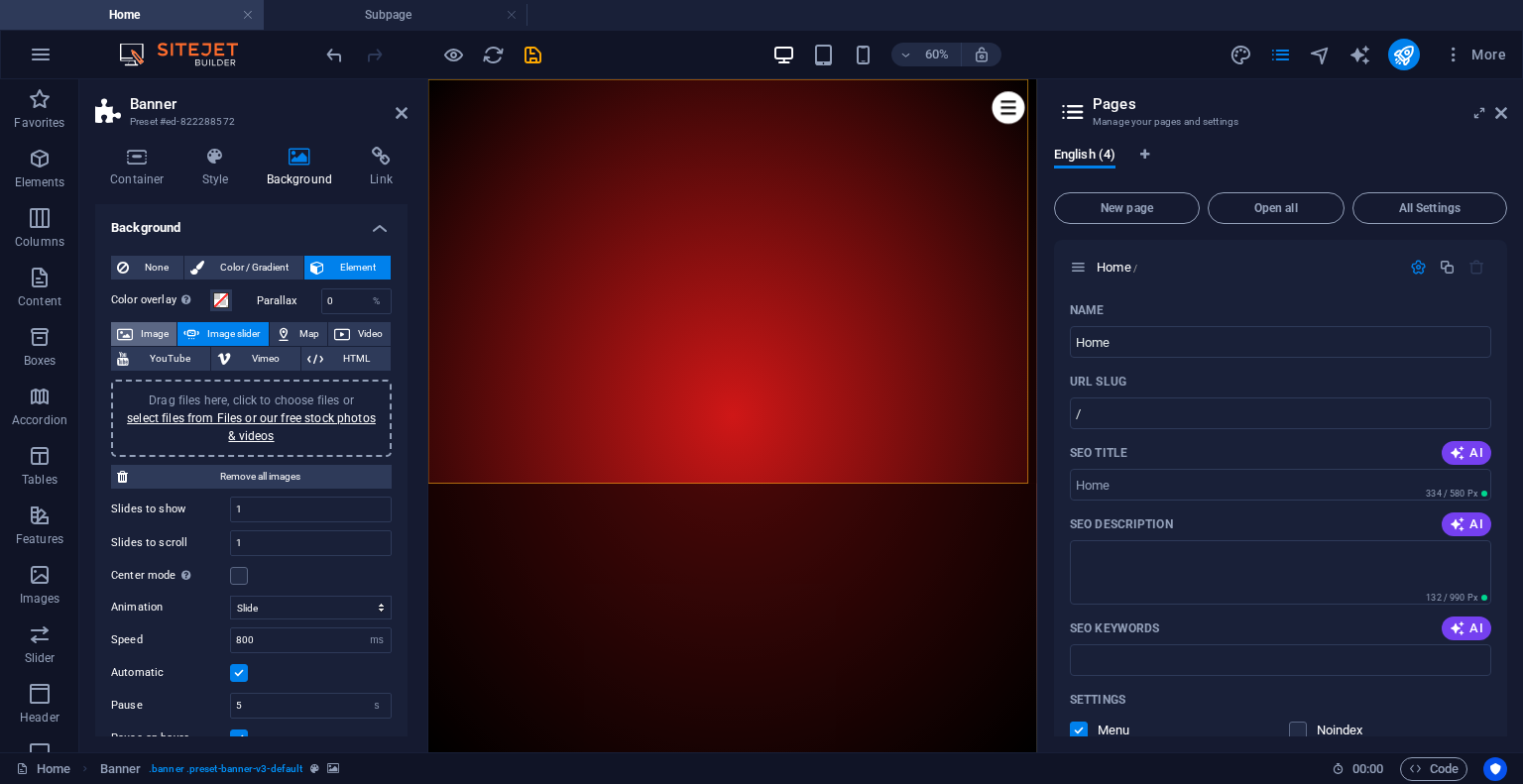 click on "Image" at bounding box center [155, 334] 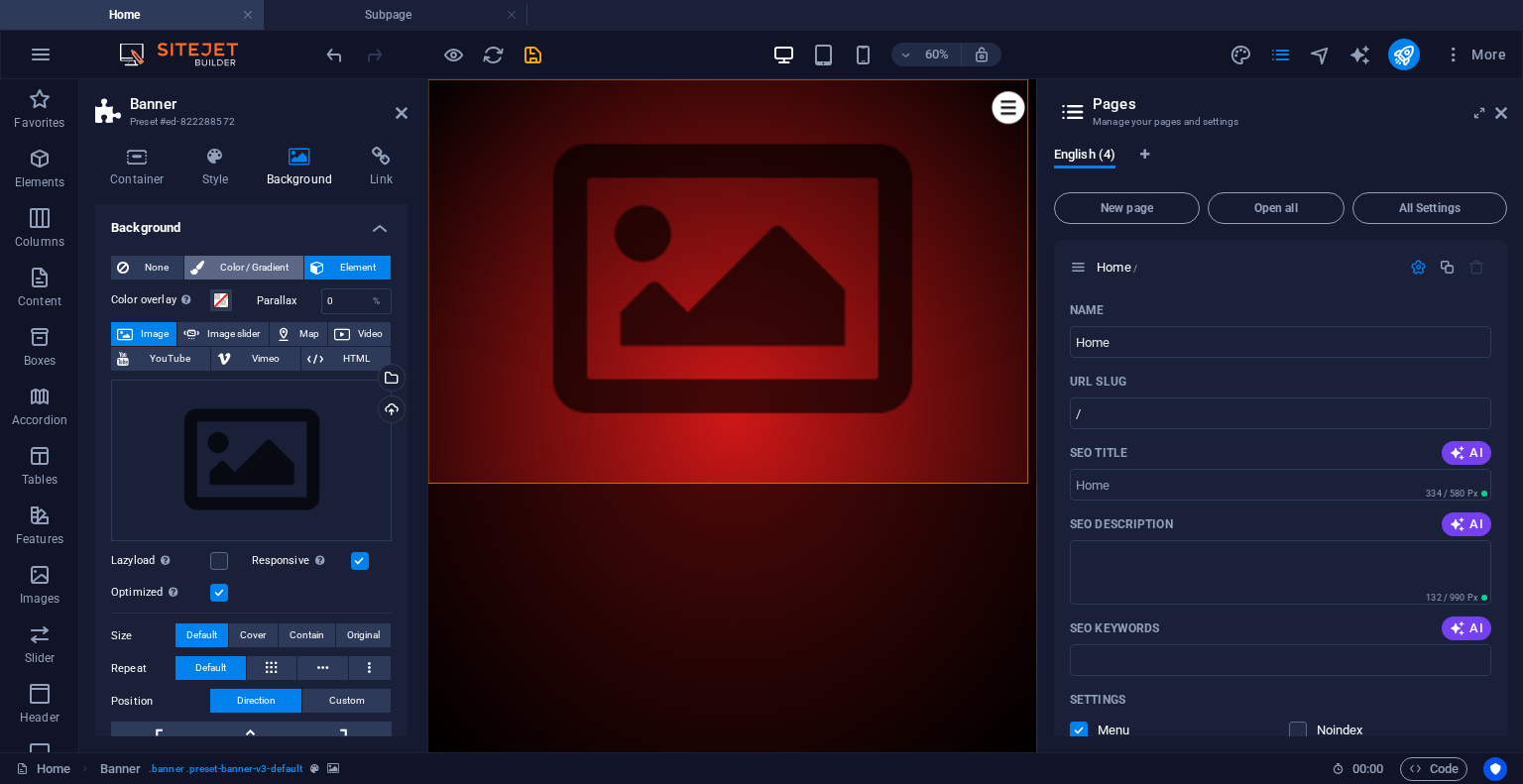 click on "Color / Gradient" at bounding box center [254, 268] 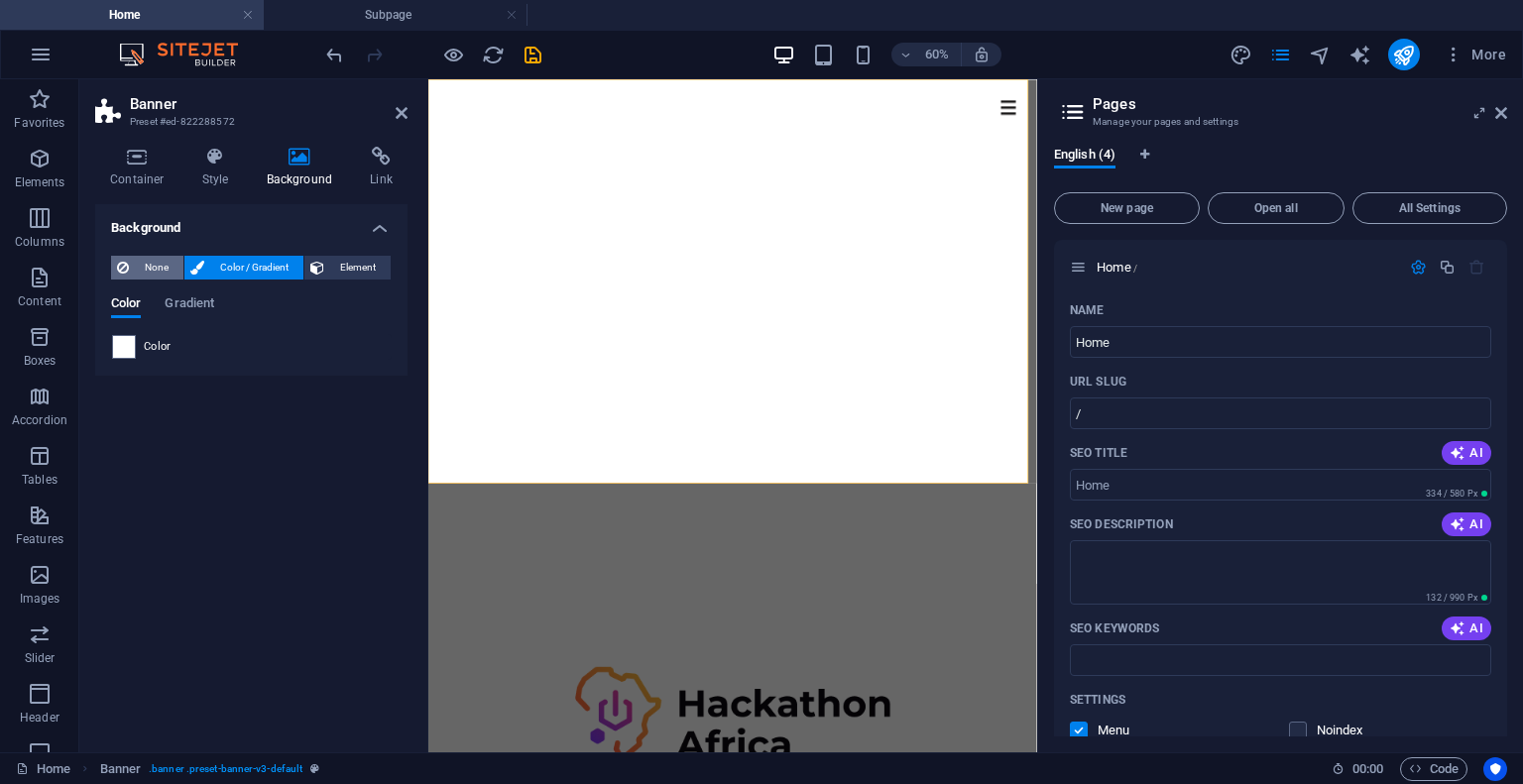 click on "None" at bounding box center [156, 268] 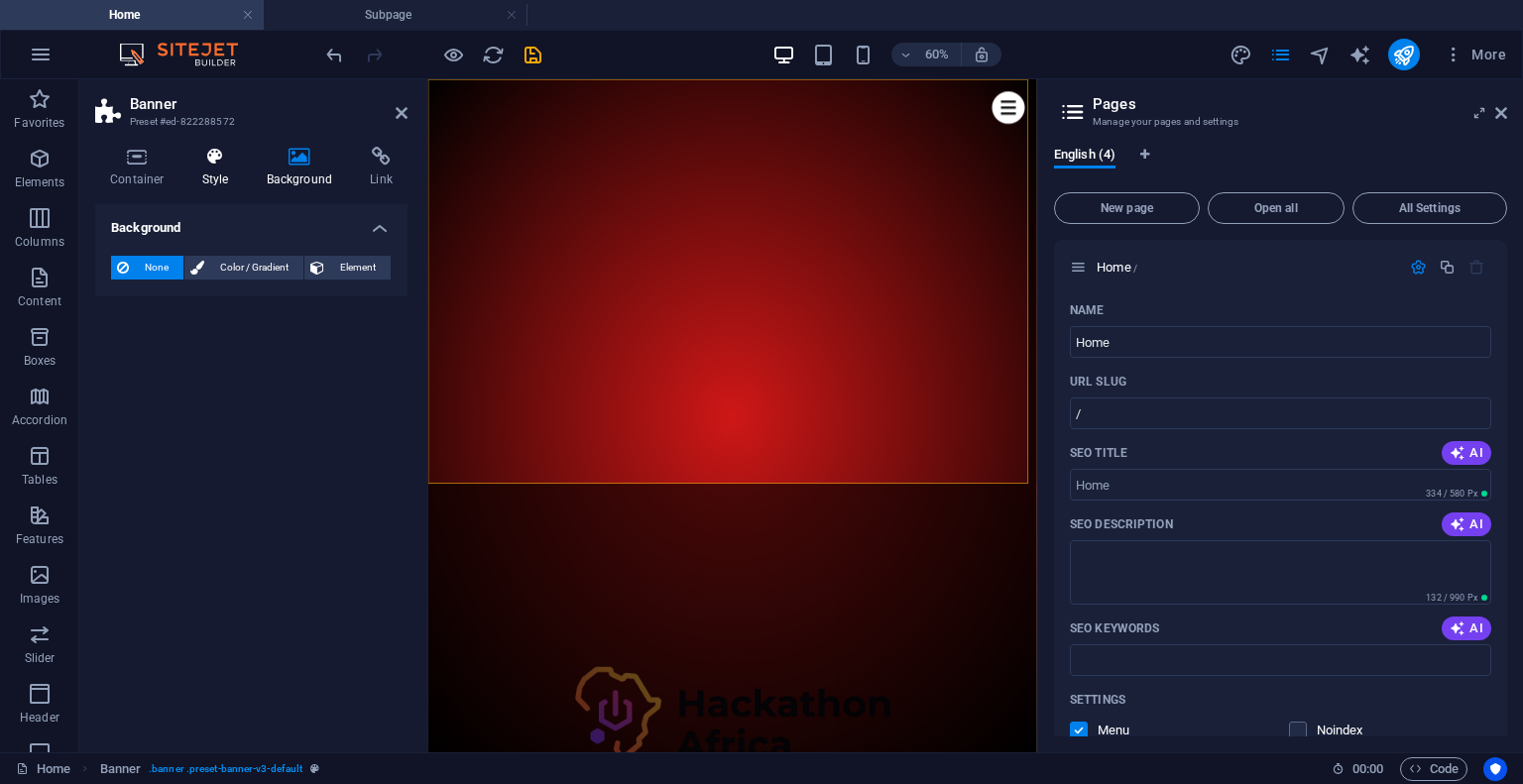 click on "Style" at bounding box center (219, 168) 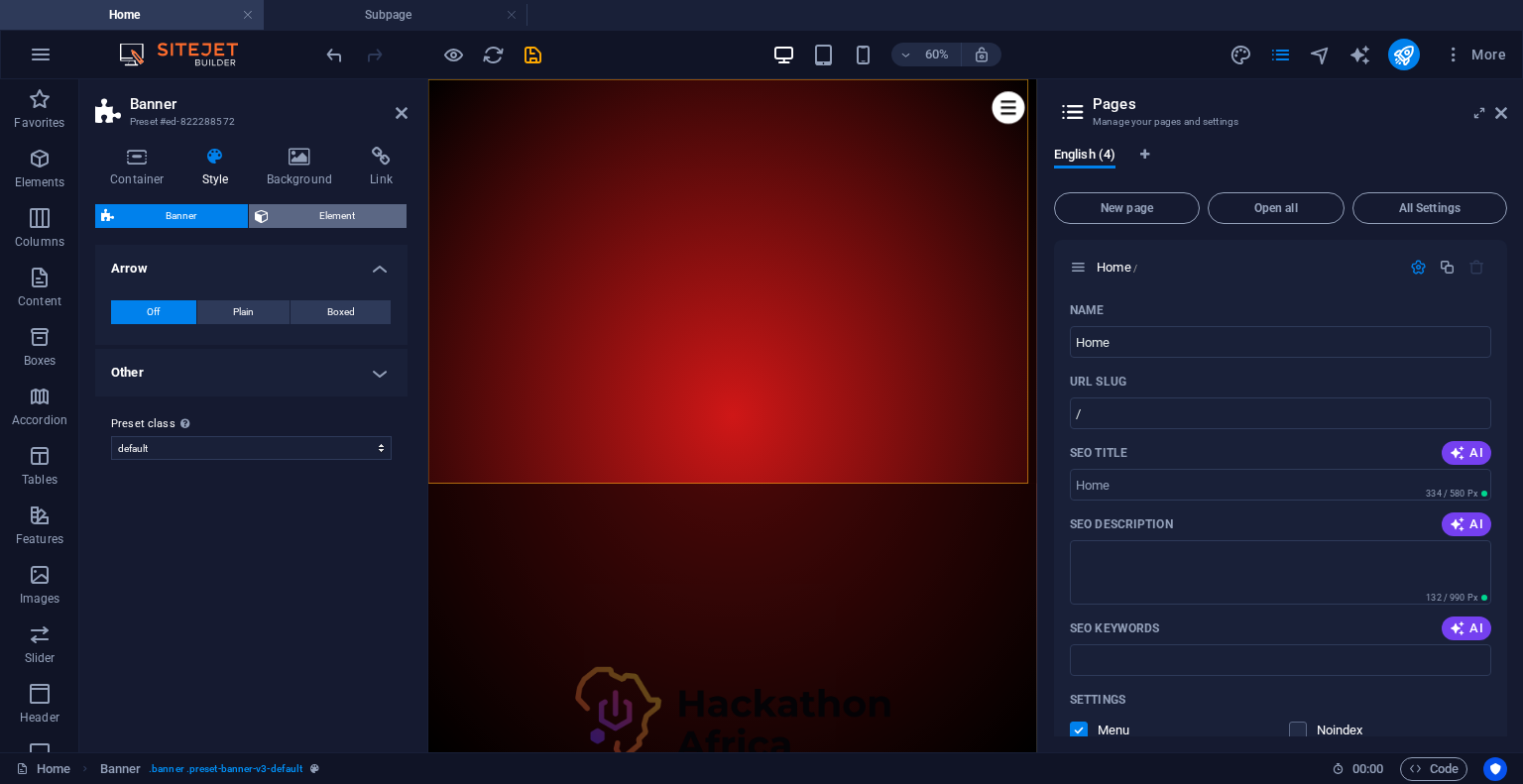 click on "Element" at bounding box center [338, 216] 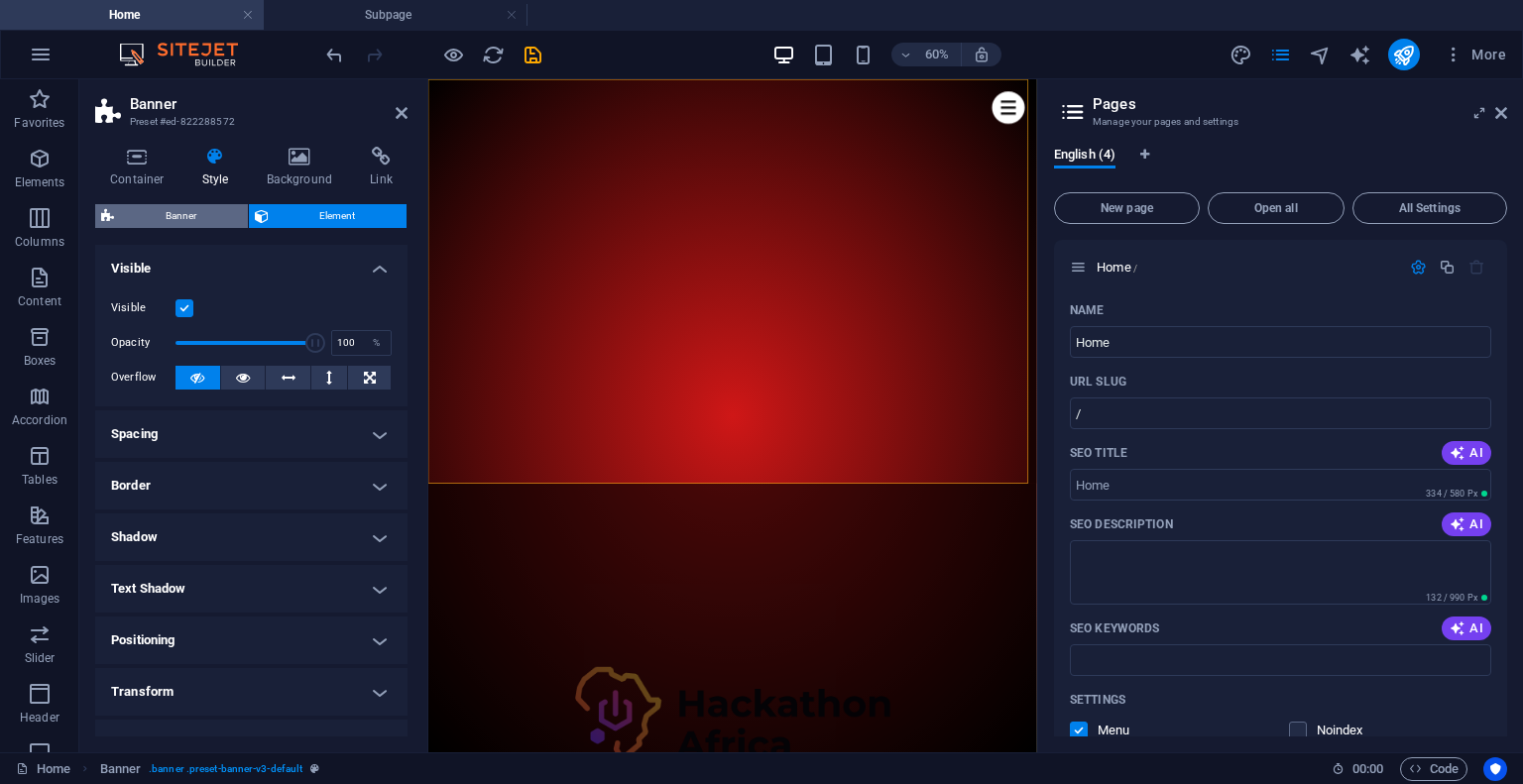 click on "Banner" at bounding box center (180, 216) 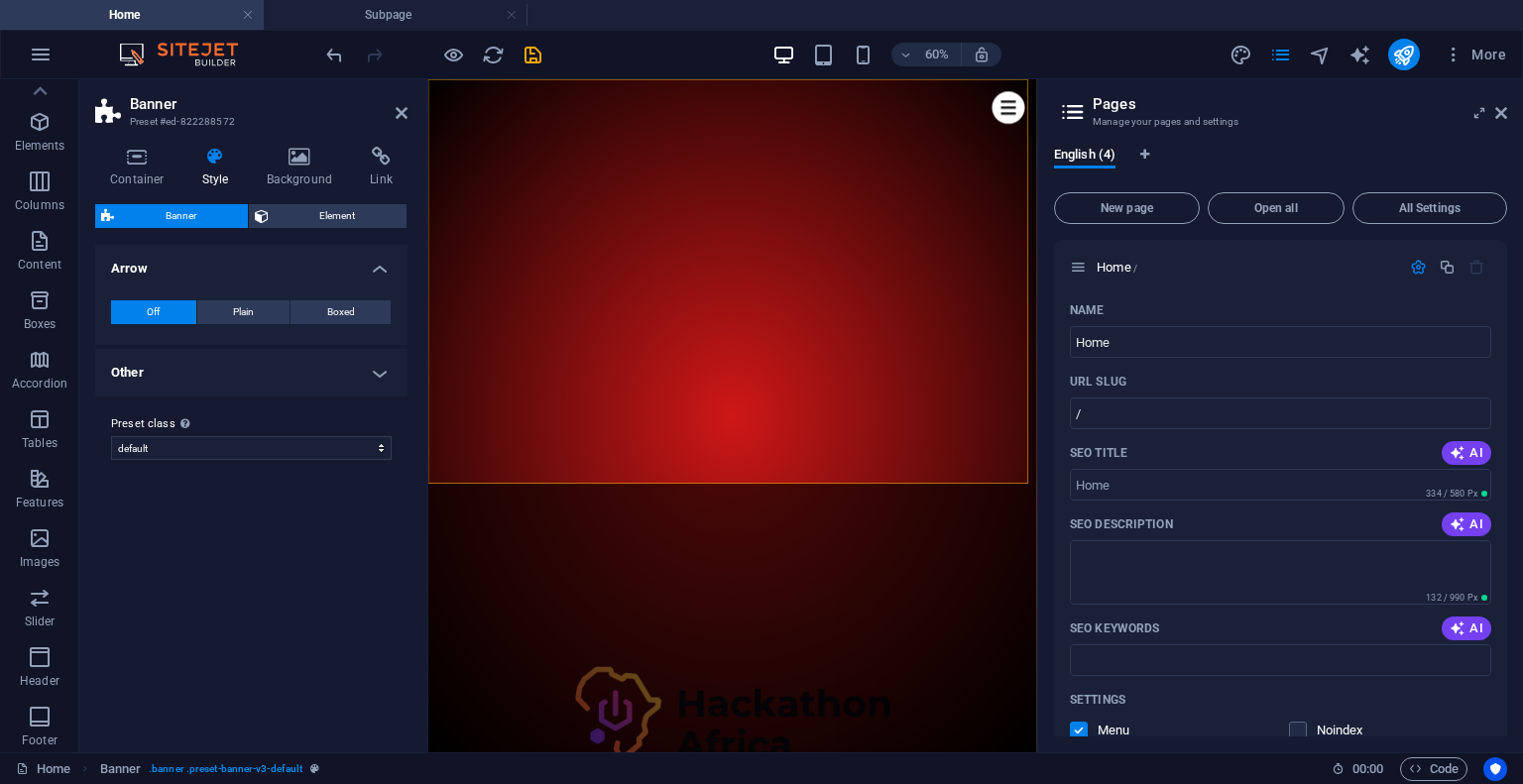 scroll, scrollTop: 0, scrollLeft: 0, axis: both 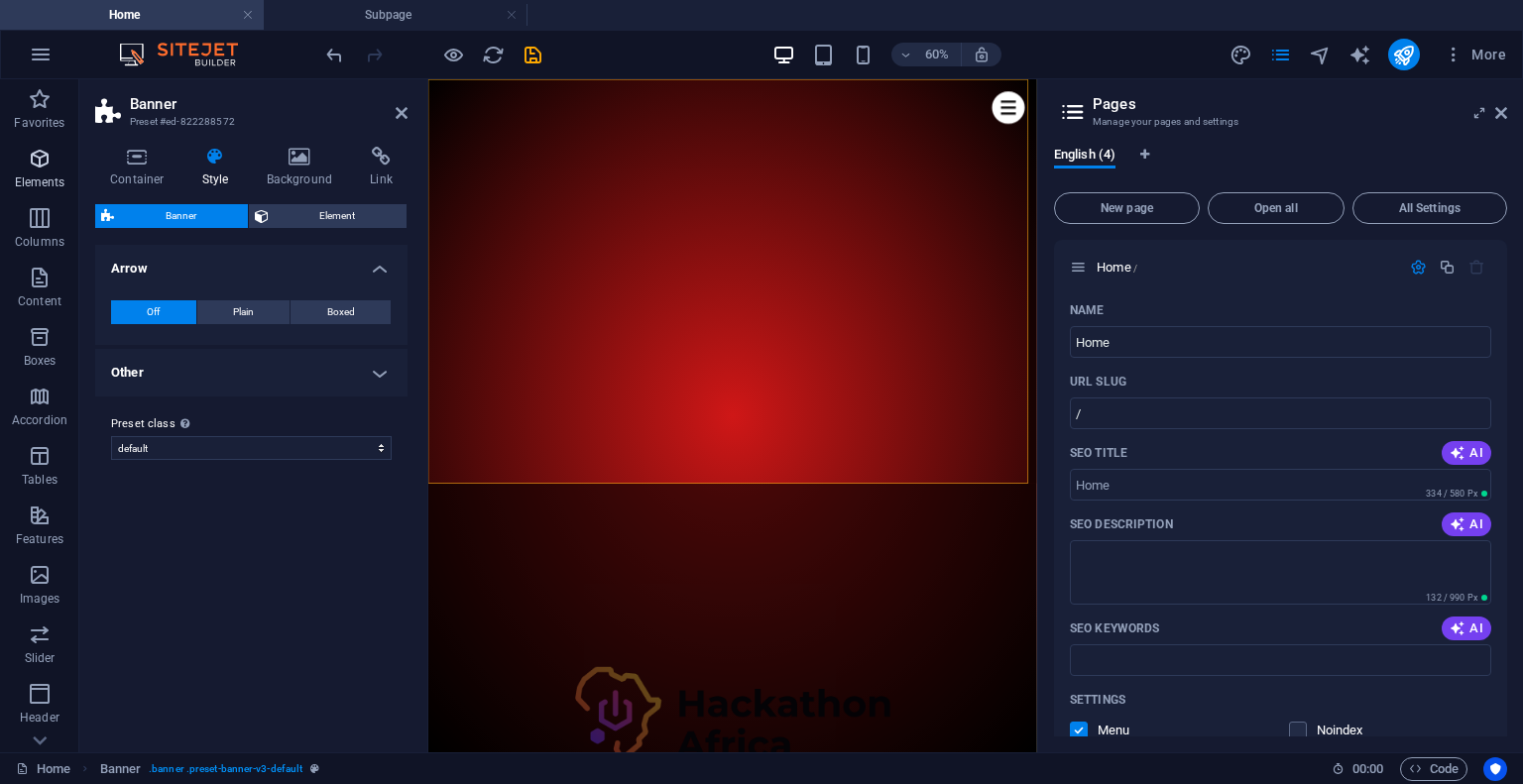 click at bounding box center (40, 159) 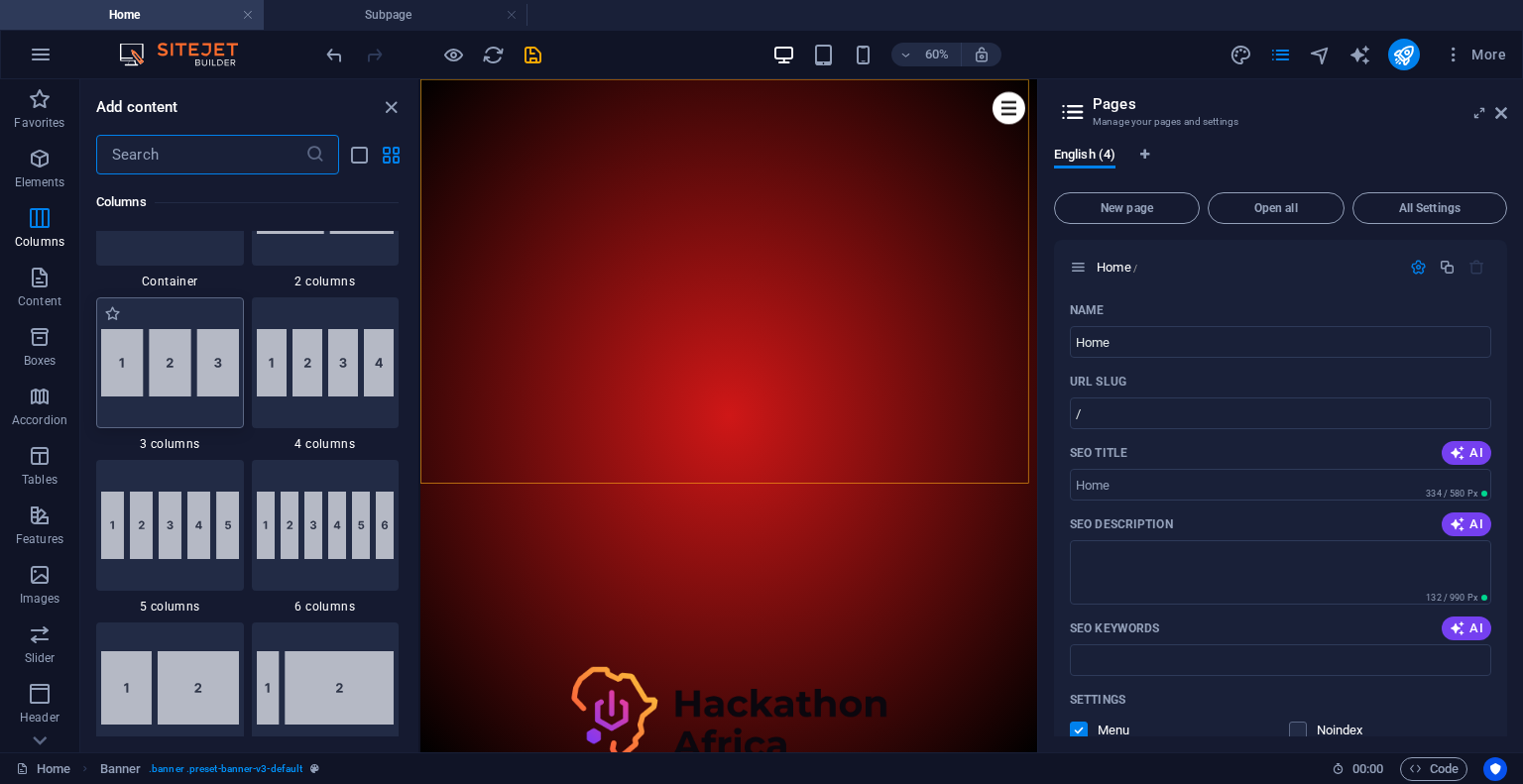 scroll, scrollTop: 1103, scrollLeft: 0, axis: vertical 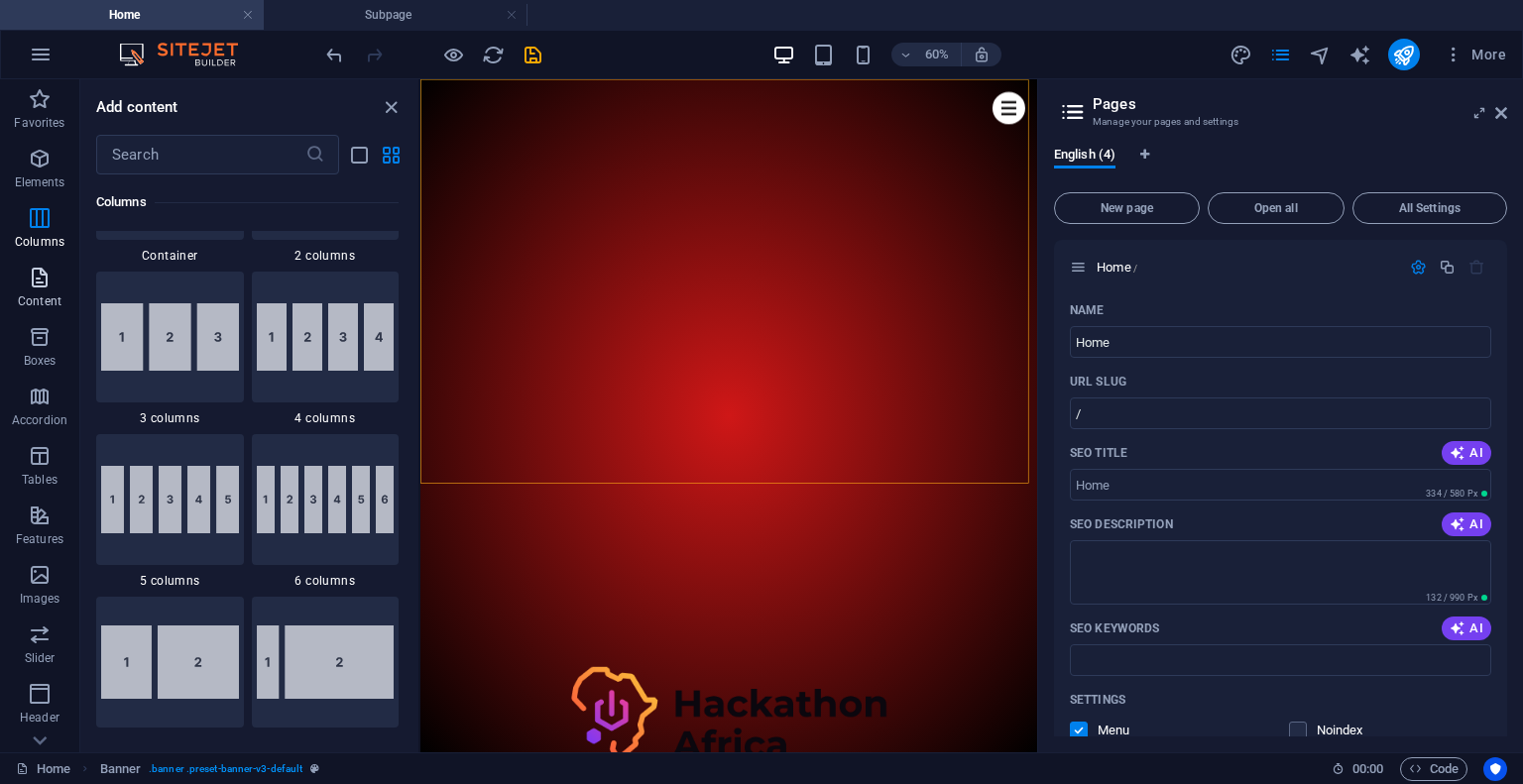 click at bounding box center [40, 278] 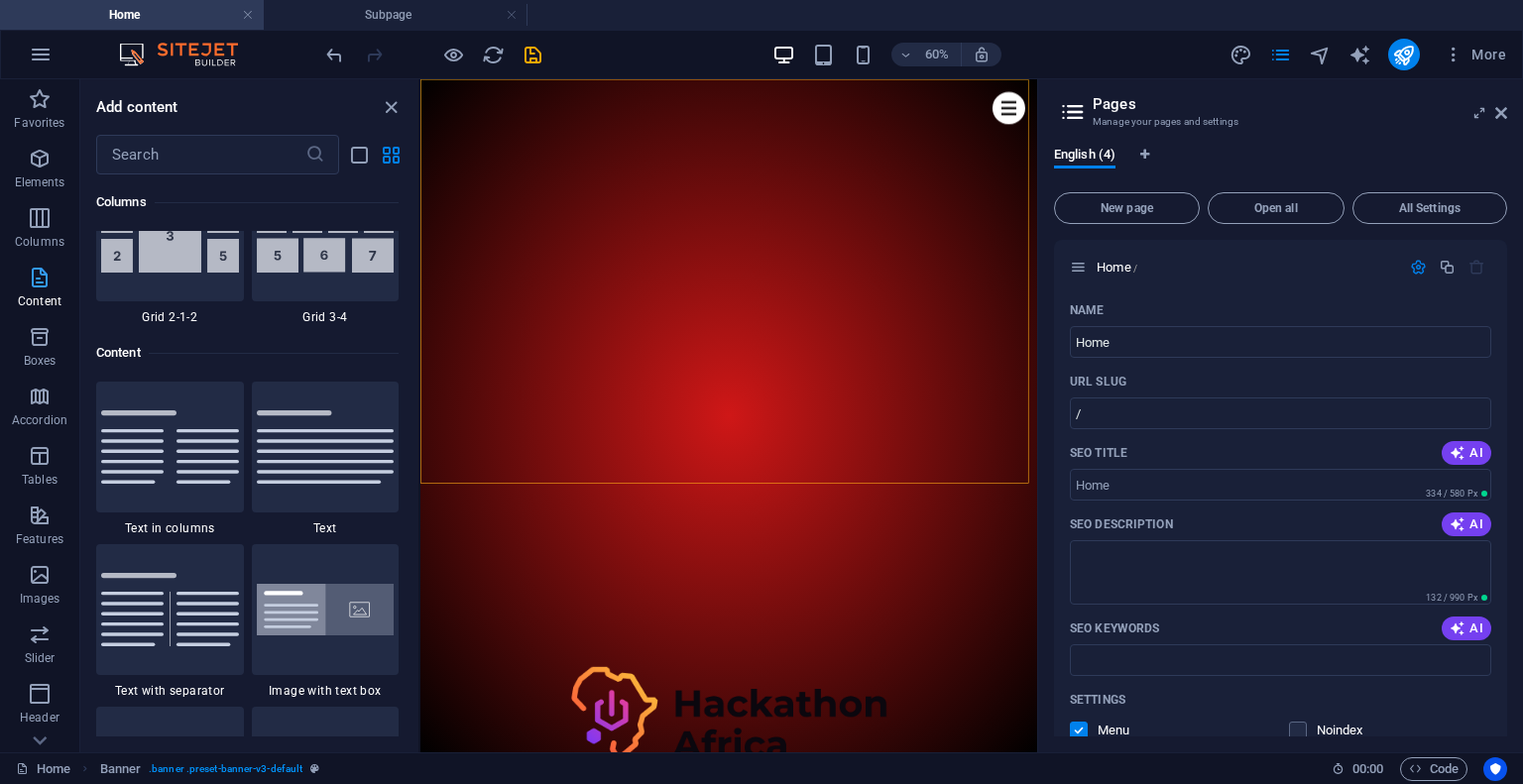 scroll, scrollTop: 3468, scrollLeft: 0, axis: vertical 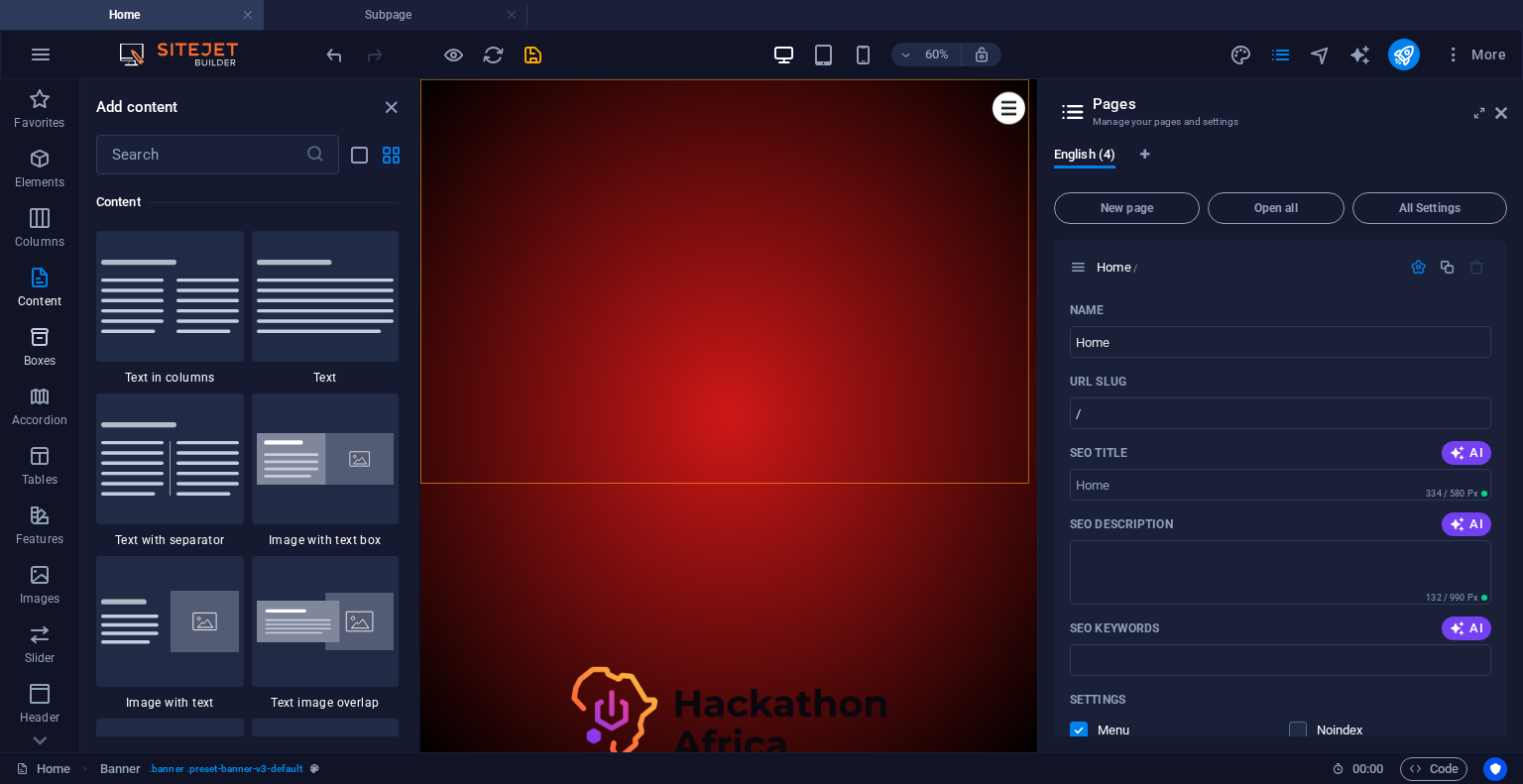 click on "Boxes" at bounding box center (40, 349) 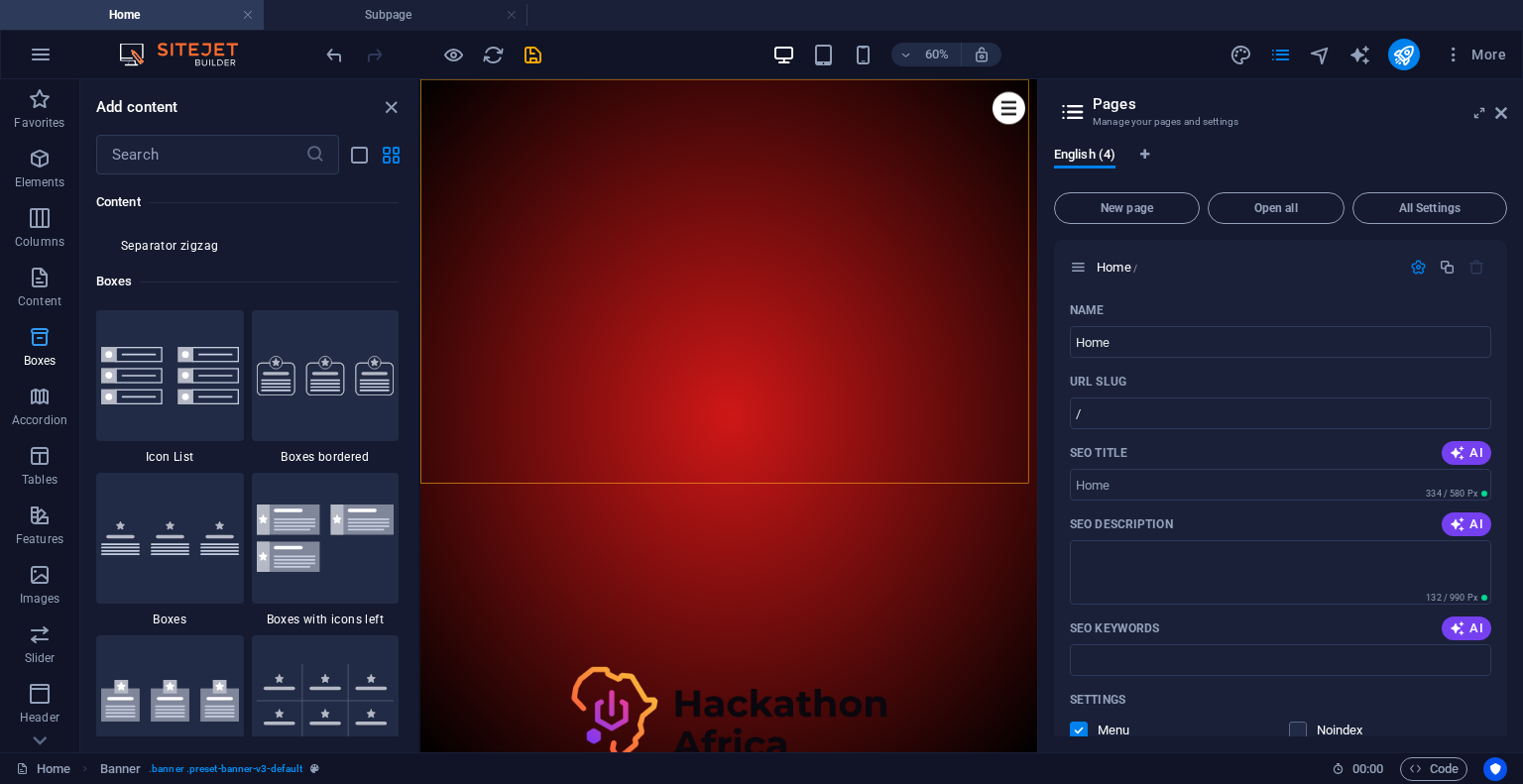 scroll, scrollTop: 5467, scrollLeft: 0, axis: vertical 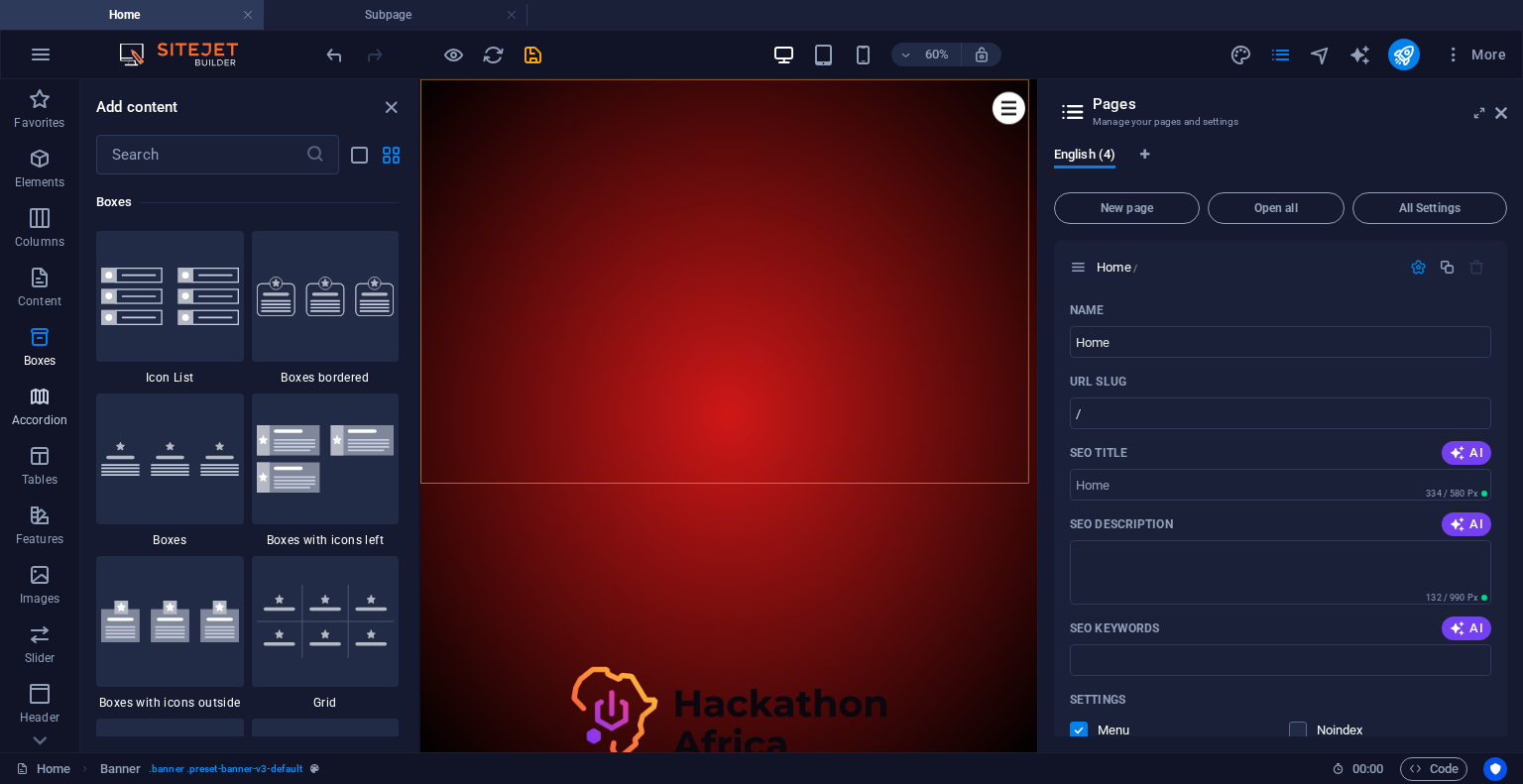 click at bounding box center [40, 396] 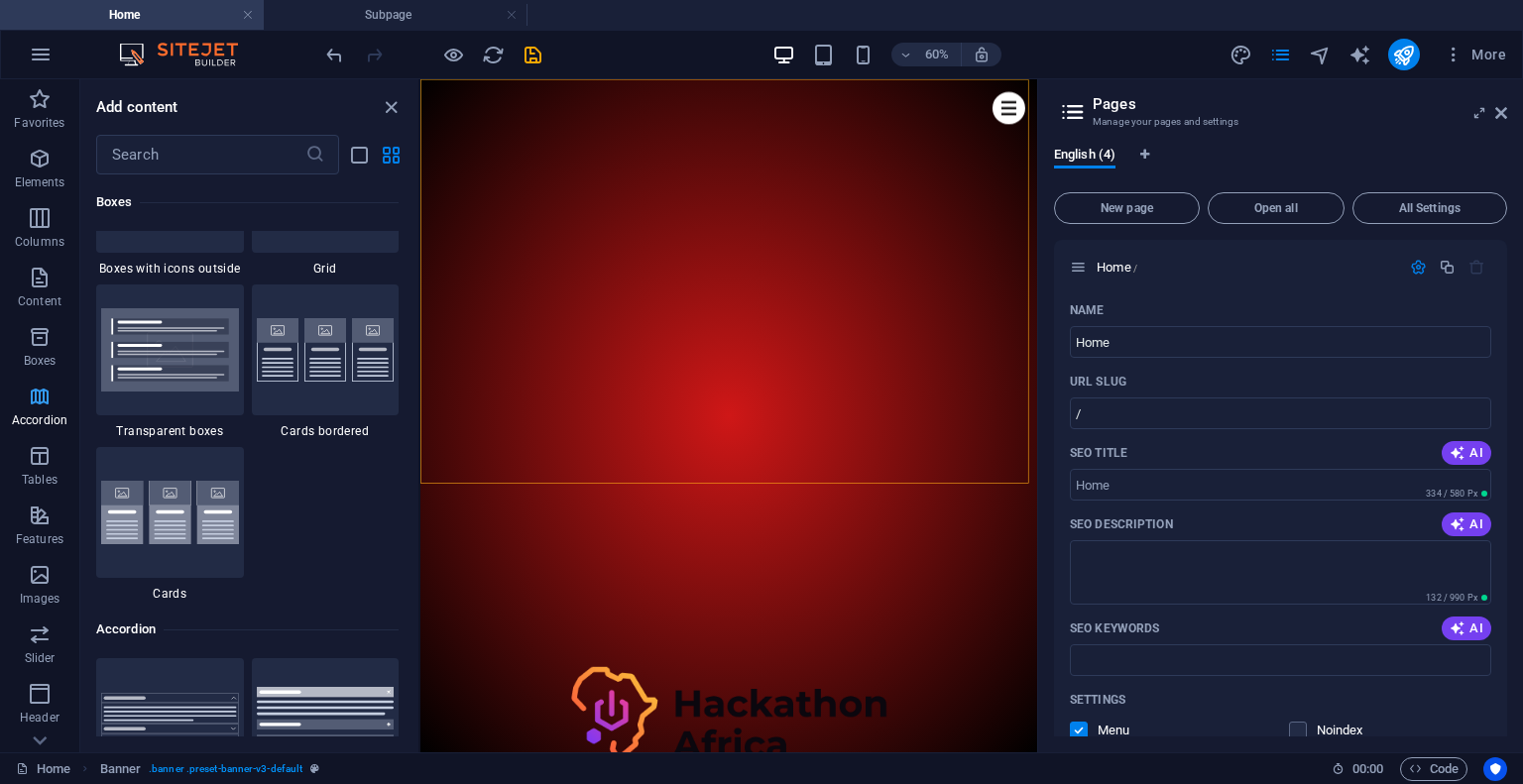 scroll, scrollTop: 6328, scrollLeft: 0, axis: vertical 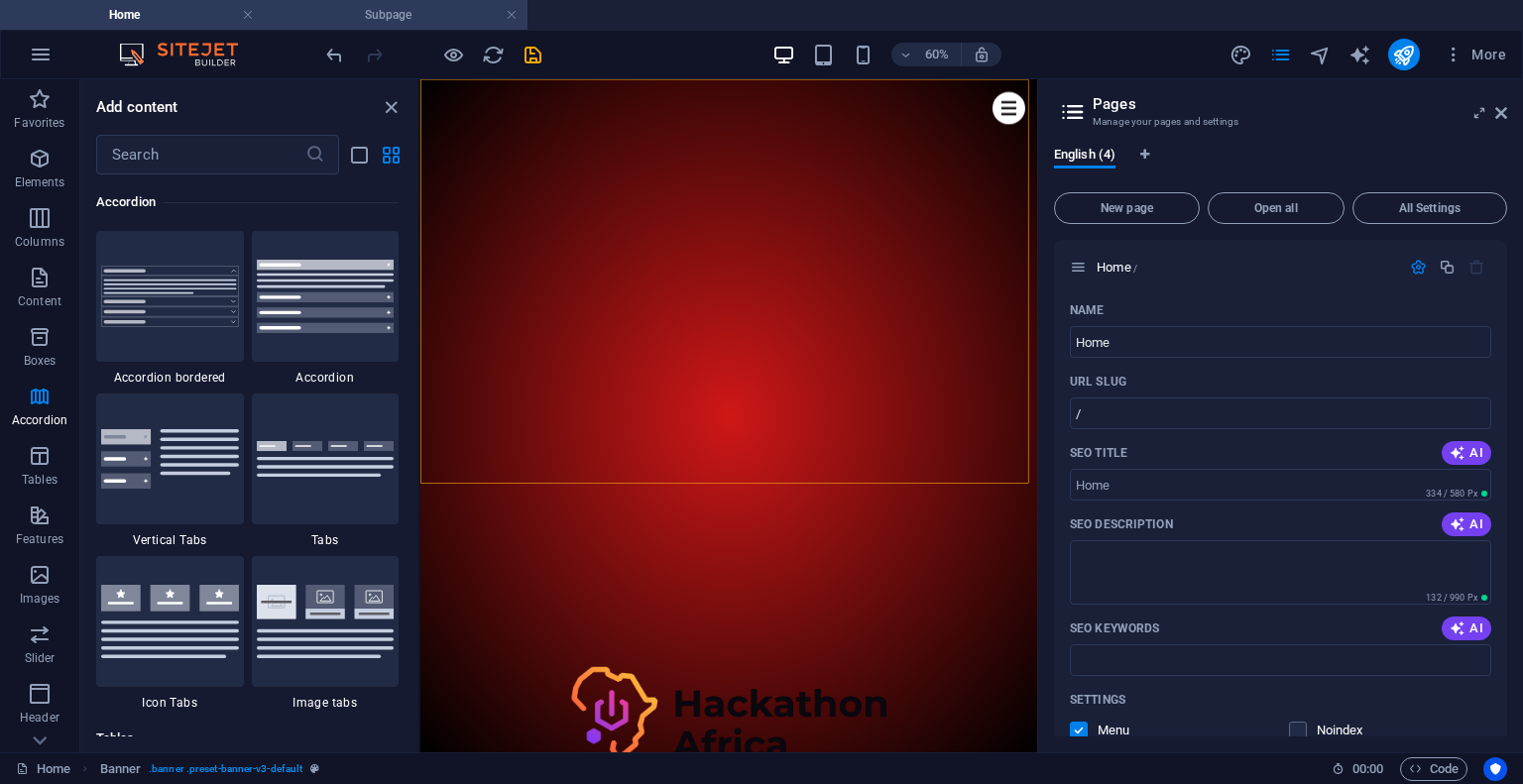 click on "Subpage" at bounding box center (396, 15) 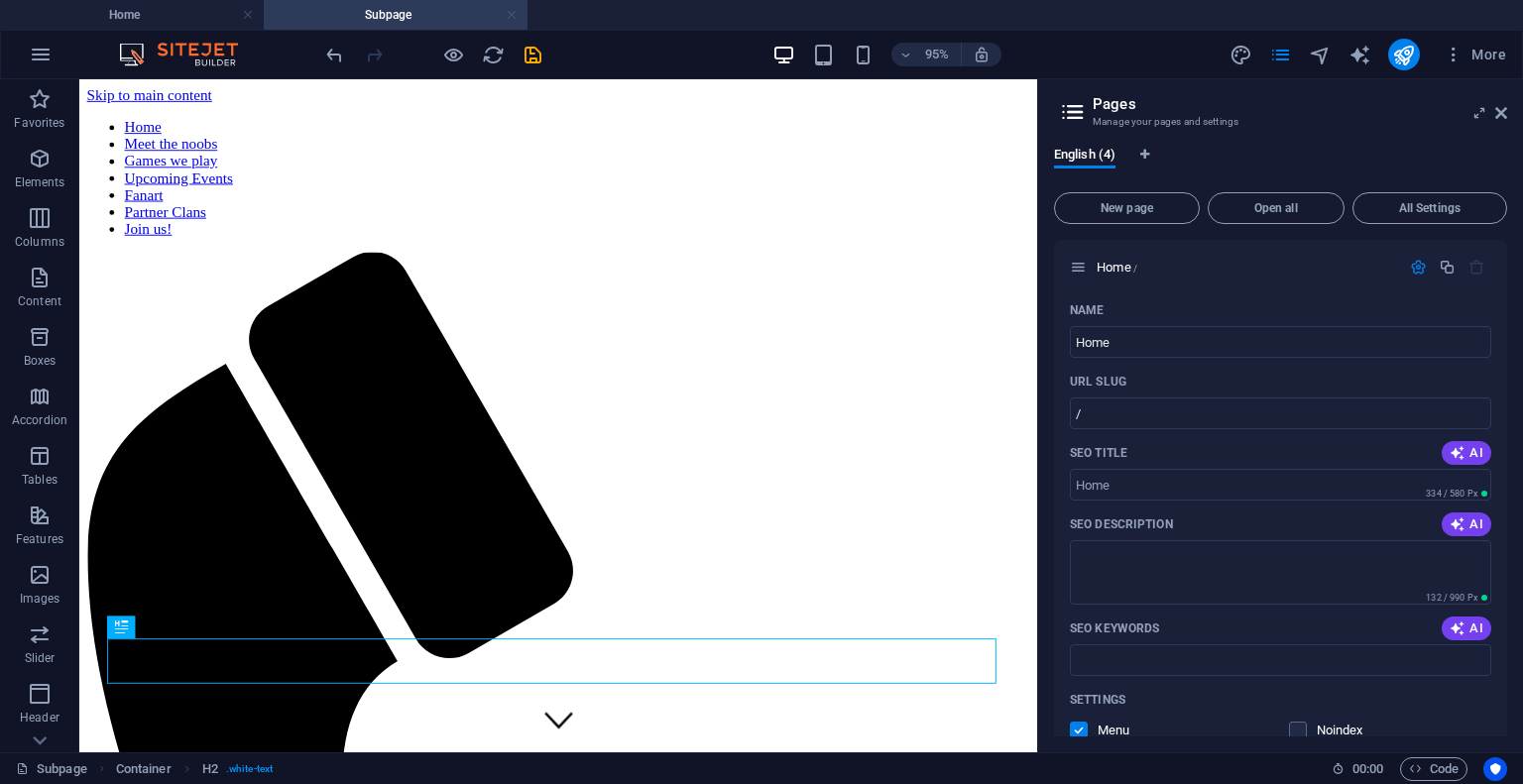 click at bounding box center (512, 15) 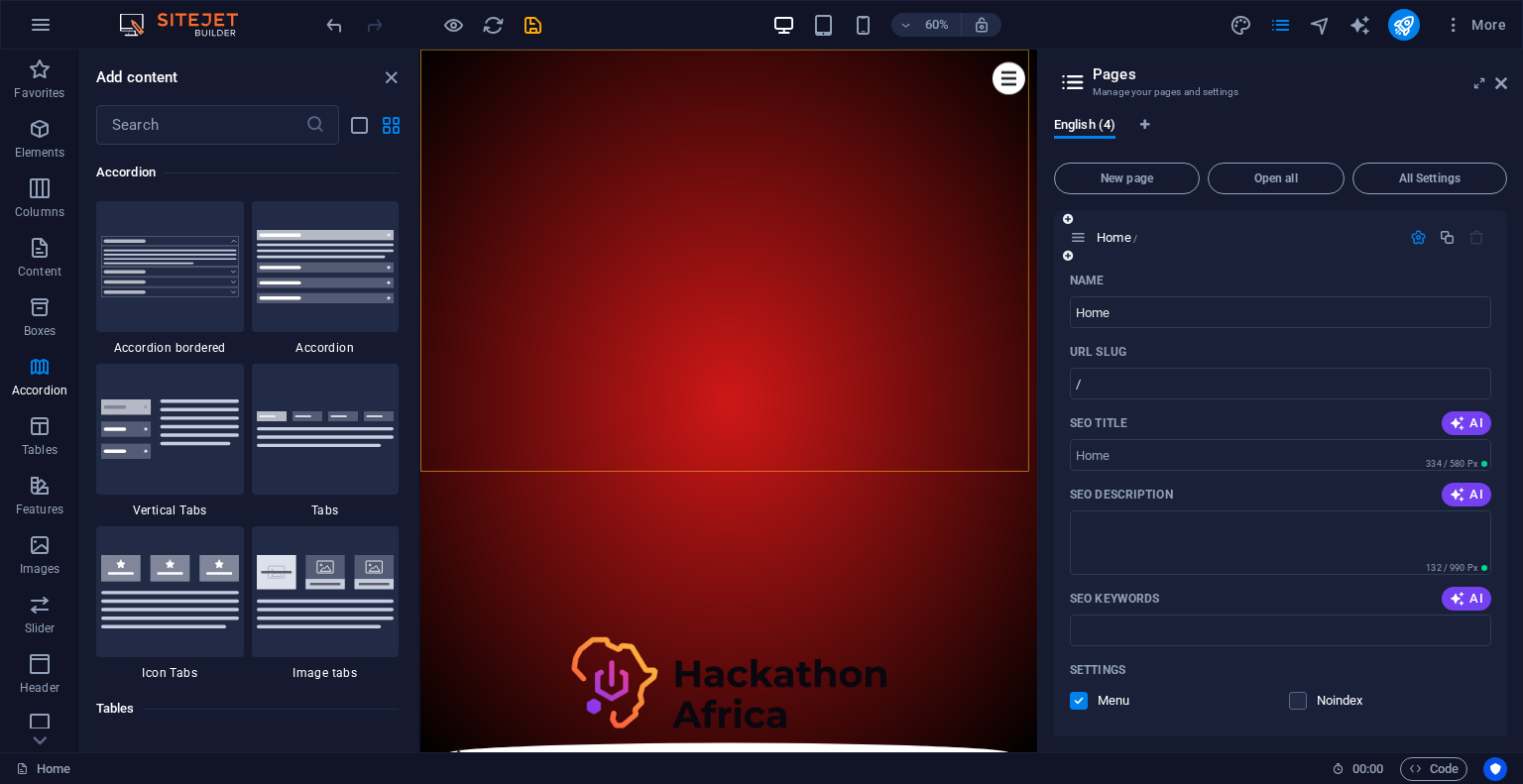 click at bounding box center (1418, 237) 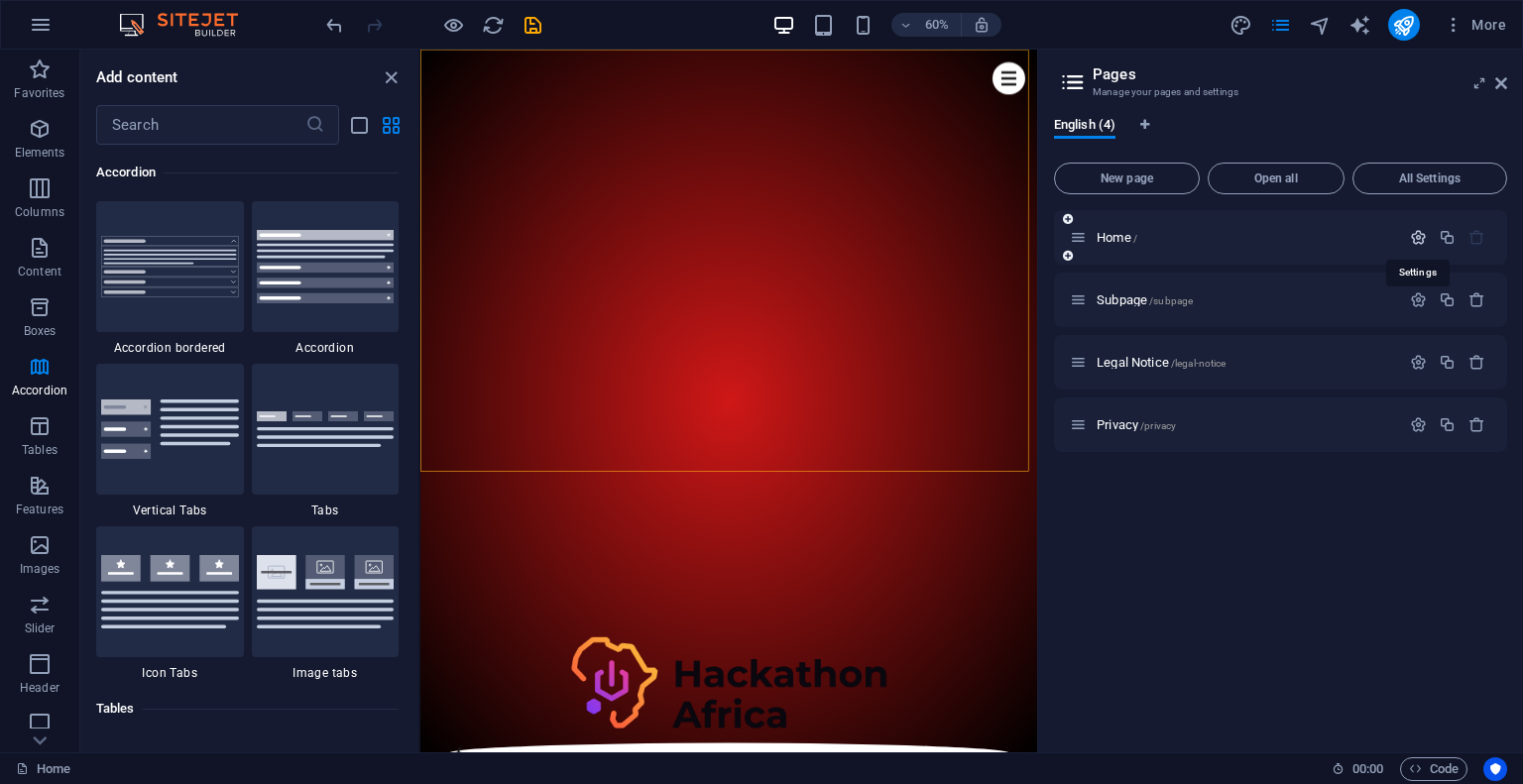 click at bounding box center (1418, 237) 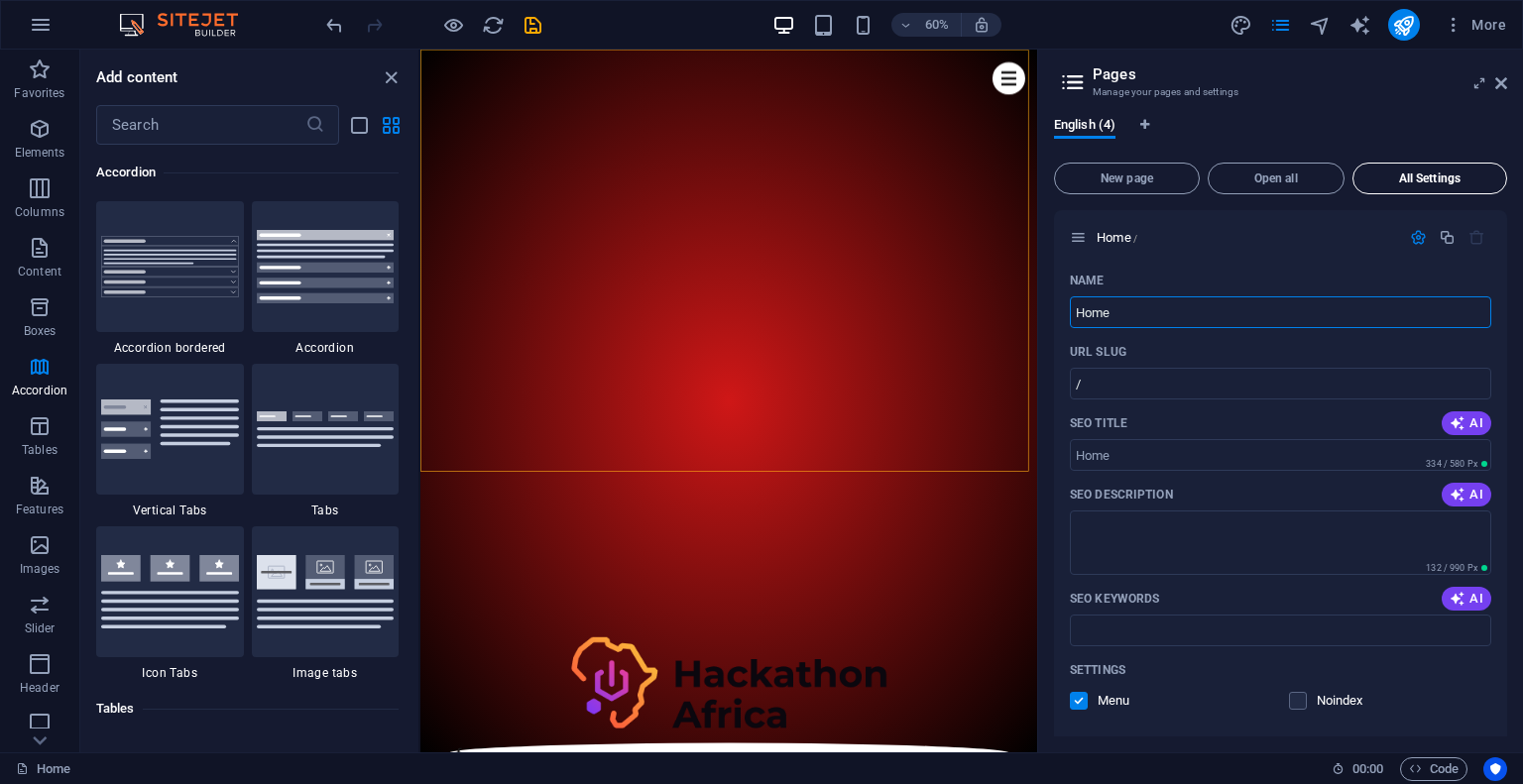 click on "All Settings" at bounding box center (1430, 178) 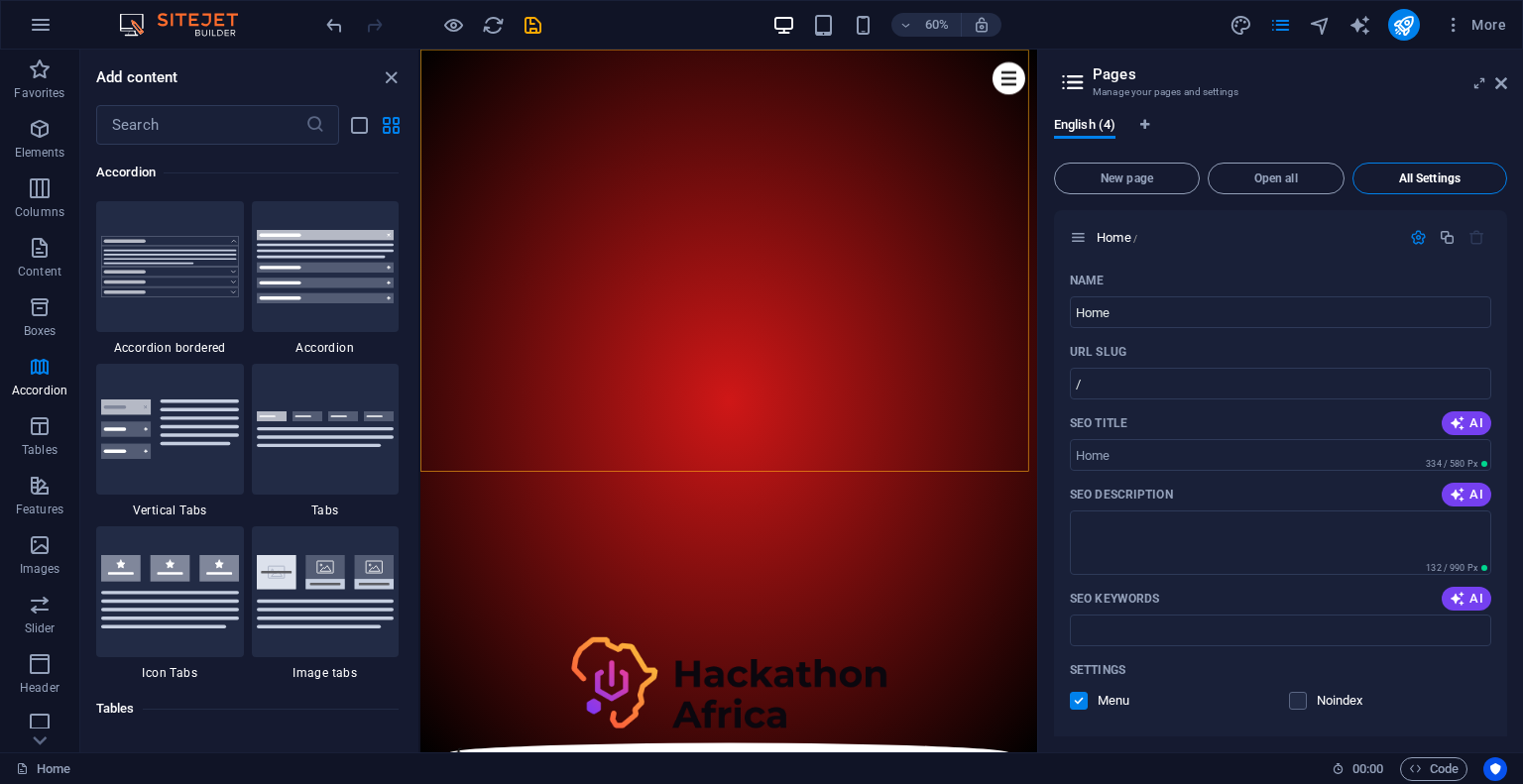 scroll, scrollTop: 2326, scrollLeft: 0, axis: vertical 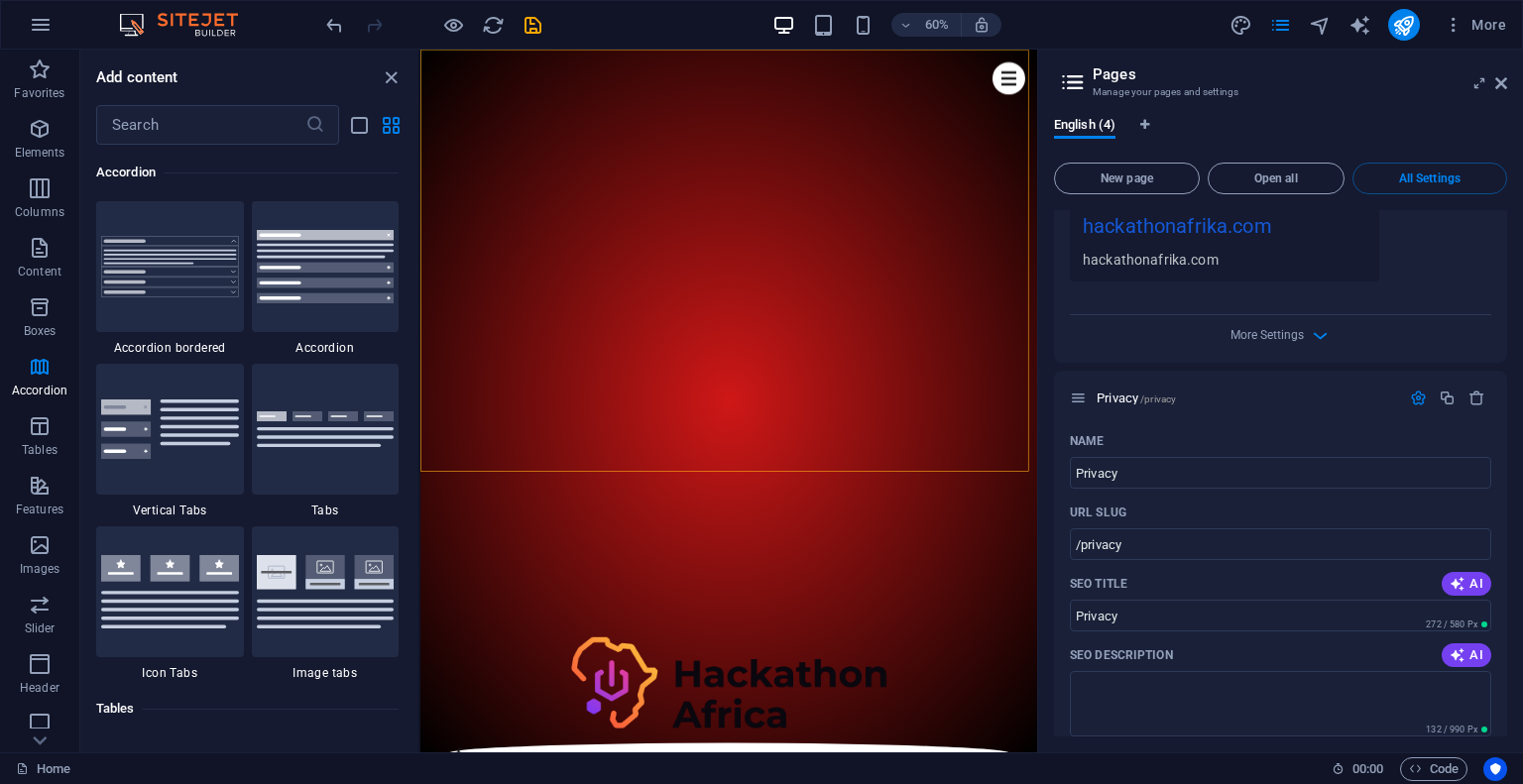 click on "English (4)" at bounding box center [1280, 136] 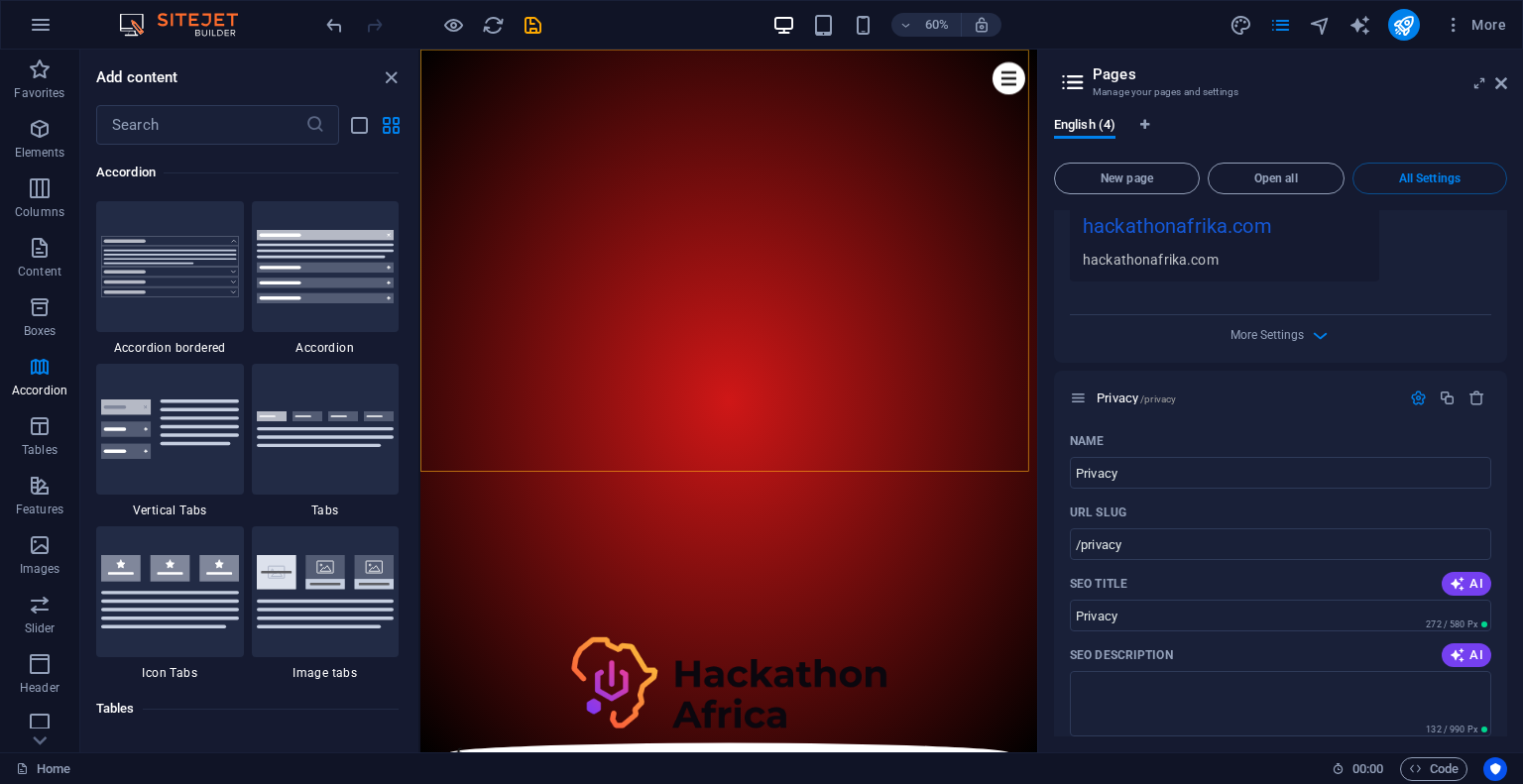 click at bounding box center [188, 25] 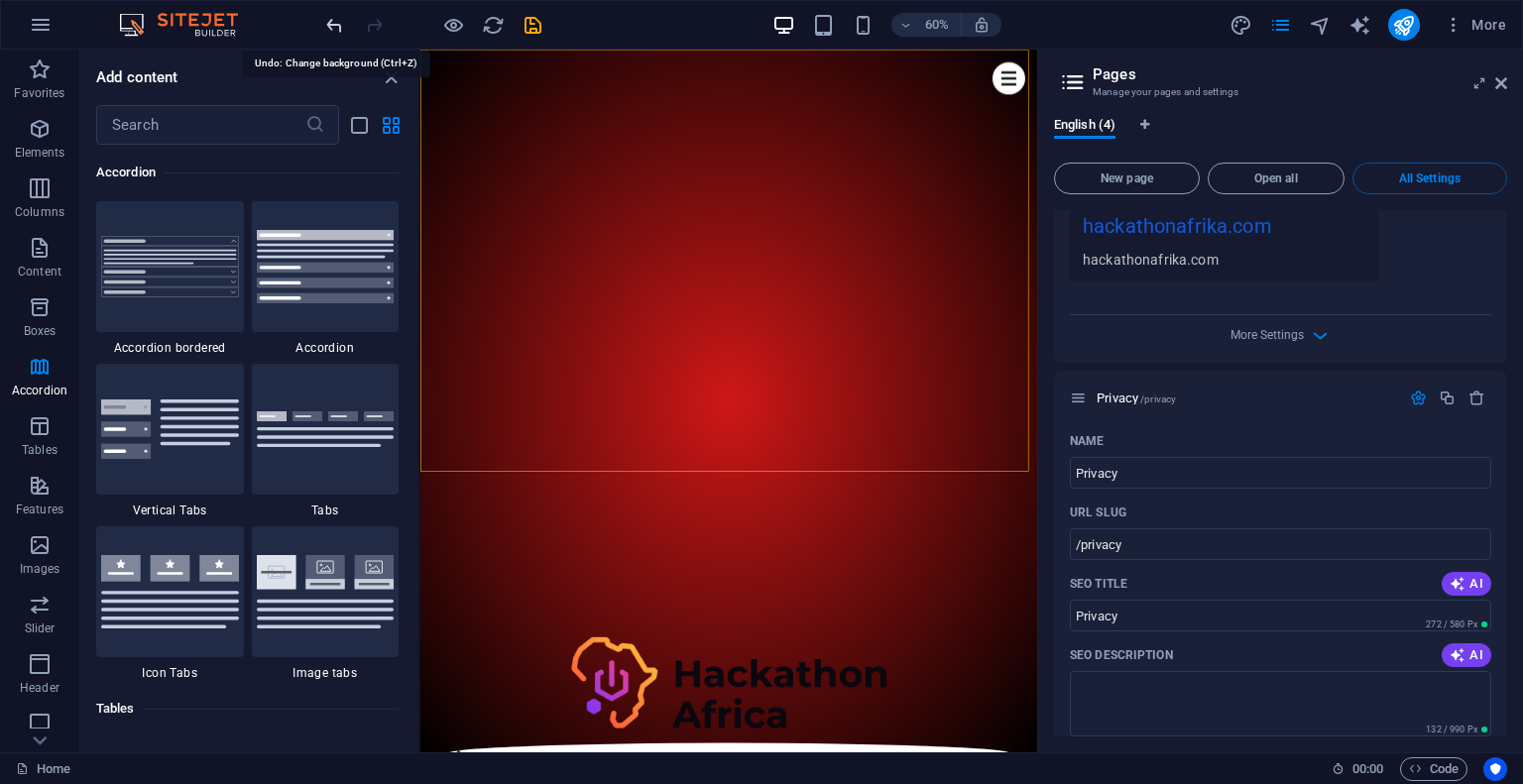 click at bounding box center [334, 25] 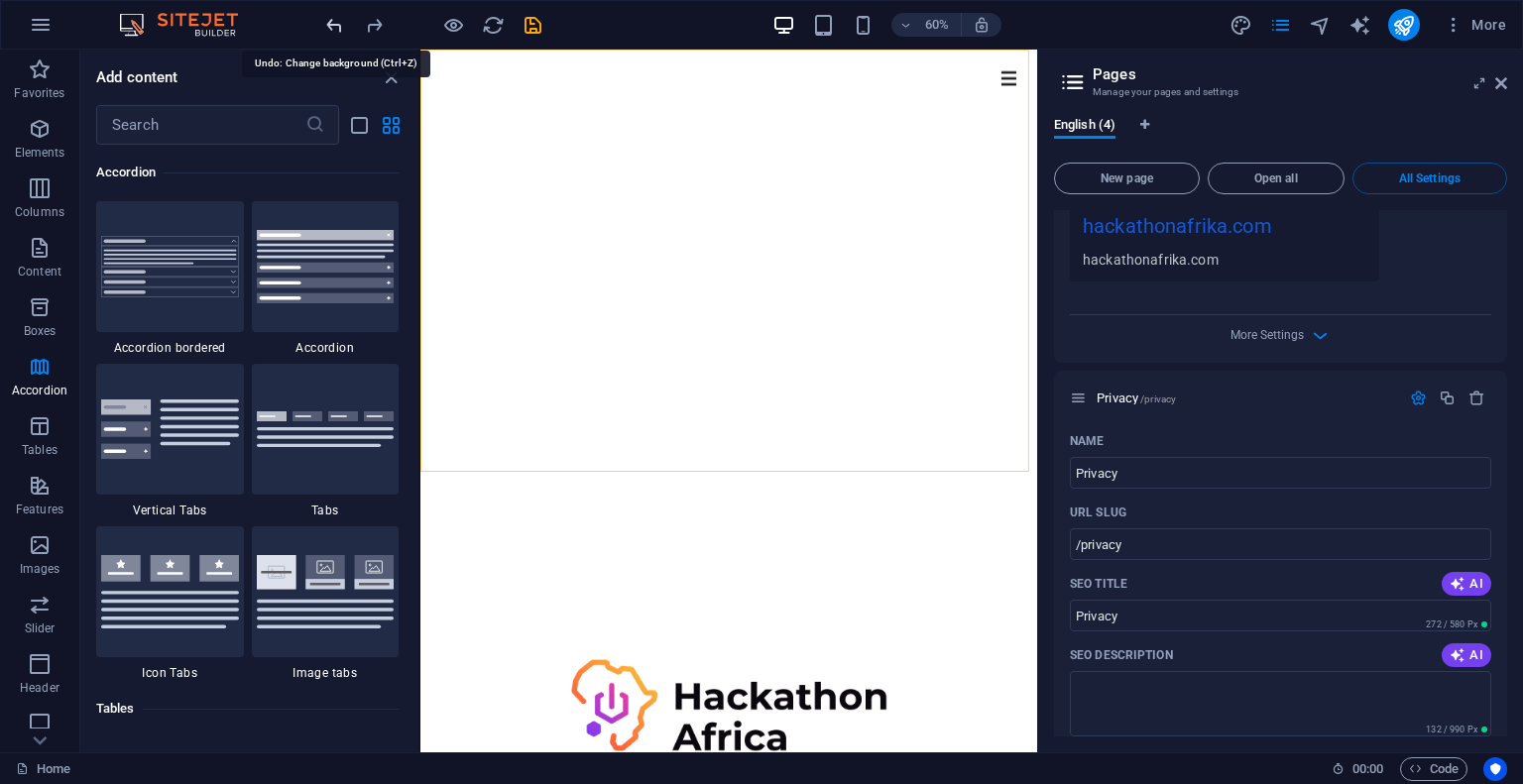 click at bounding box center [334, 25] 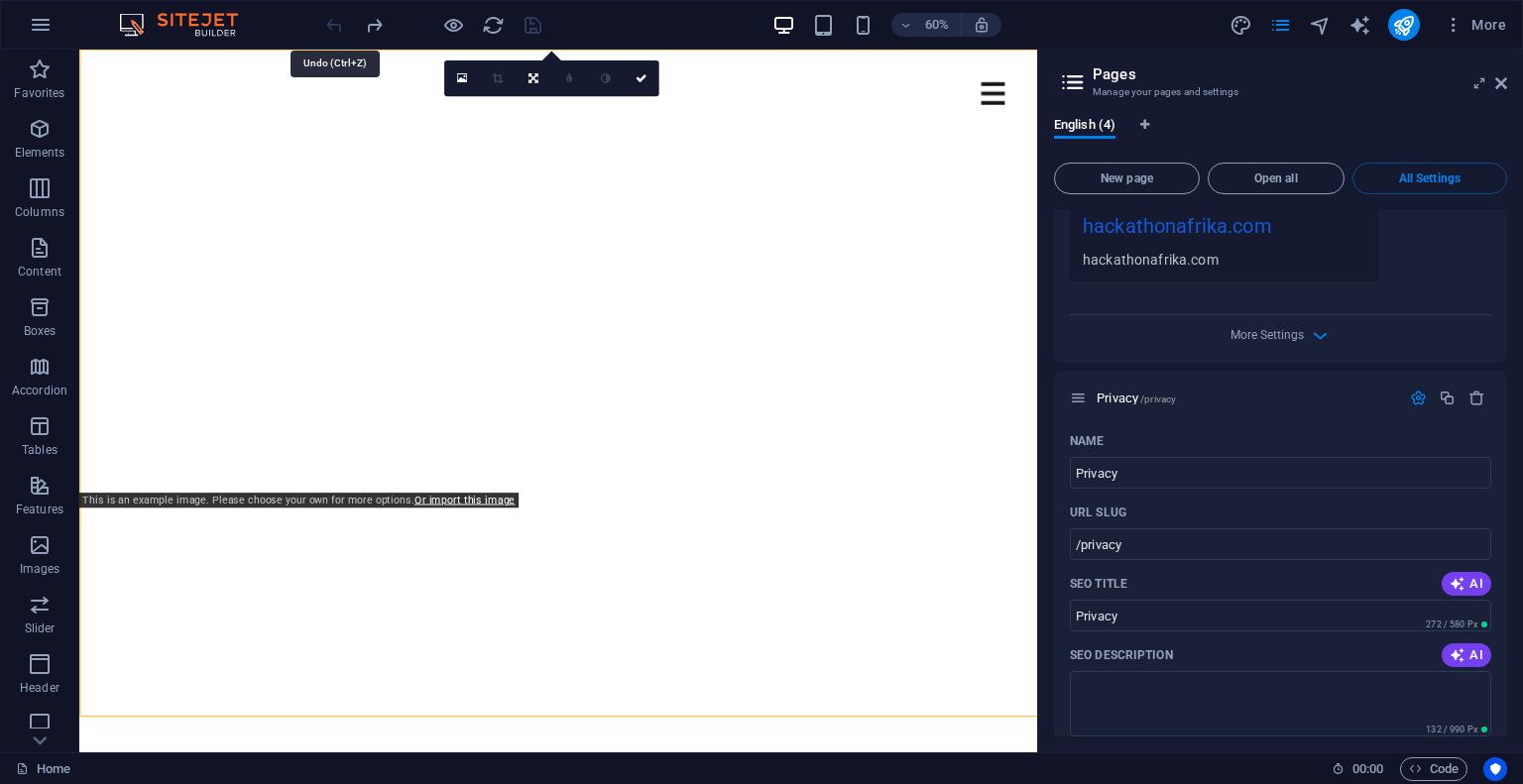 click at bounding box center [433, 25] 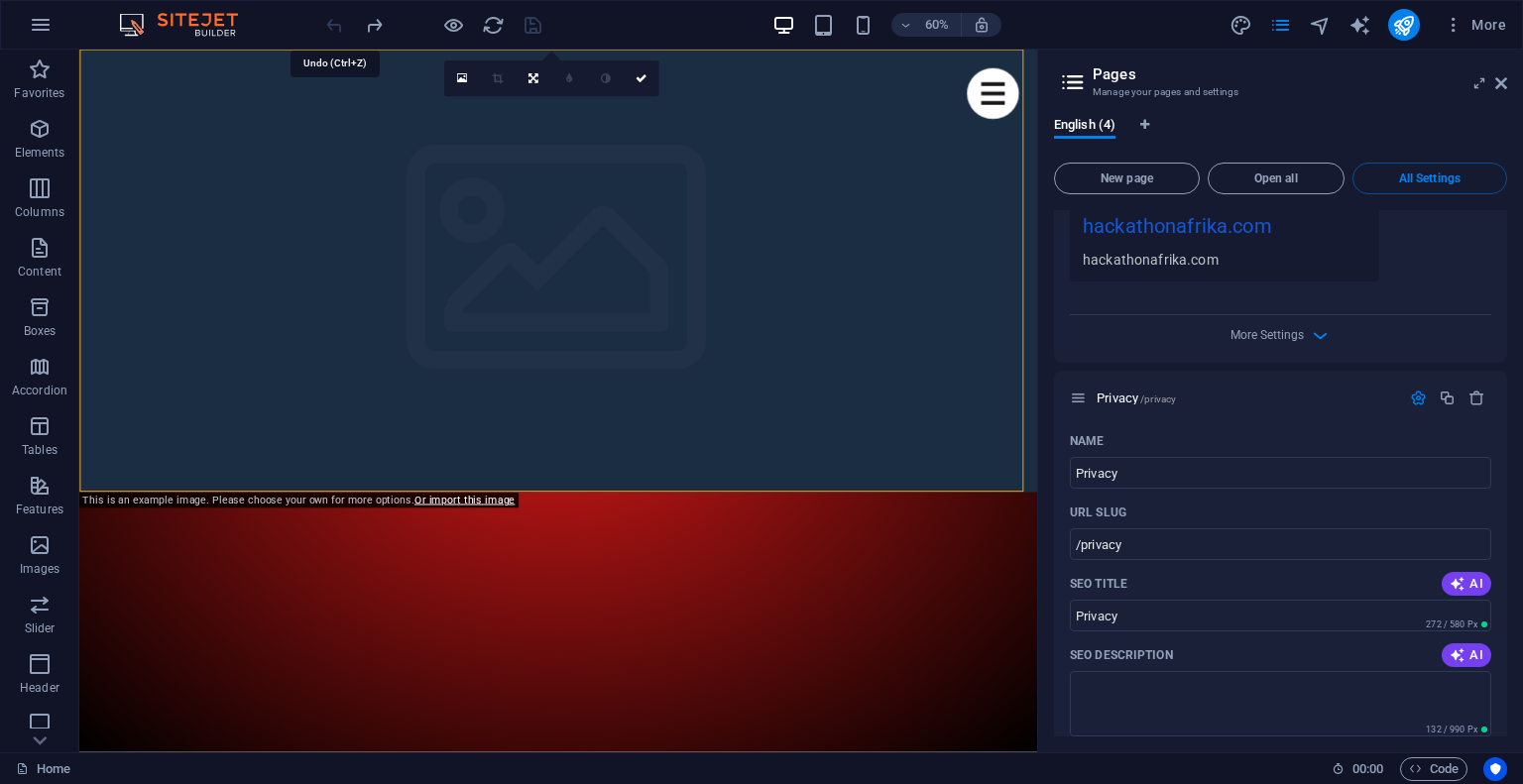 click at bounding box center [433, 25] 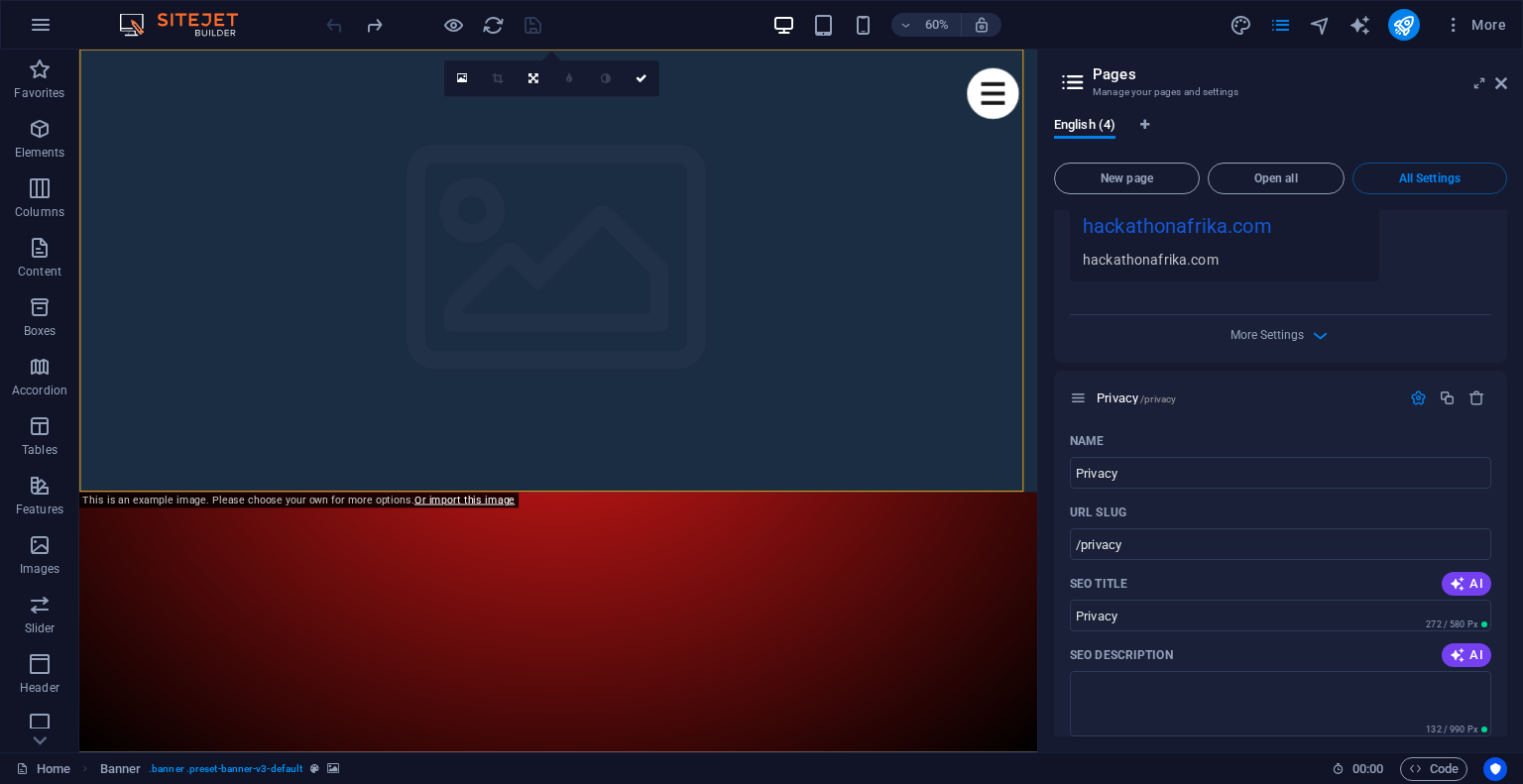click at bounding box center (433, 25) 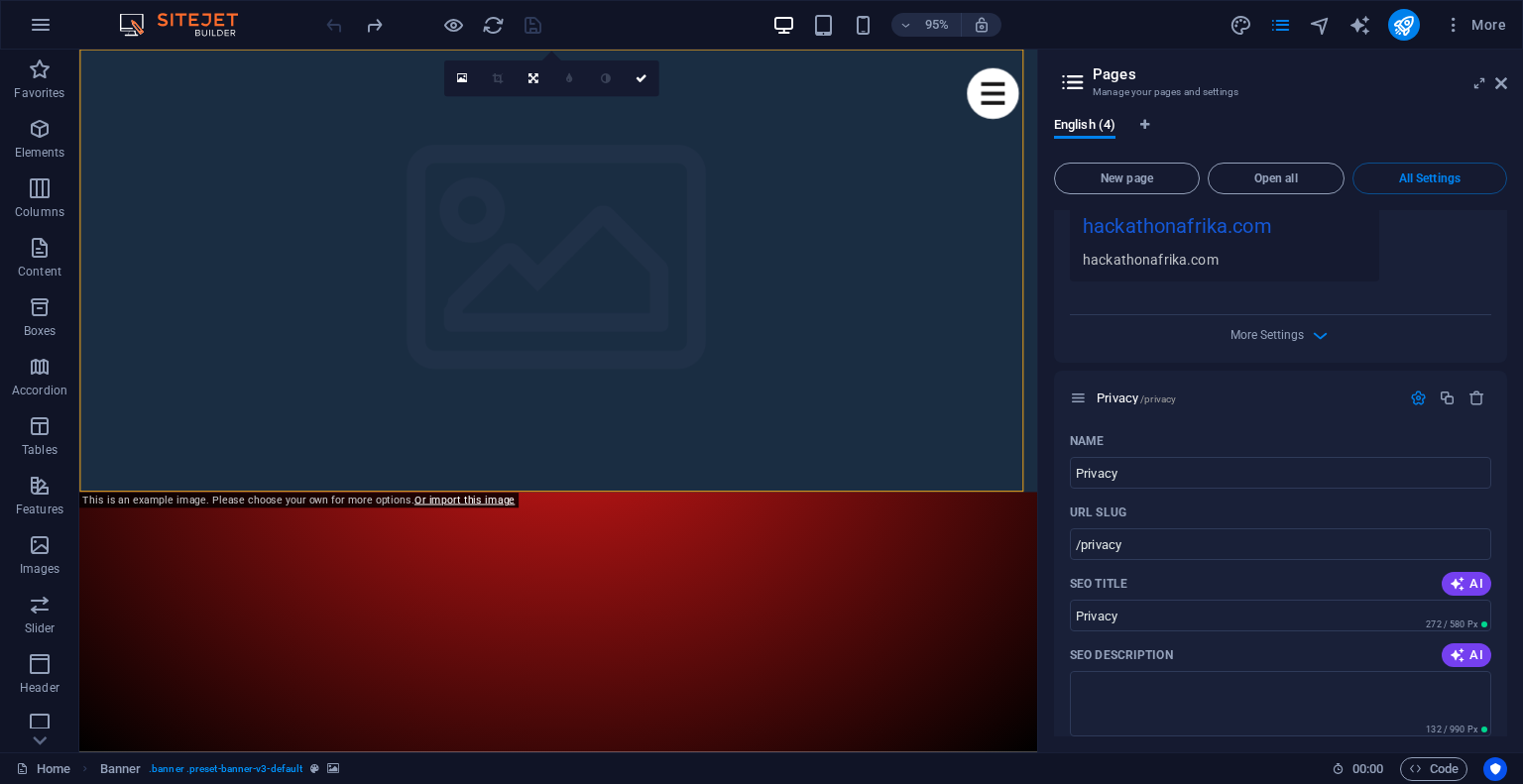 click at bounding box center [433, 25] 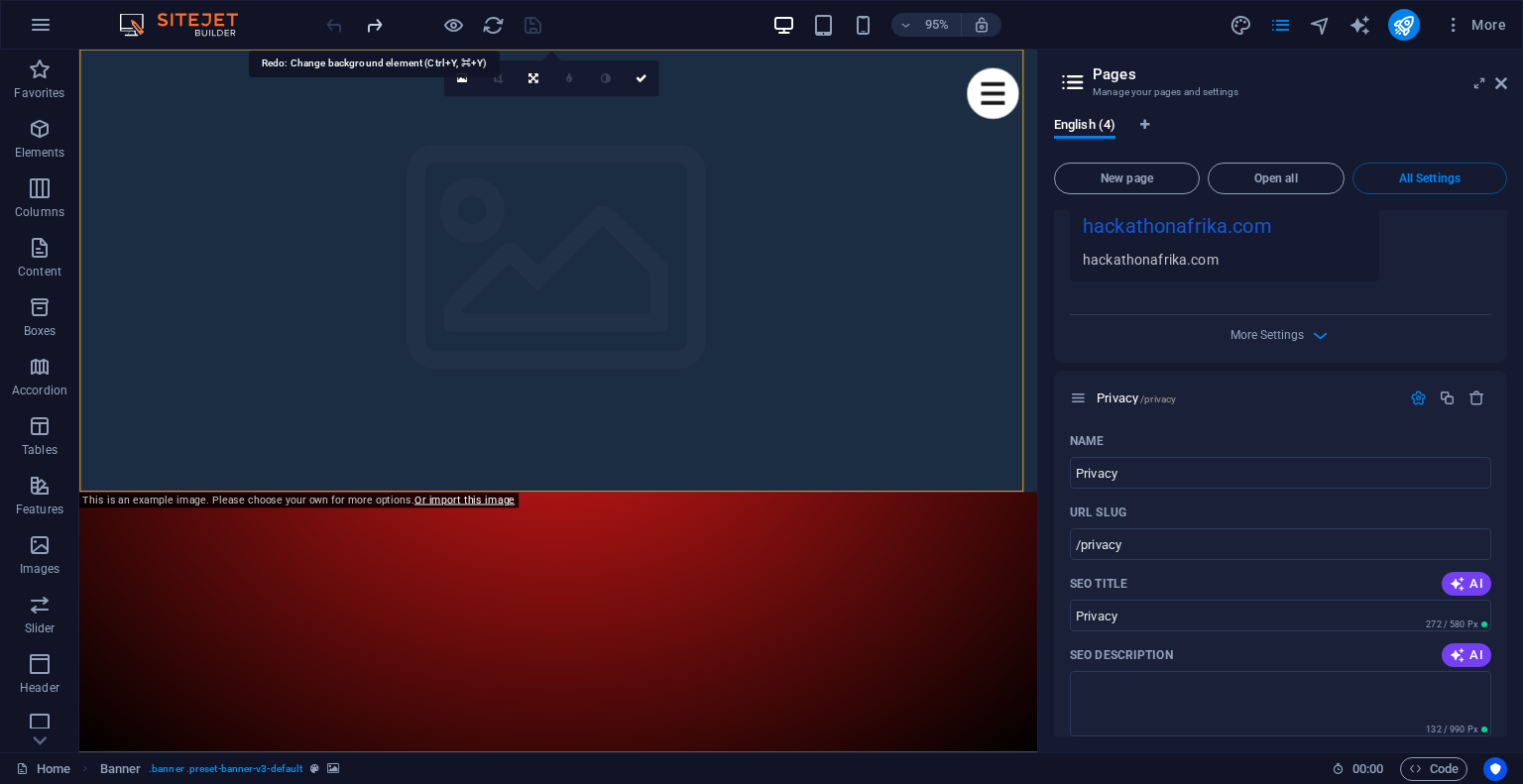 click at bounding box center [374, 25] 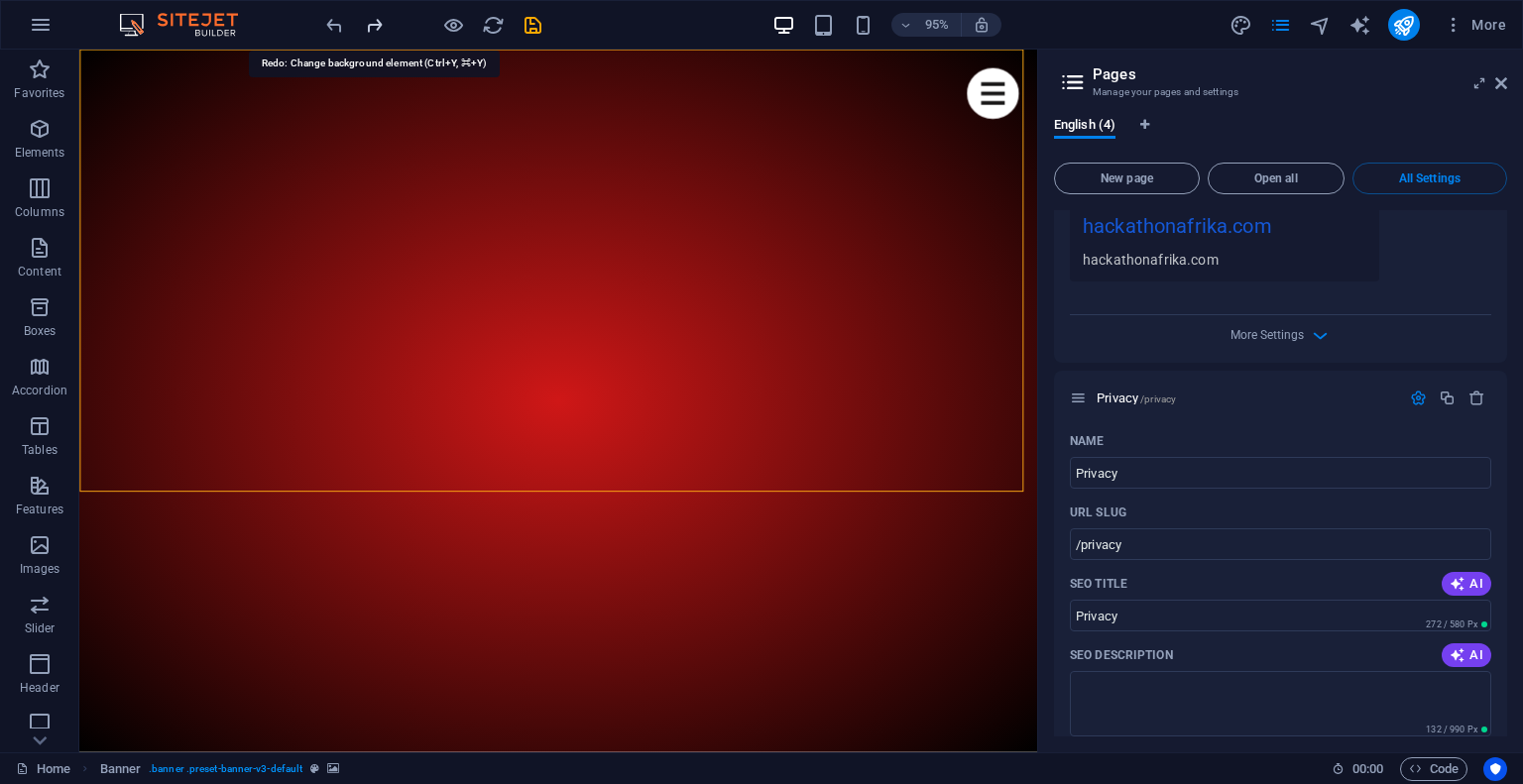 click at bounding box center (374, 25) 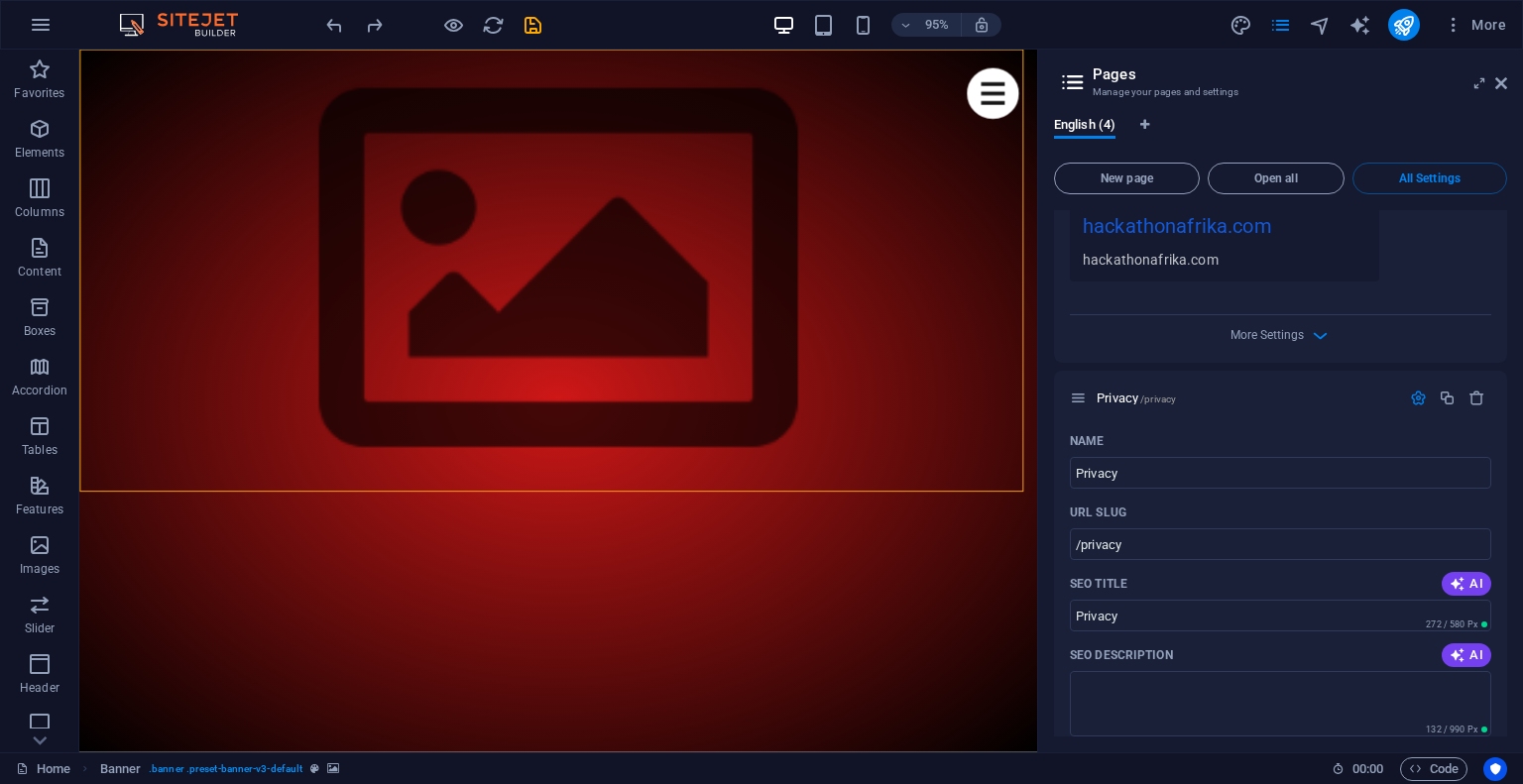 type 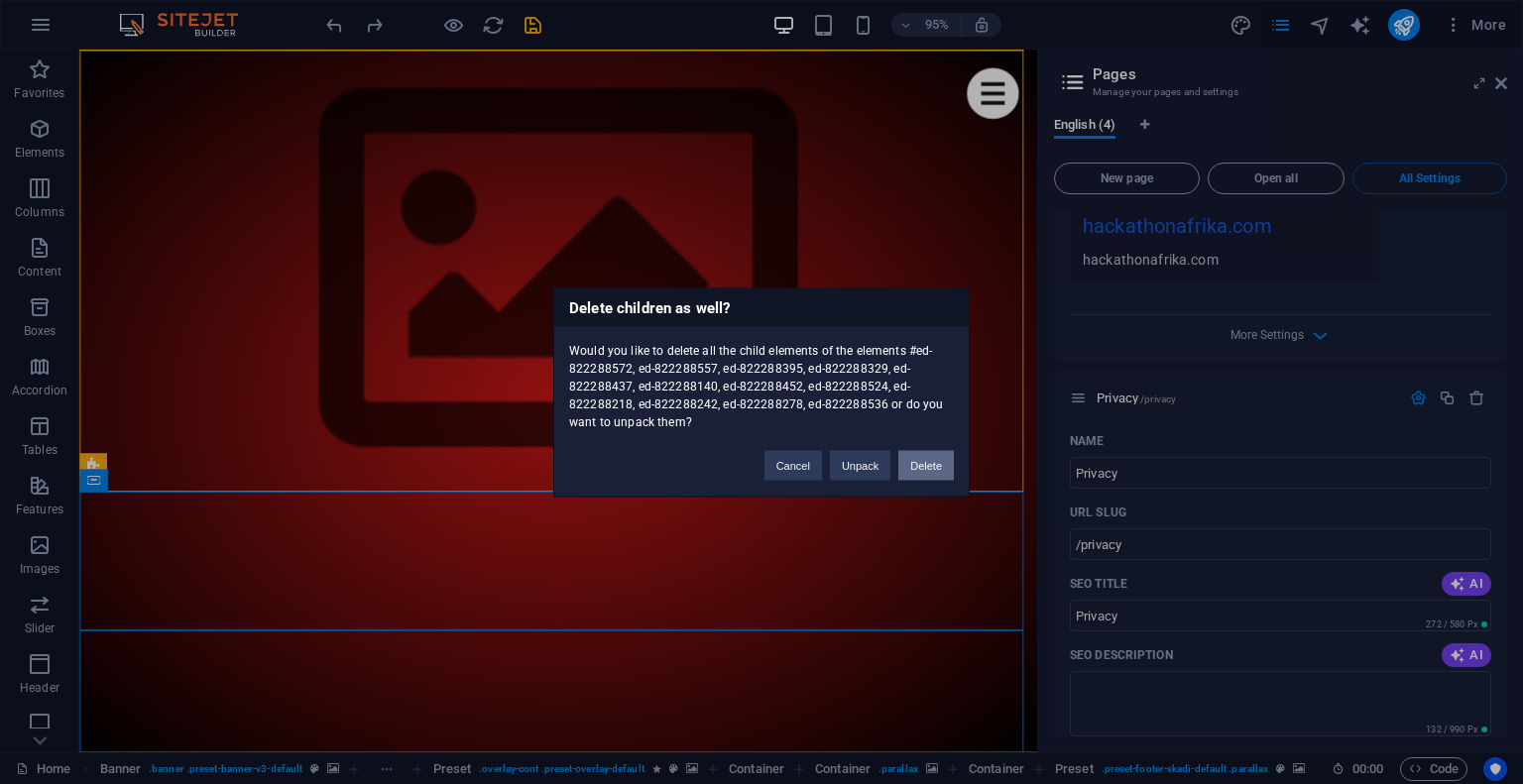 type 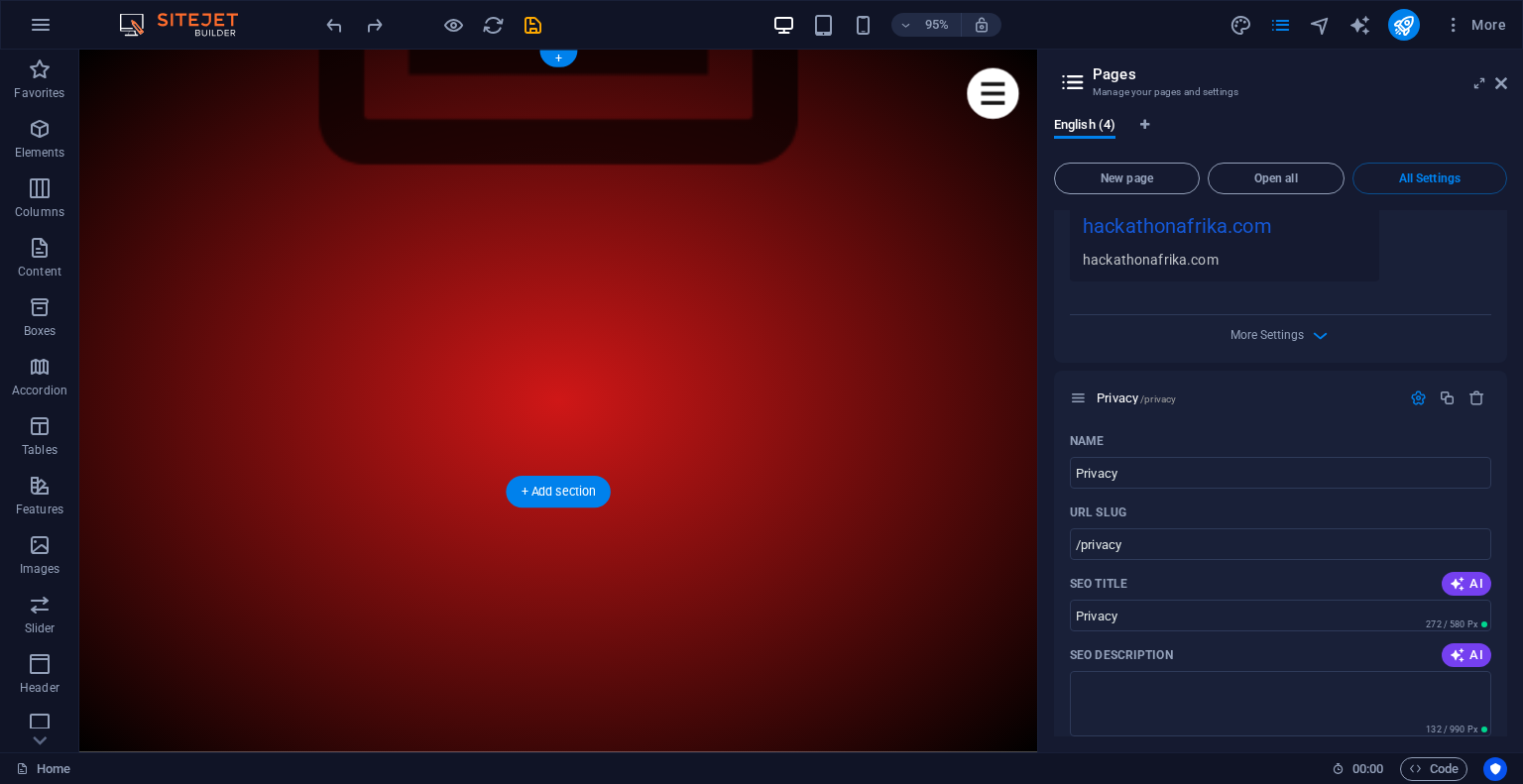 scroll, scrollTop: 0, scrollLeft: 0, axis: both 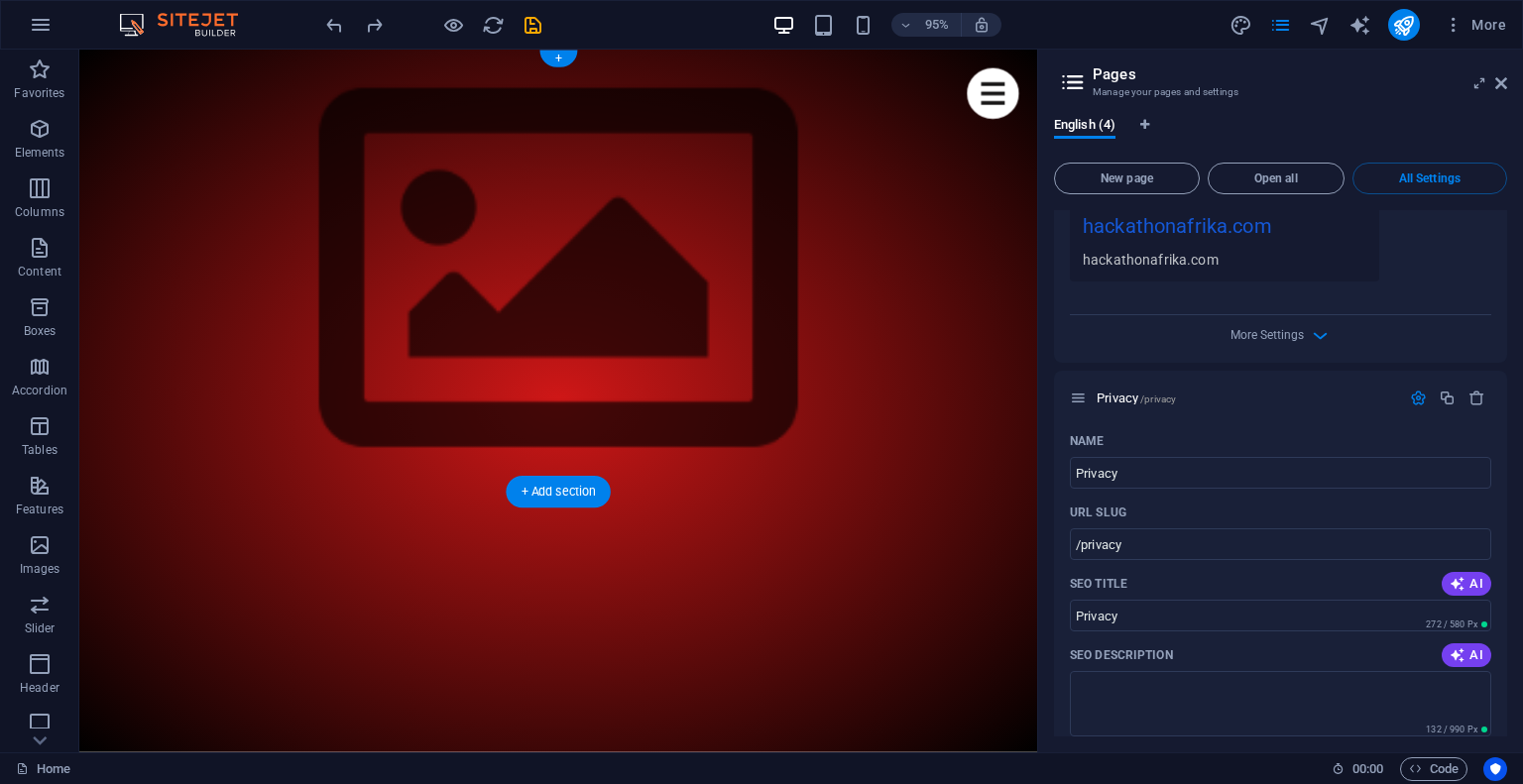 click at bounding box center [-3398, 515] 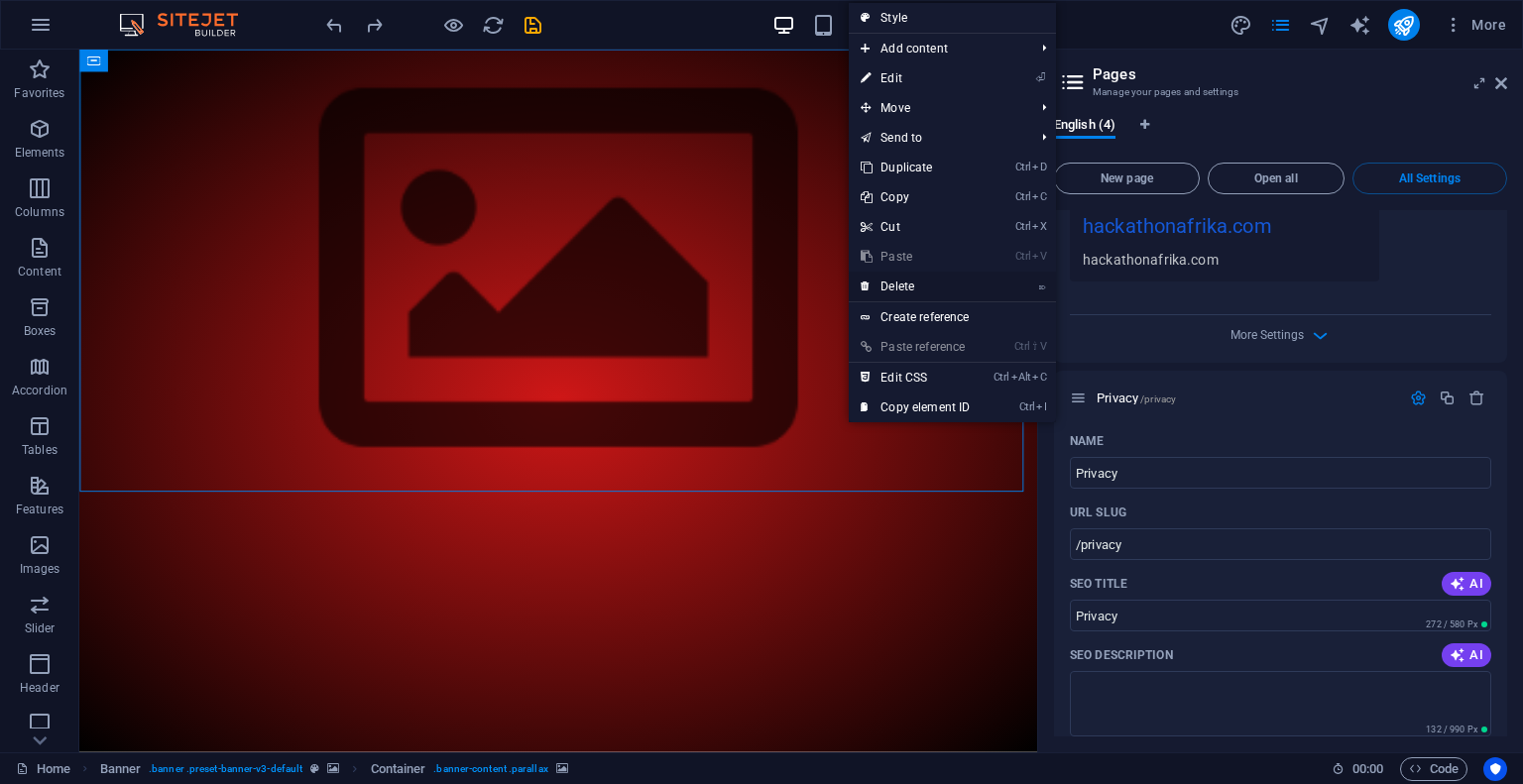 click on "⌦  Delete" at bounding box center [915, 286] 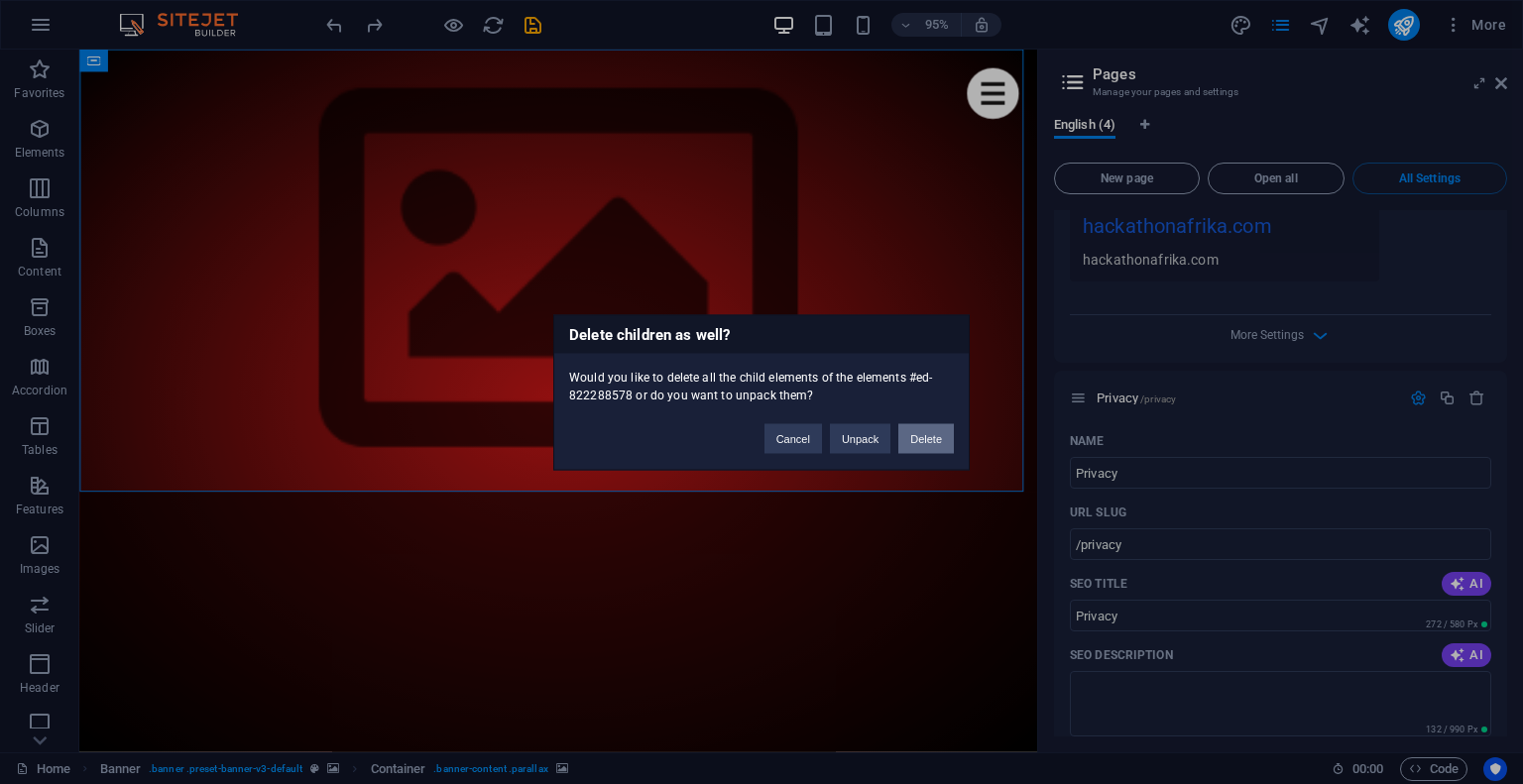 click on "Delete" at bounding box center (926, 438) 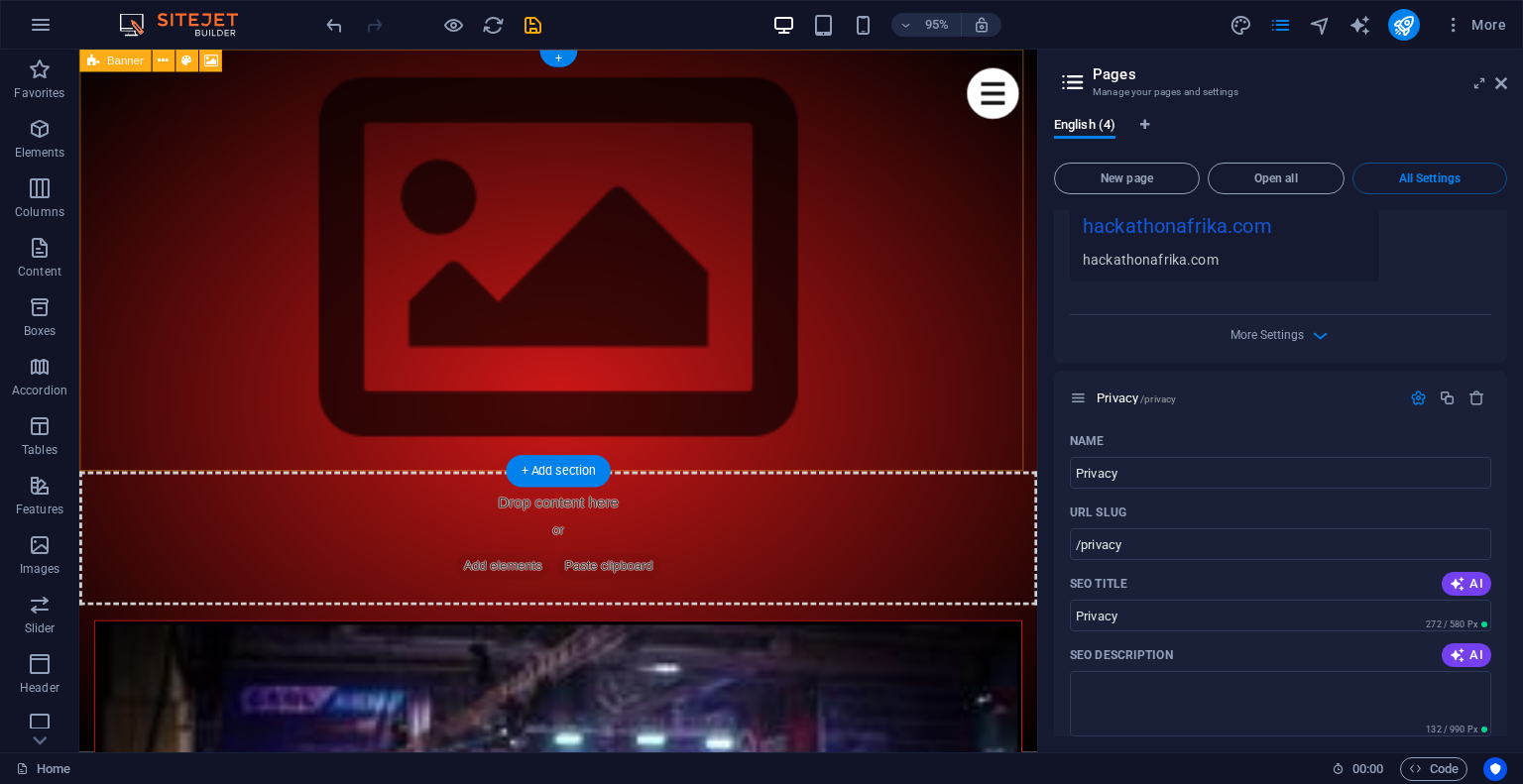 drag, startPoint x: 358, startPoint y: 114, endPoint x: 543, endPoint y: 210, distance: 208.42505 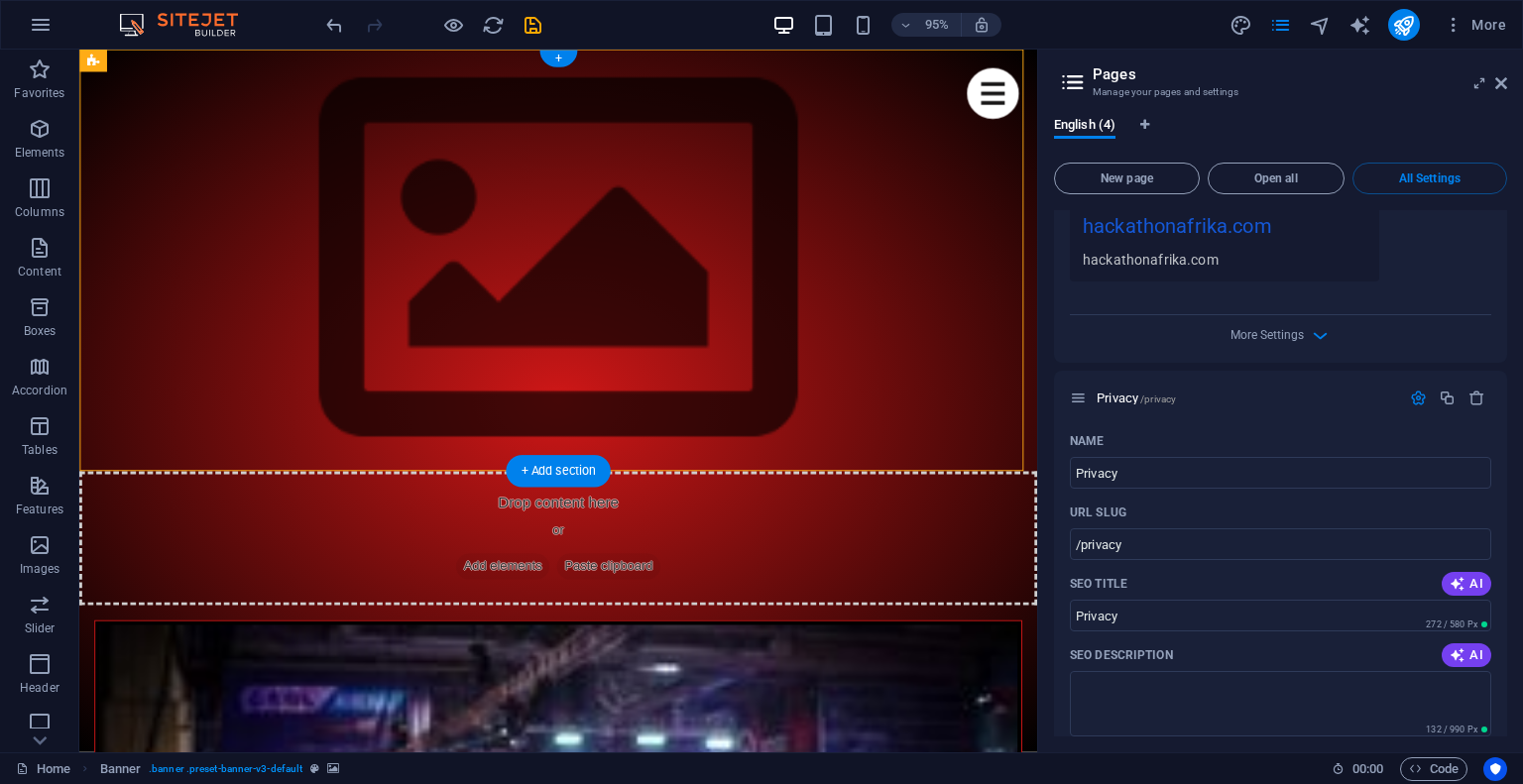 drag, startPoint x: 532, startPoint y: 182, endPoint x: 623, endPoint y: 256, distance: 117.29024 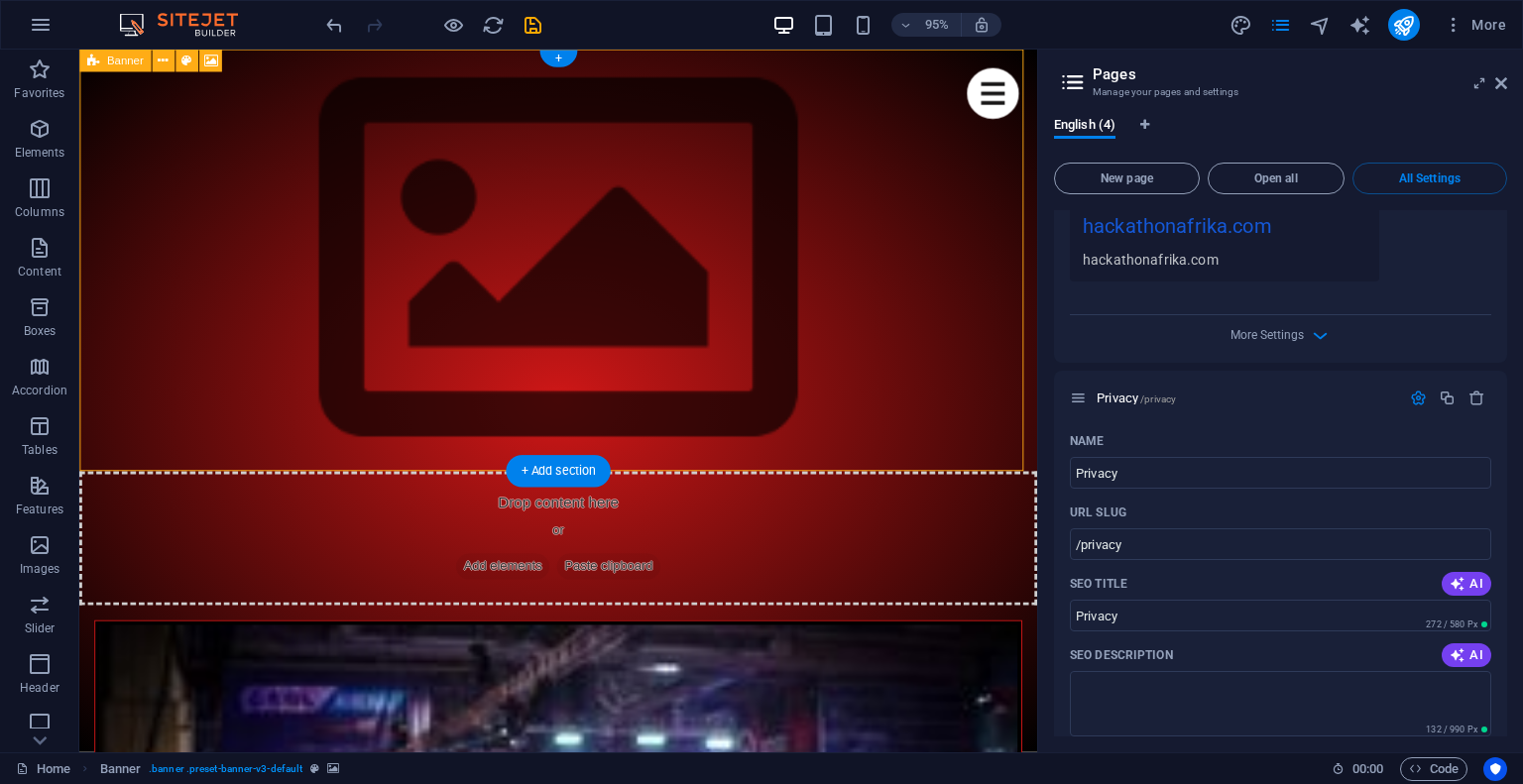 click on "Add elements" at bounding box center (525, 594) 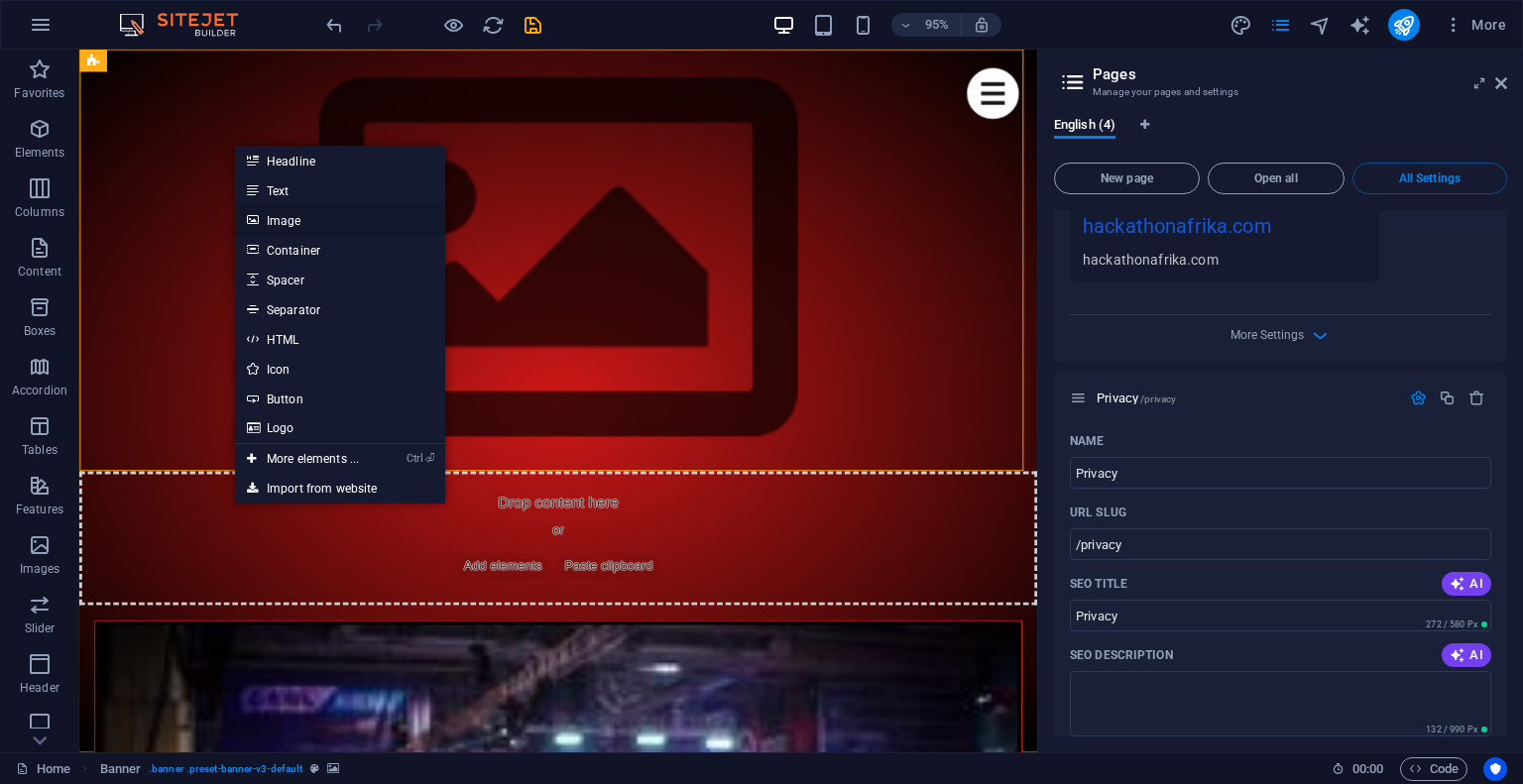 click on "Image" at bounding box center (340, 220) 